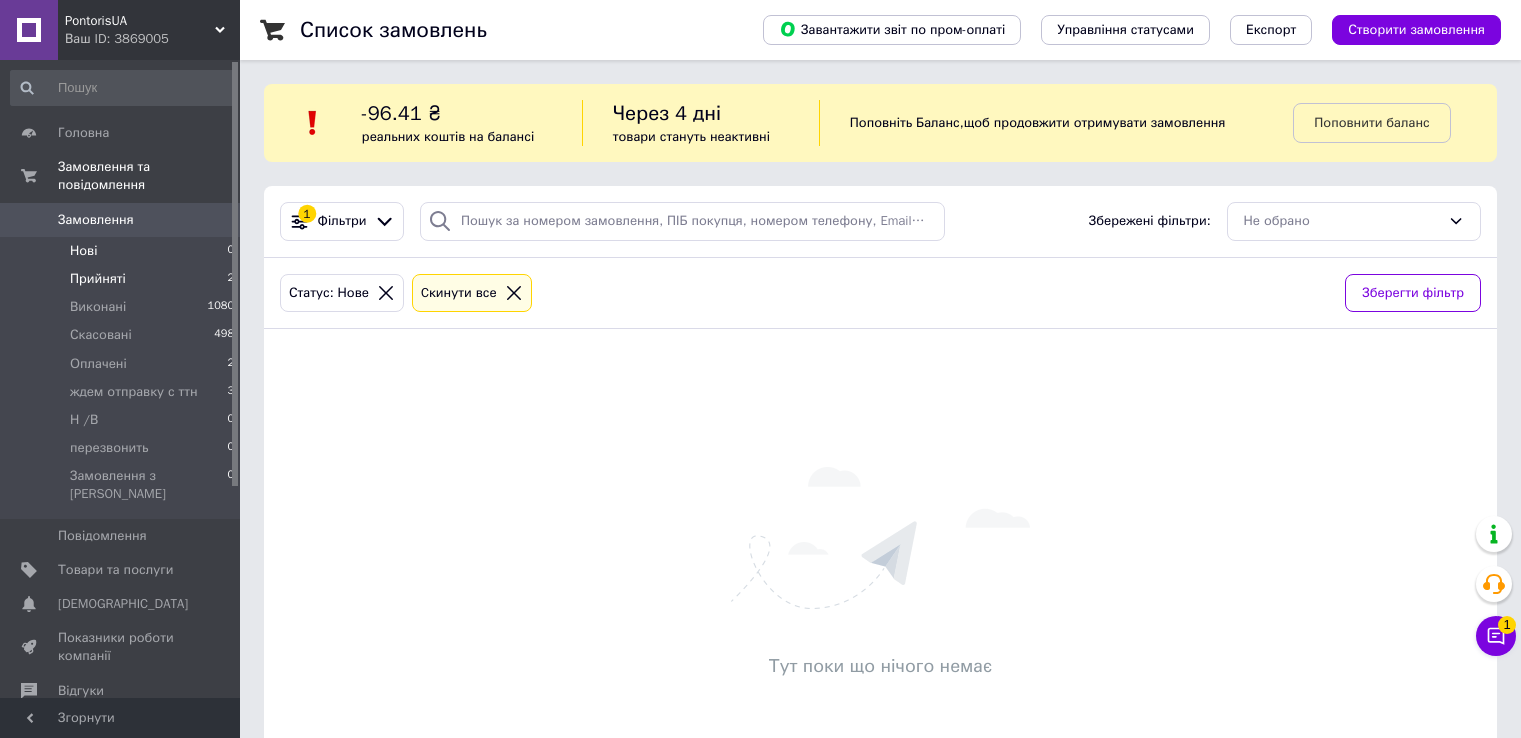 scroll, scrollTop: 0, scrollLeft: 0, axis: both 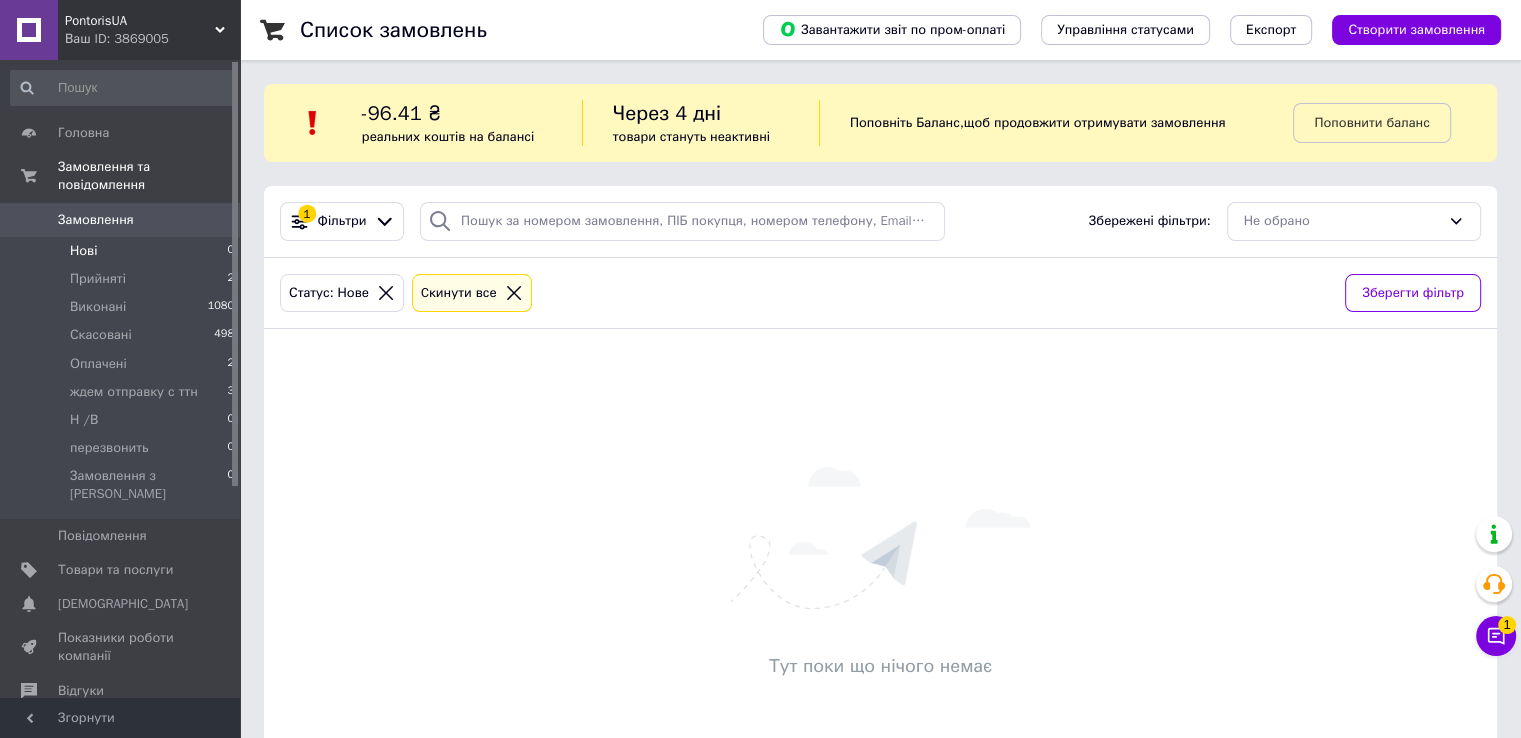 click on "Нові 0" at bounding box center [123, 251] 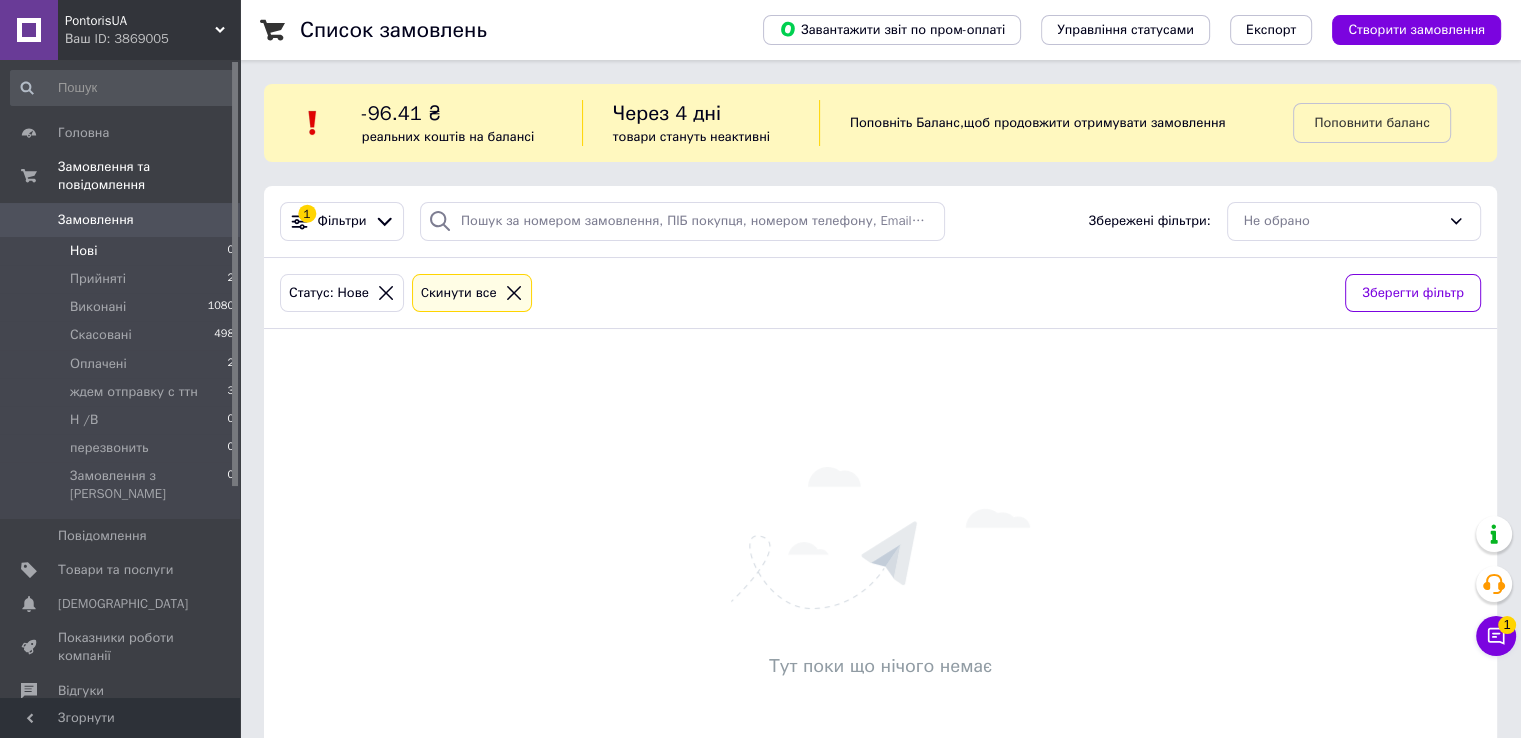 click on "Нові 0" at bounding box center (123, 251) 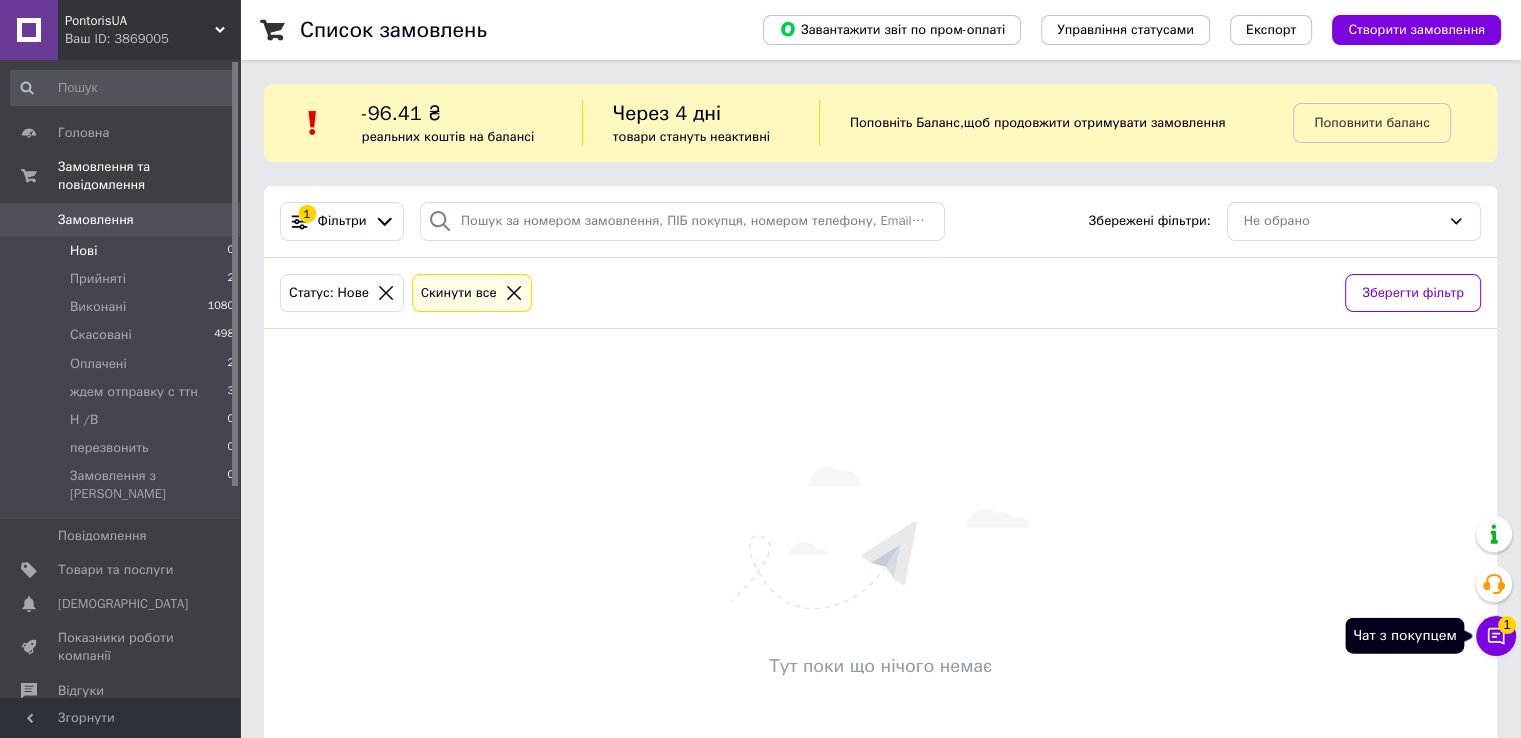 click 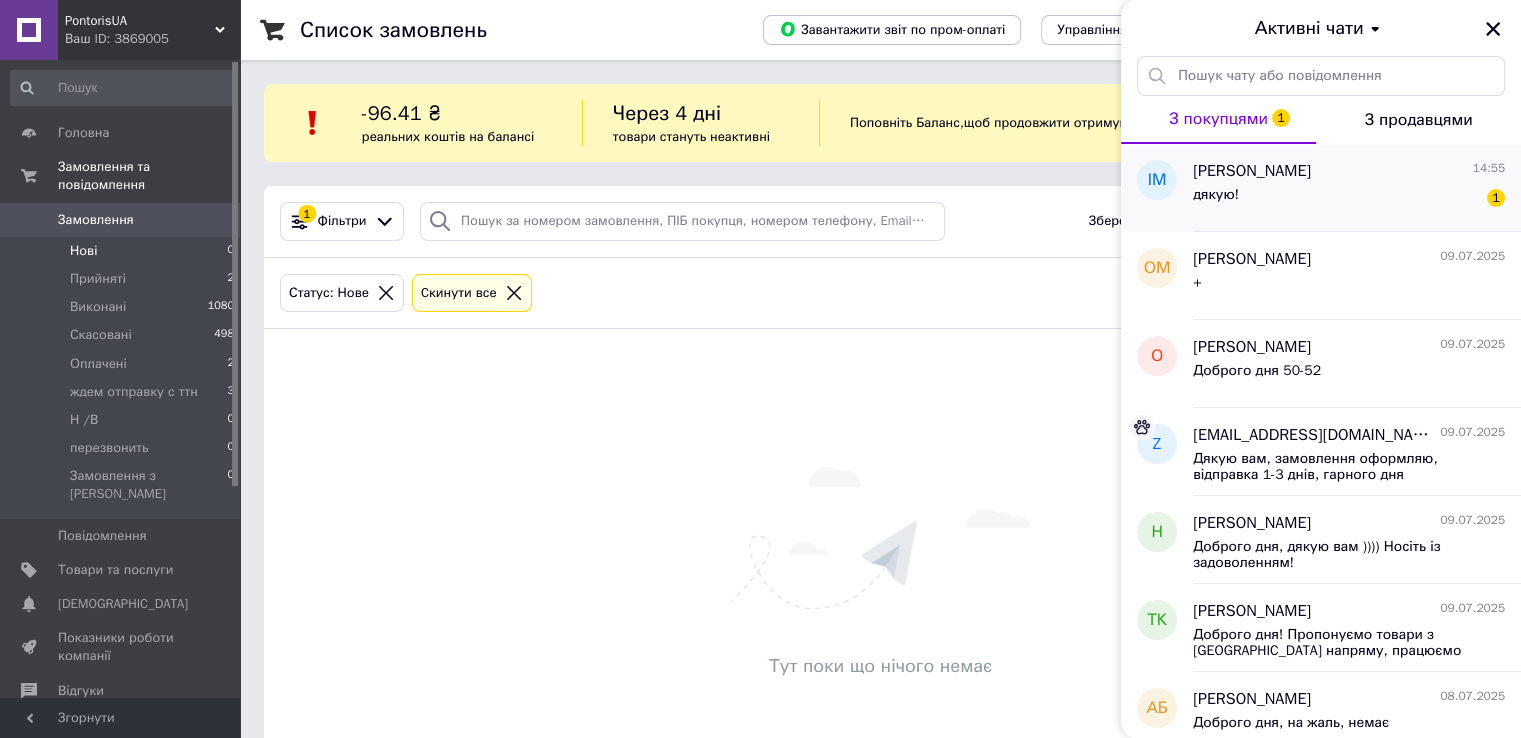 click on "дякую! 1" at bounding box center (1349, 199) 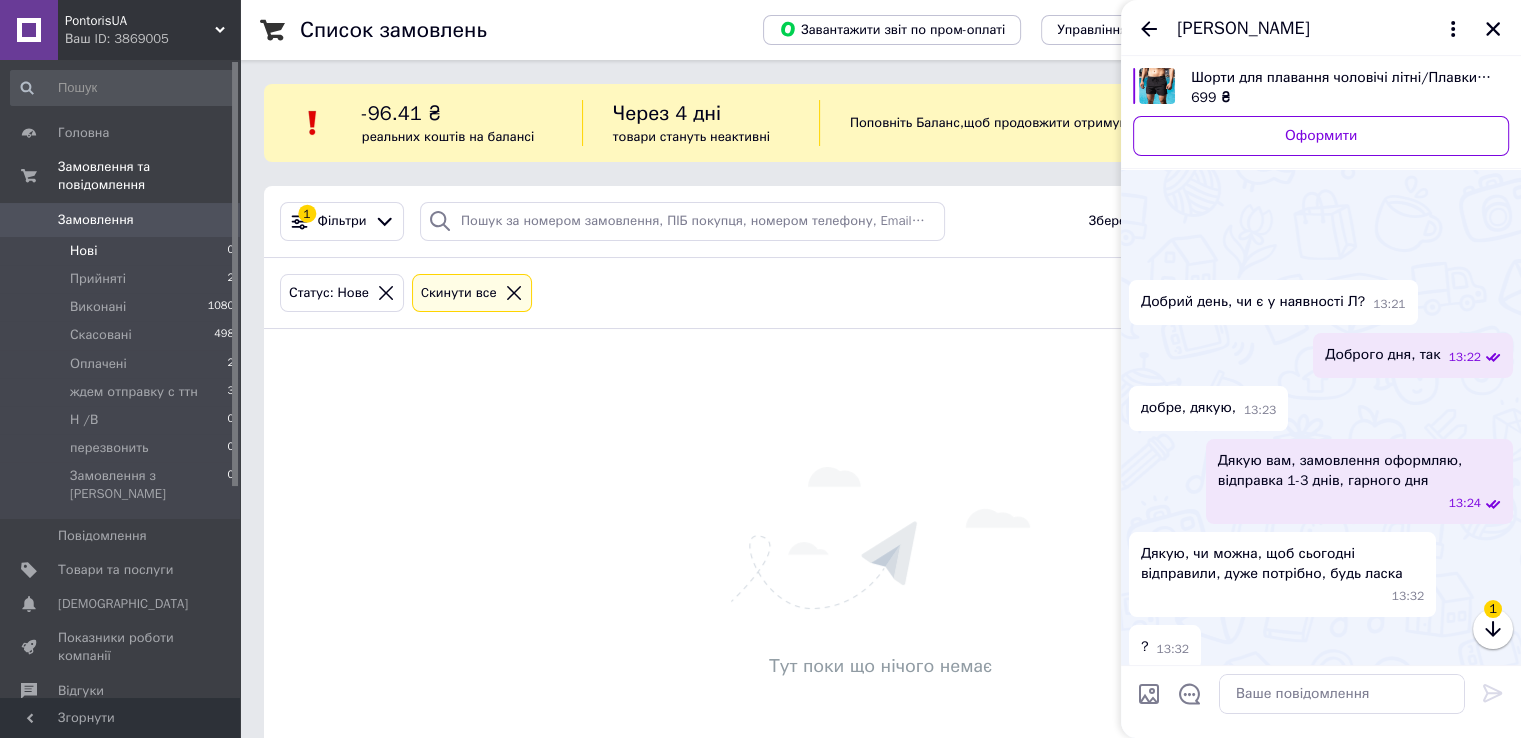 scroll, scrollTop: 196, scrollLeft: 0, axis: vertical 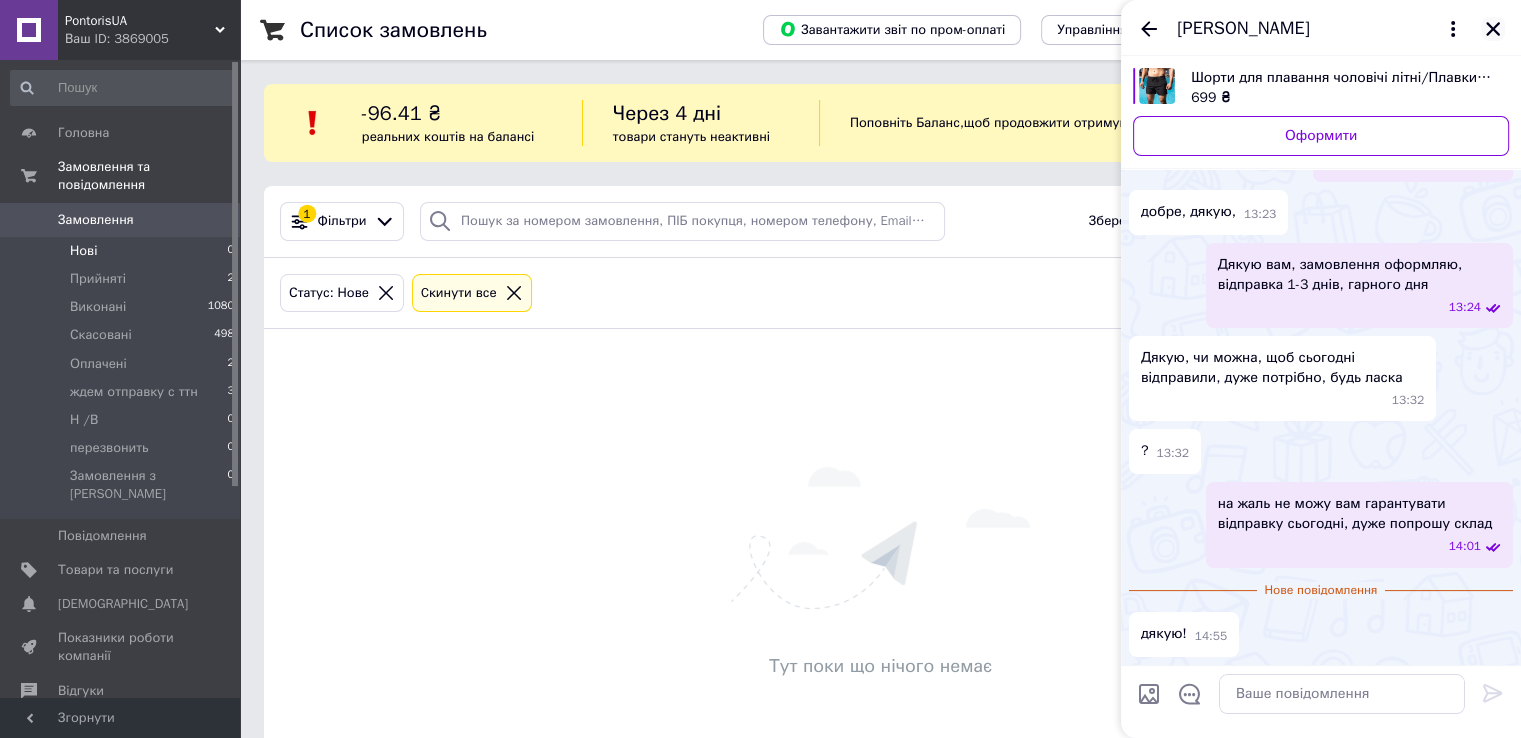click 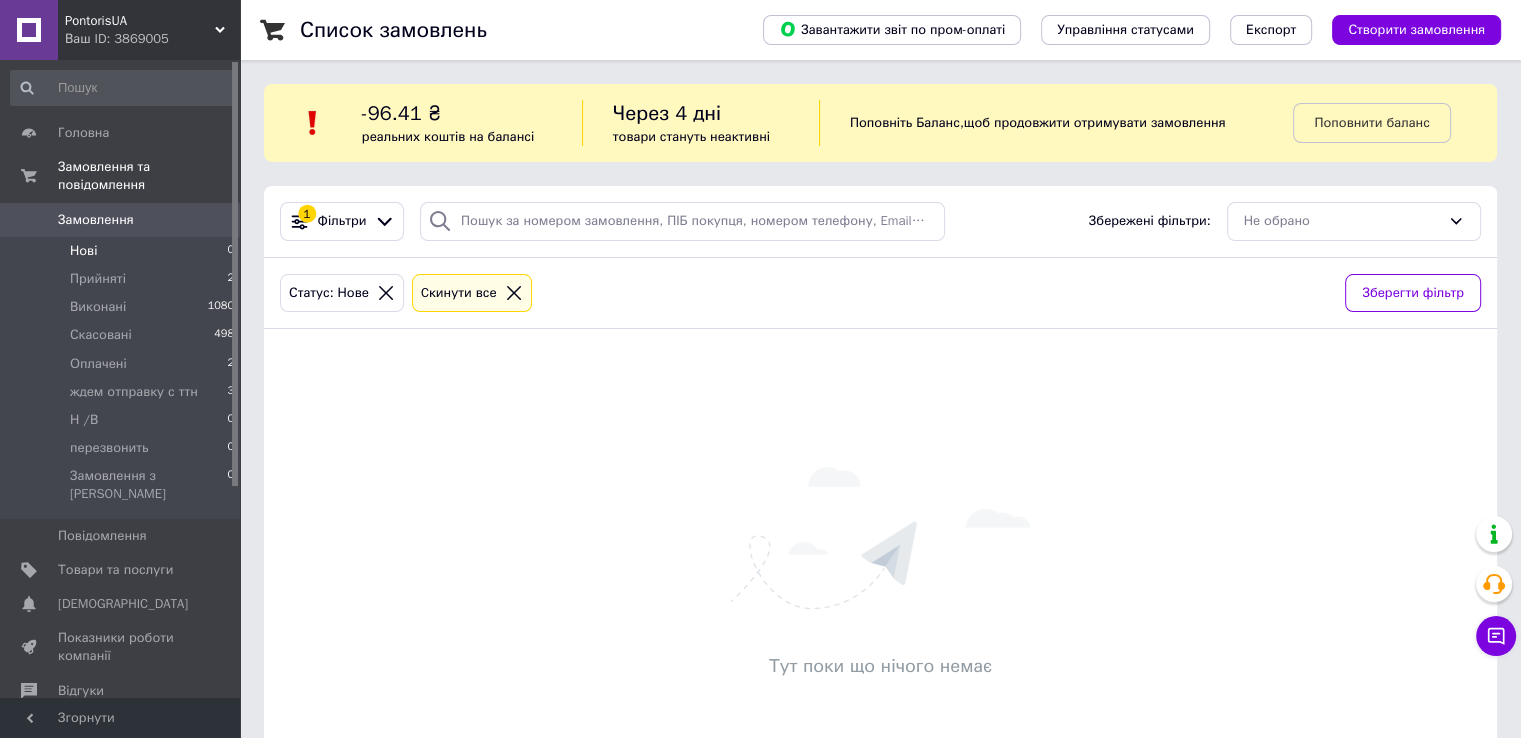 click on "PontorisUA" at bounding box center [140, 21] 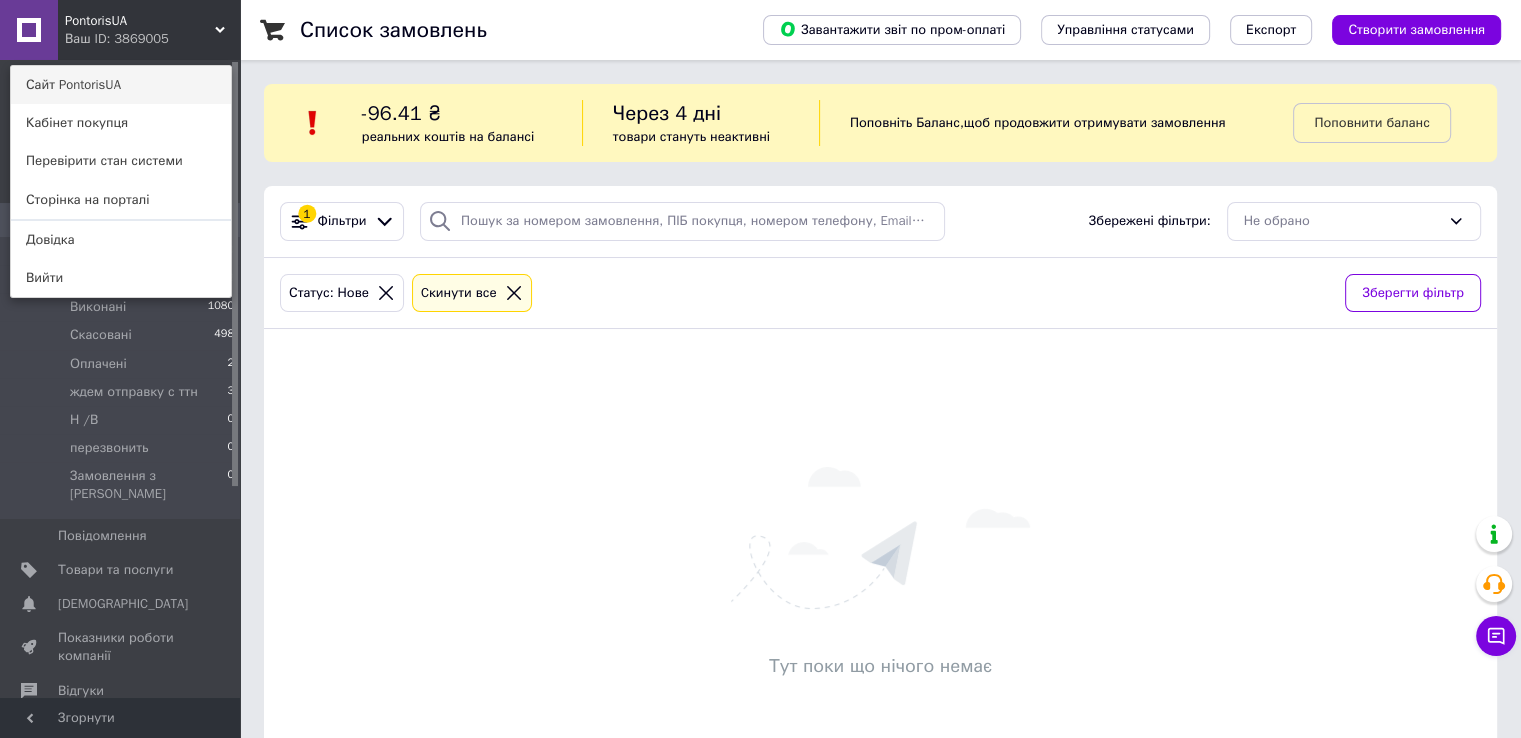 click on "Сайт PontorisUA" at bounding box center (121, 85) 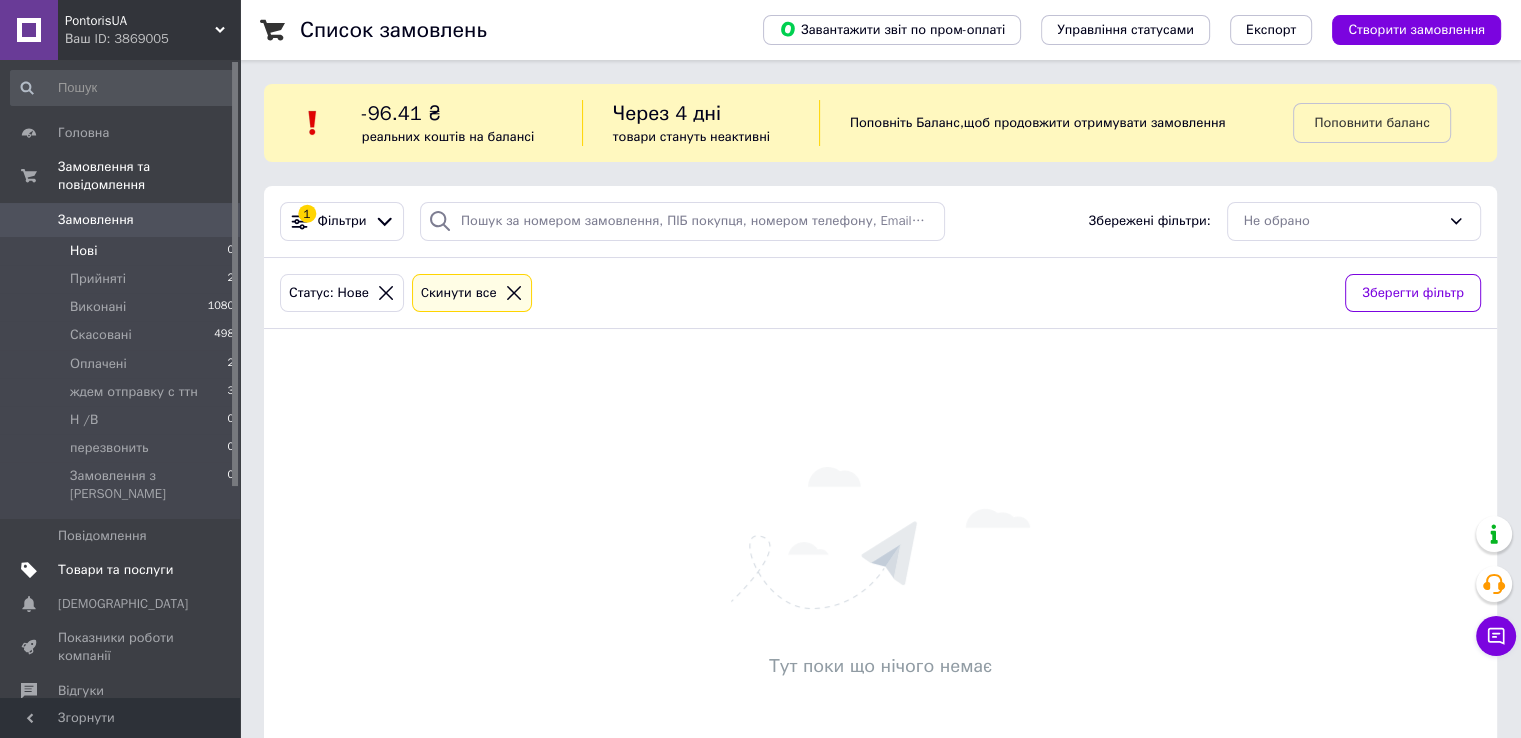 click on "Товари та послуги" at bounding box center [121, 570] 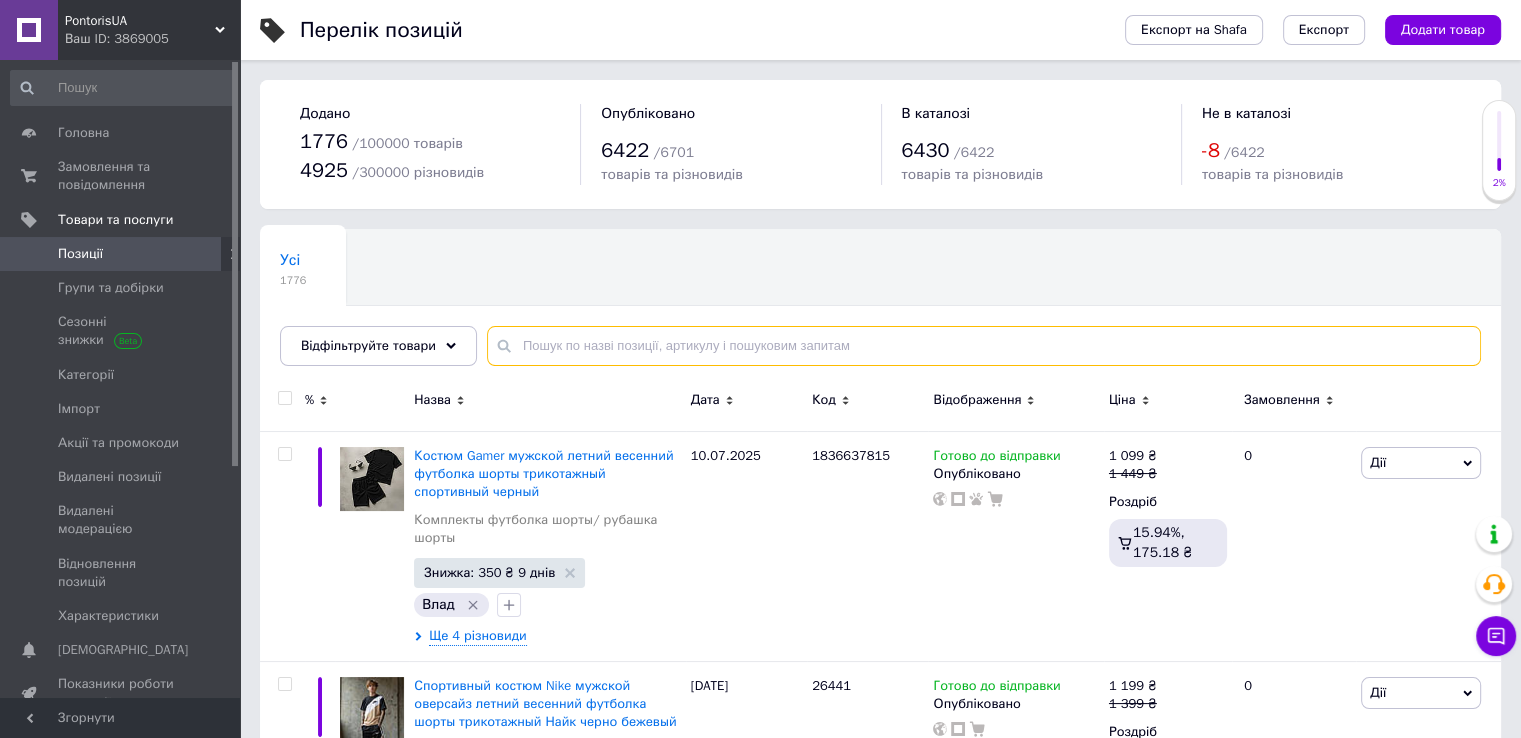 click at bounding box center [984, 346] 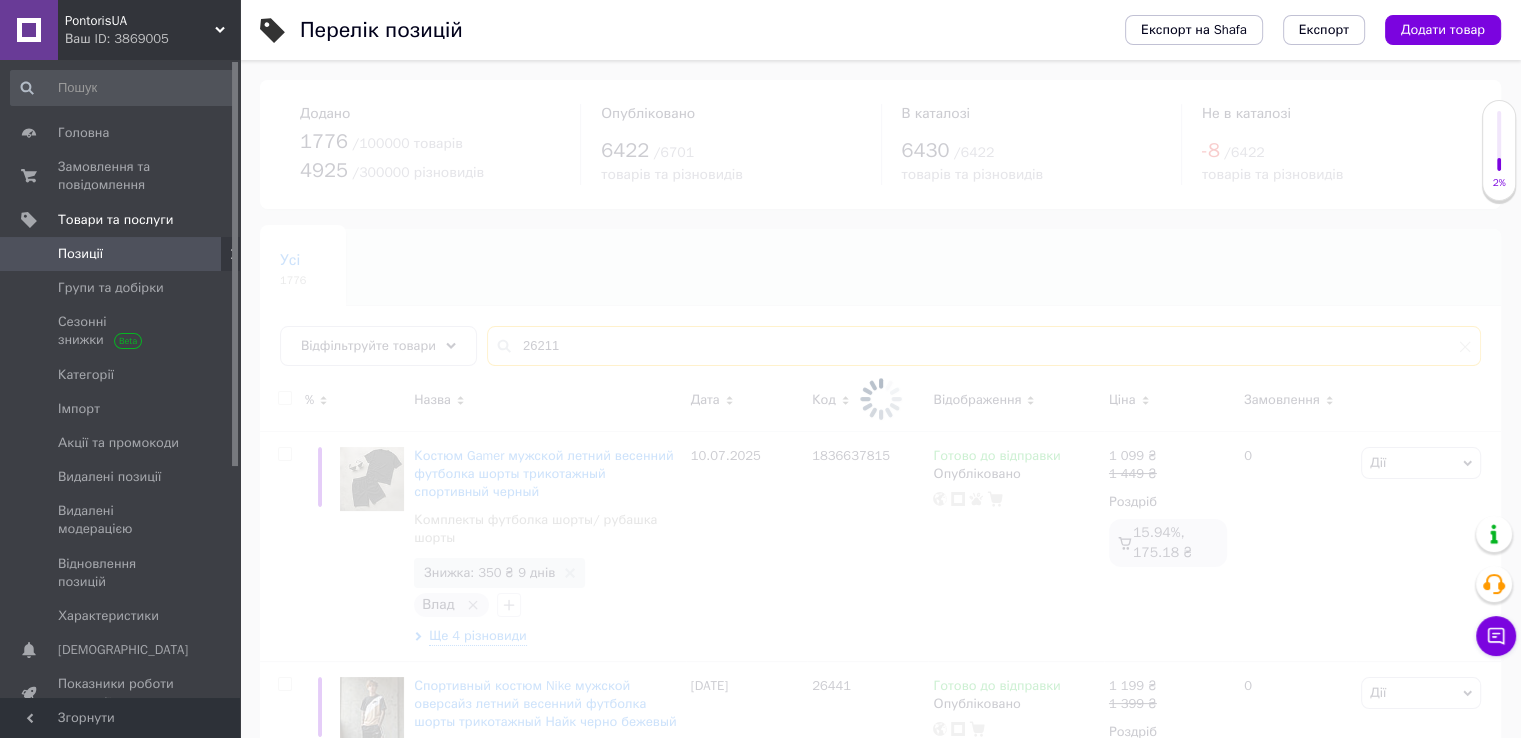 type on "26211" 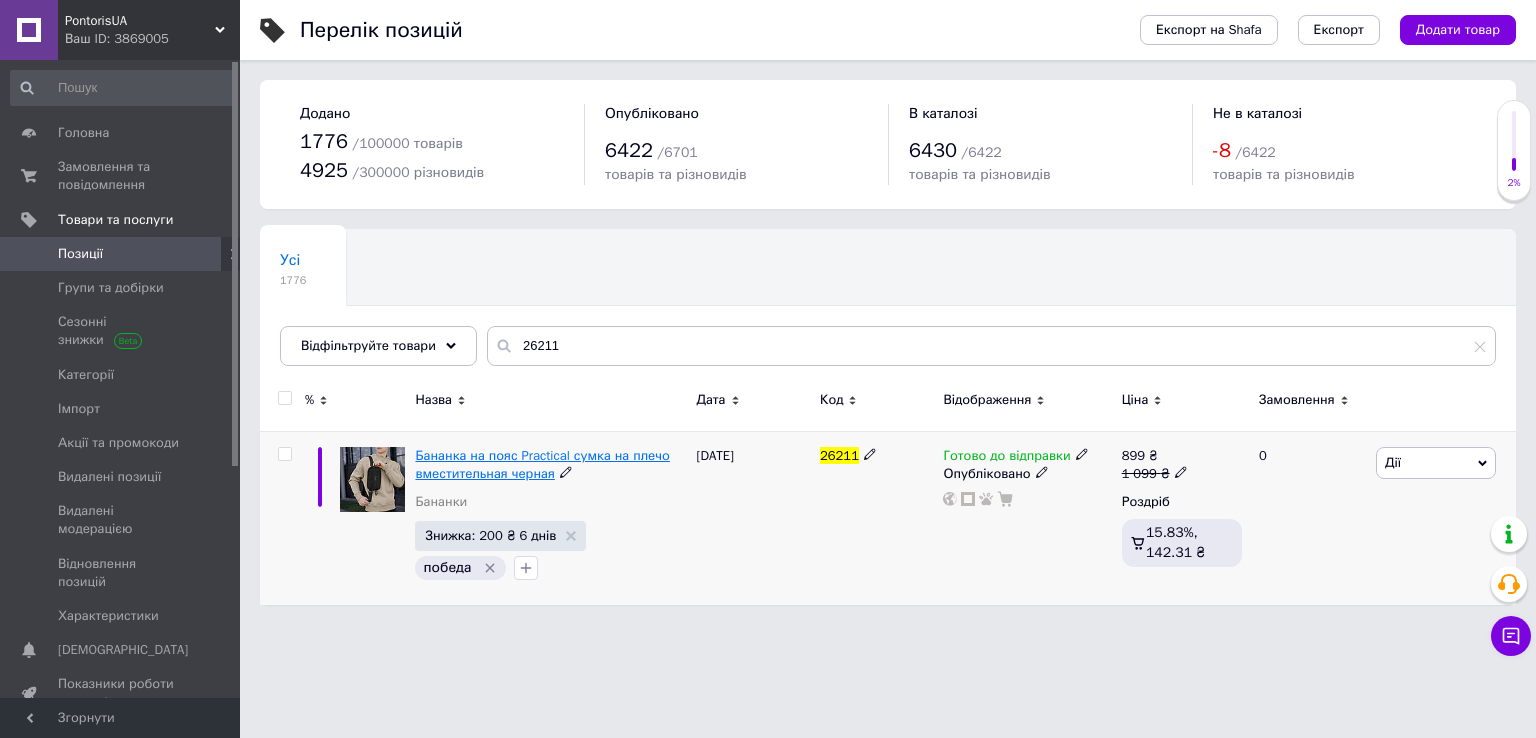click on "Бананка на пояс Practical сумка на плечо вместительная черная" at bounding box center (542, 464) 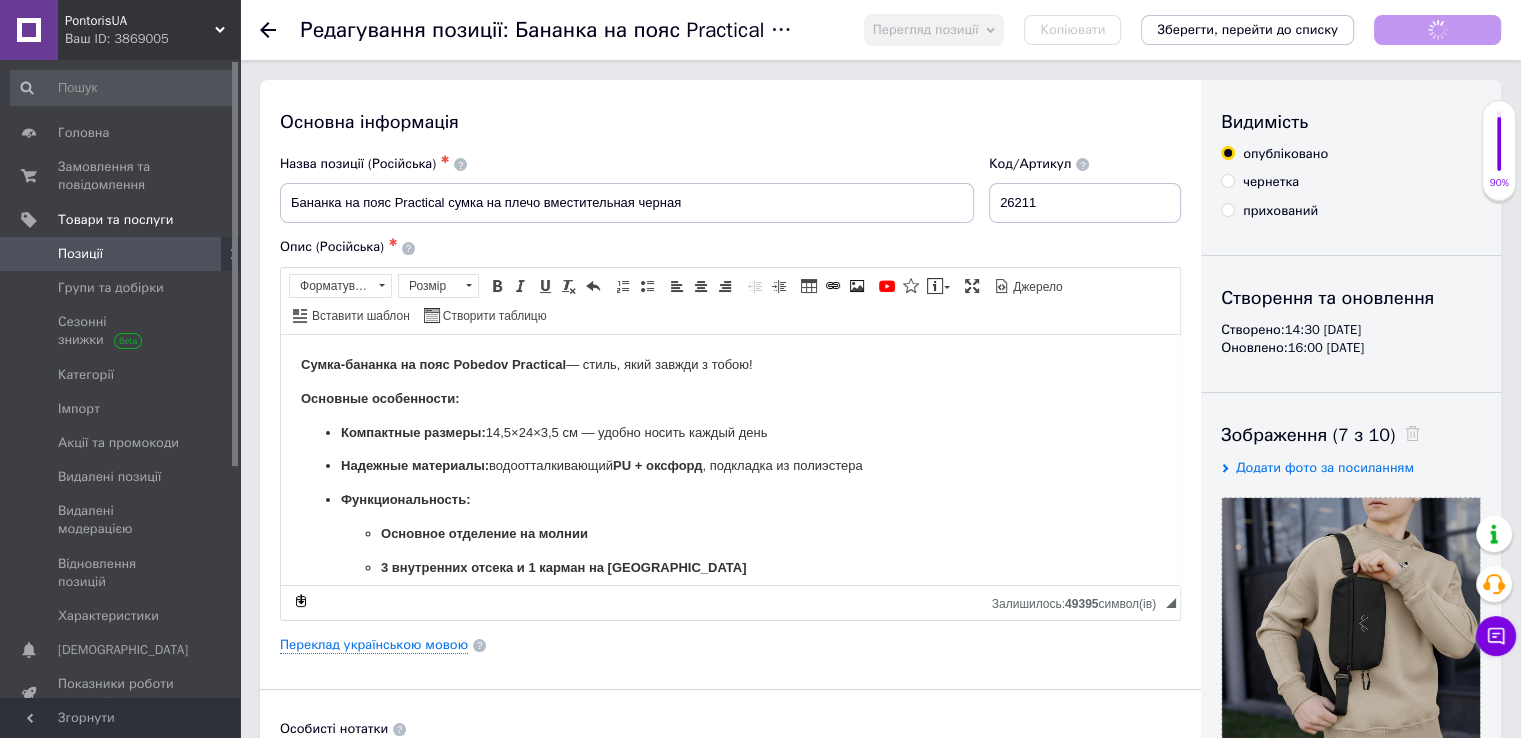 scroll, scrollTop: 0, scrollLeft: 0, axis: both 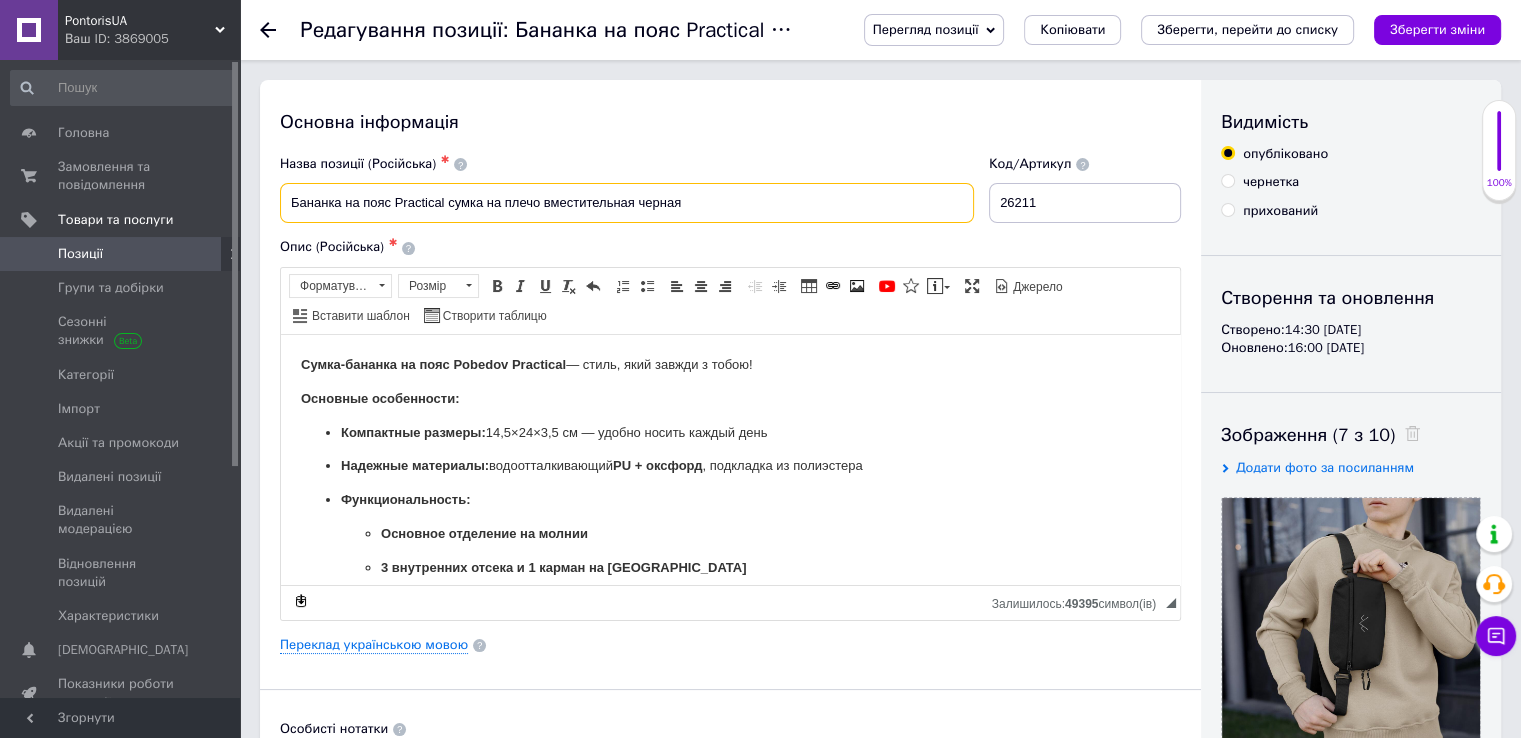 drag, startPoint x: 690, startPoint y: 204, endPoint x: 280, endPoint y: 202, distance: 410.00488 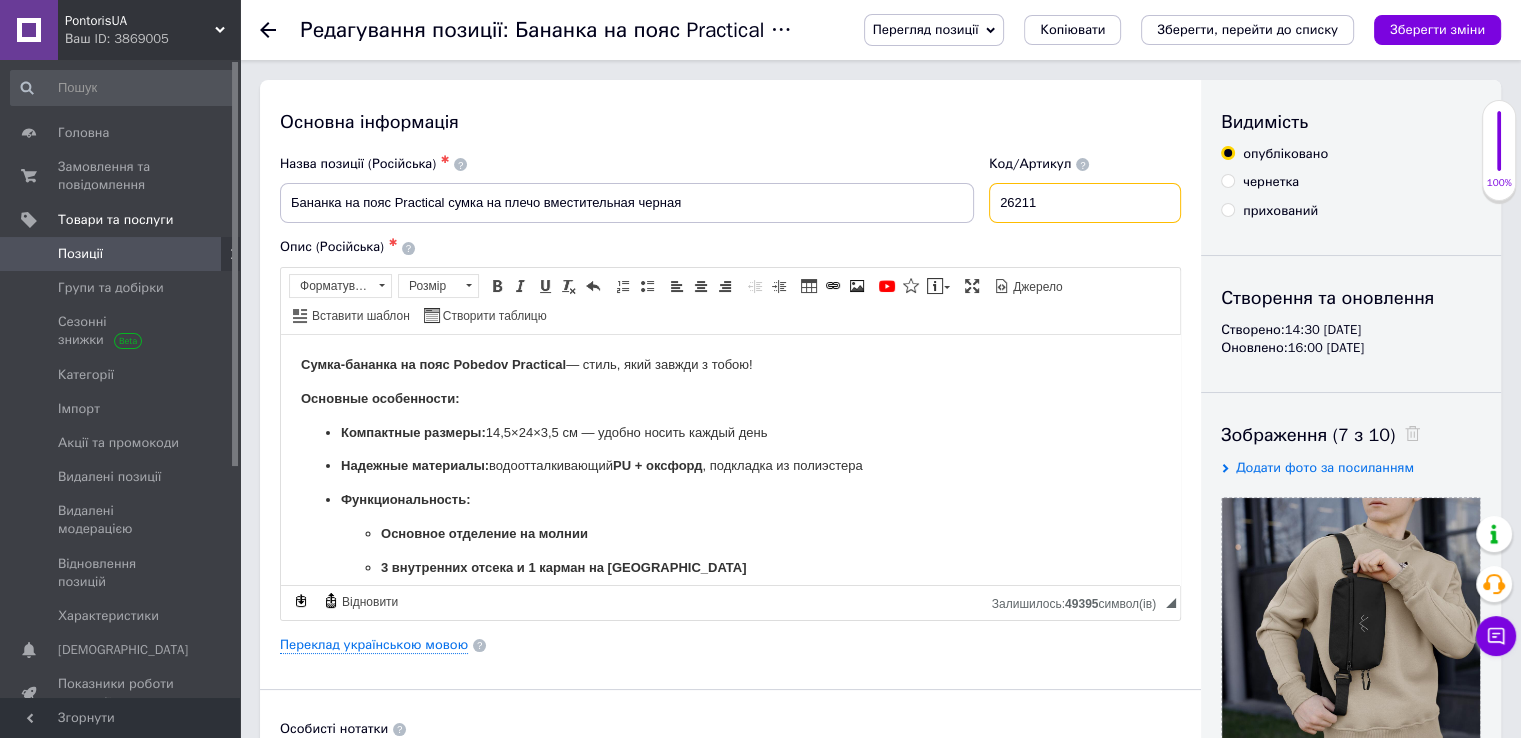 drag, startPoint x: 1056, startPoint y: 207, endPoint x: 930, endPoint y: 219, distance: 126.57014 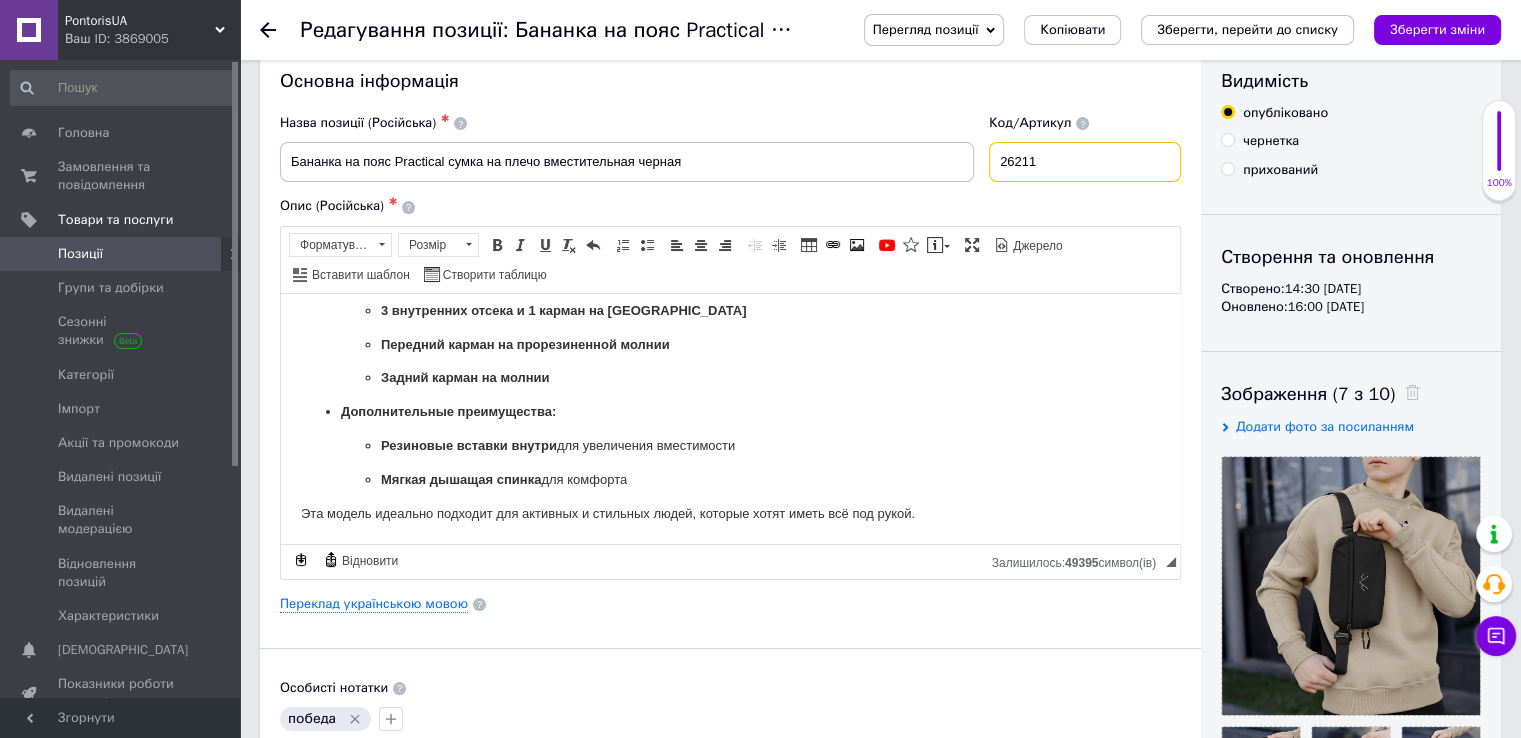 scroll, scrollTop: 0, scrollLeft: 0, axis: both 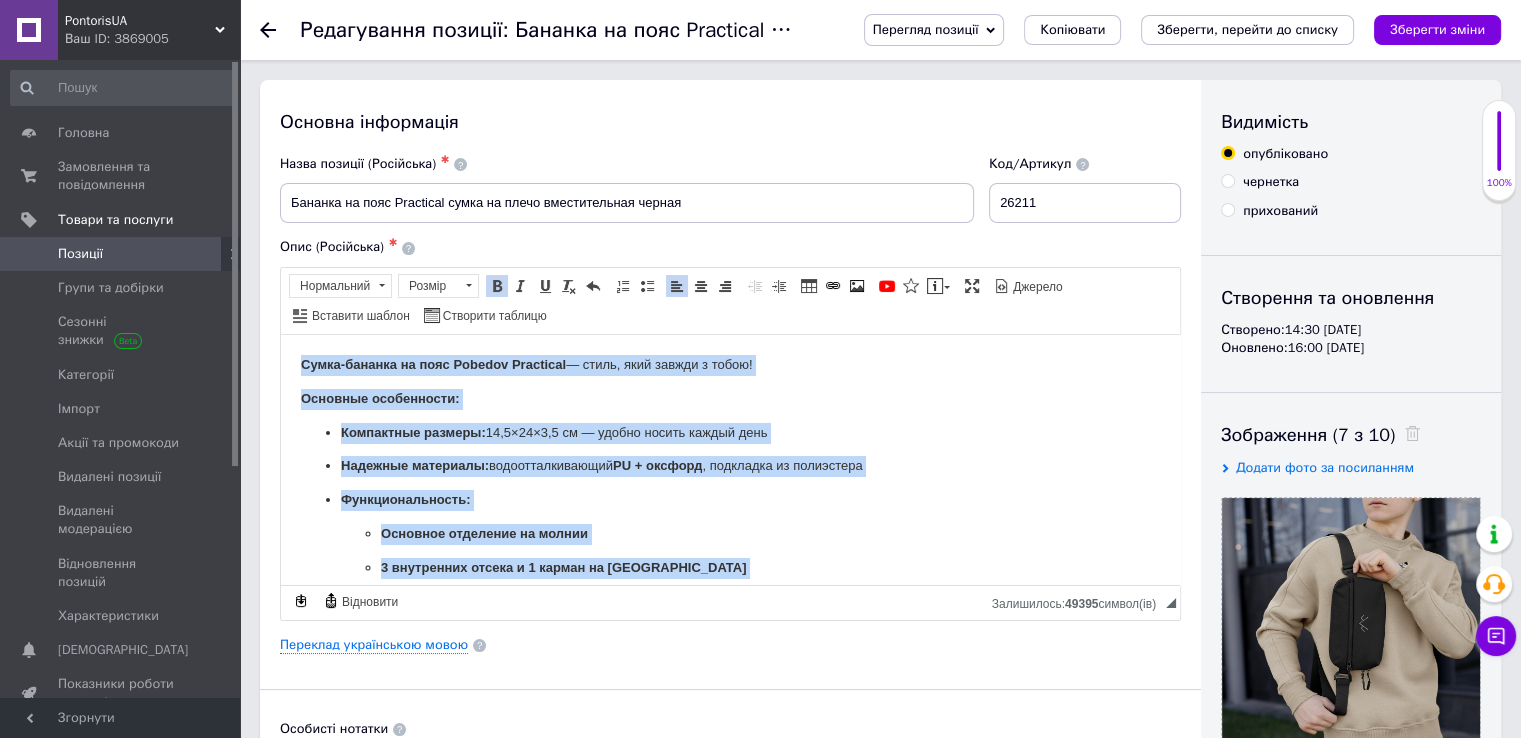 drag, startPoint x: 925, startPoint y: 559, endPoint x: 551, endPoint y: 683, distance: 394.0203 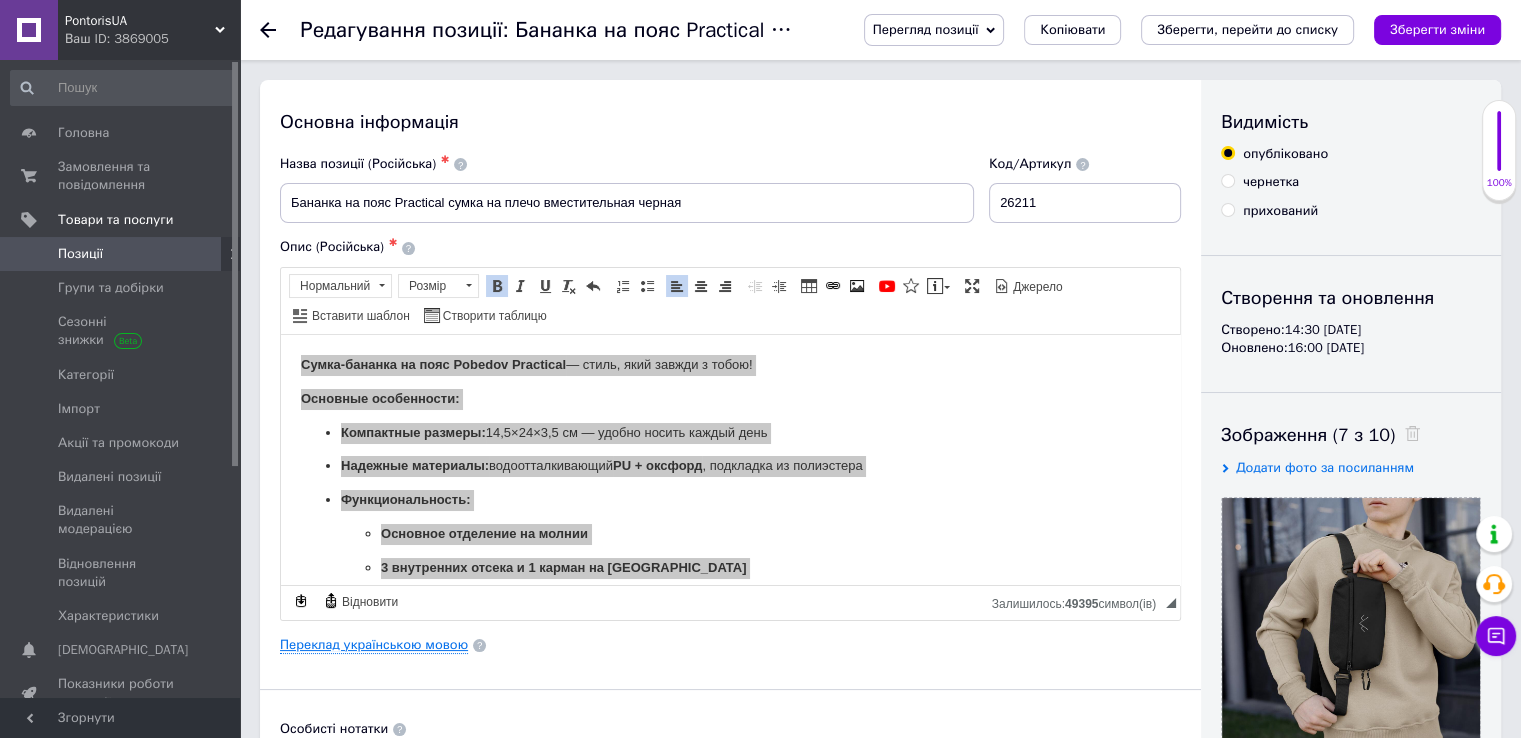 click on "Переклад українською мовою" at bounding box center [374, 645] 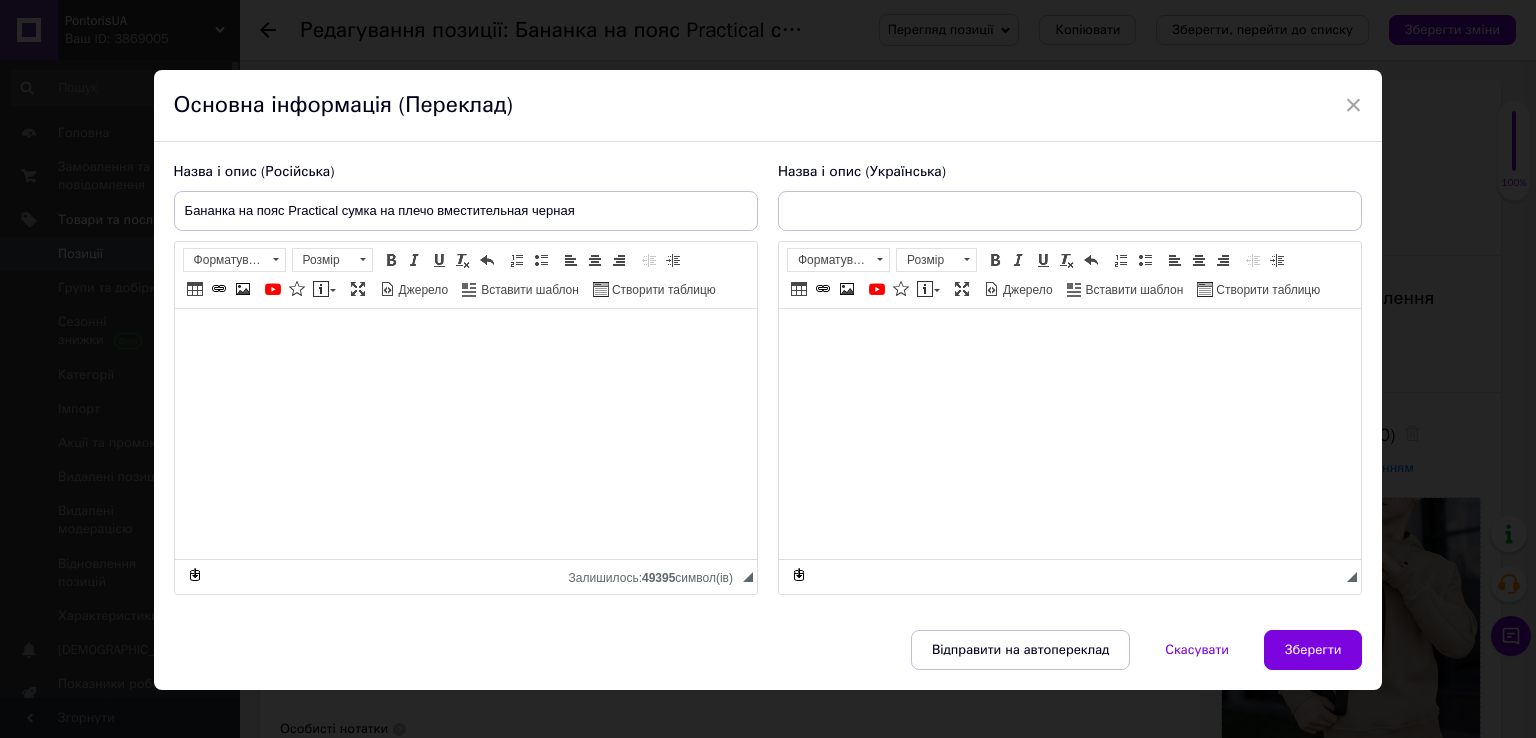 type on "Бананка на пояс Practical сумка на плече містка чорна" 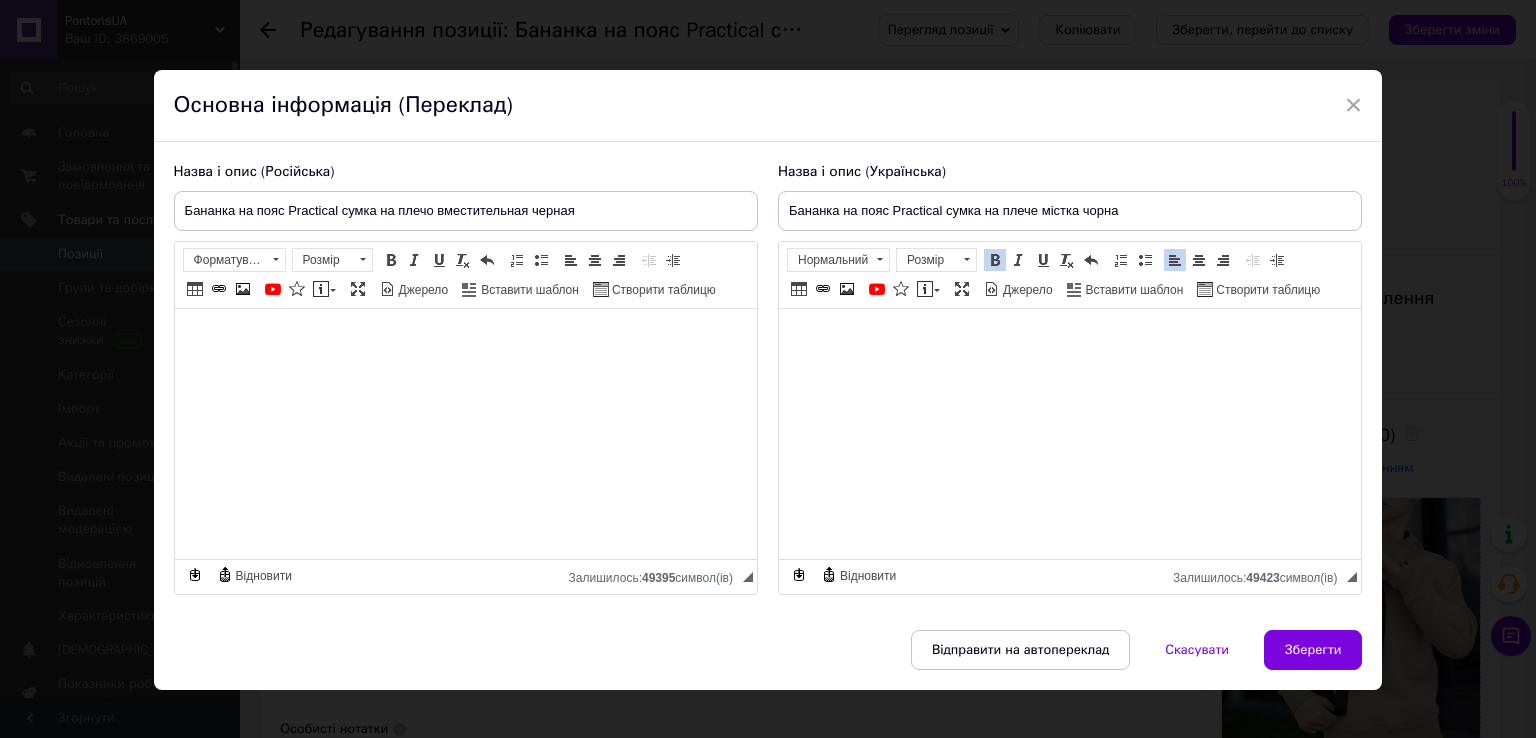 drag, startPoint x: 1344, startPoint y: 101, endPoint x: 1364, endPoint y: 185, distance: 86.34813 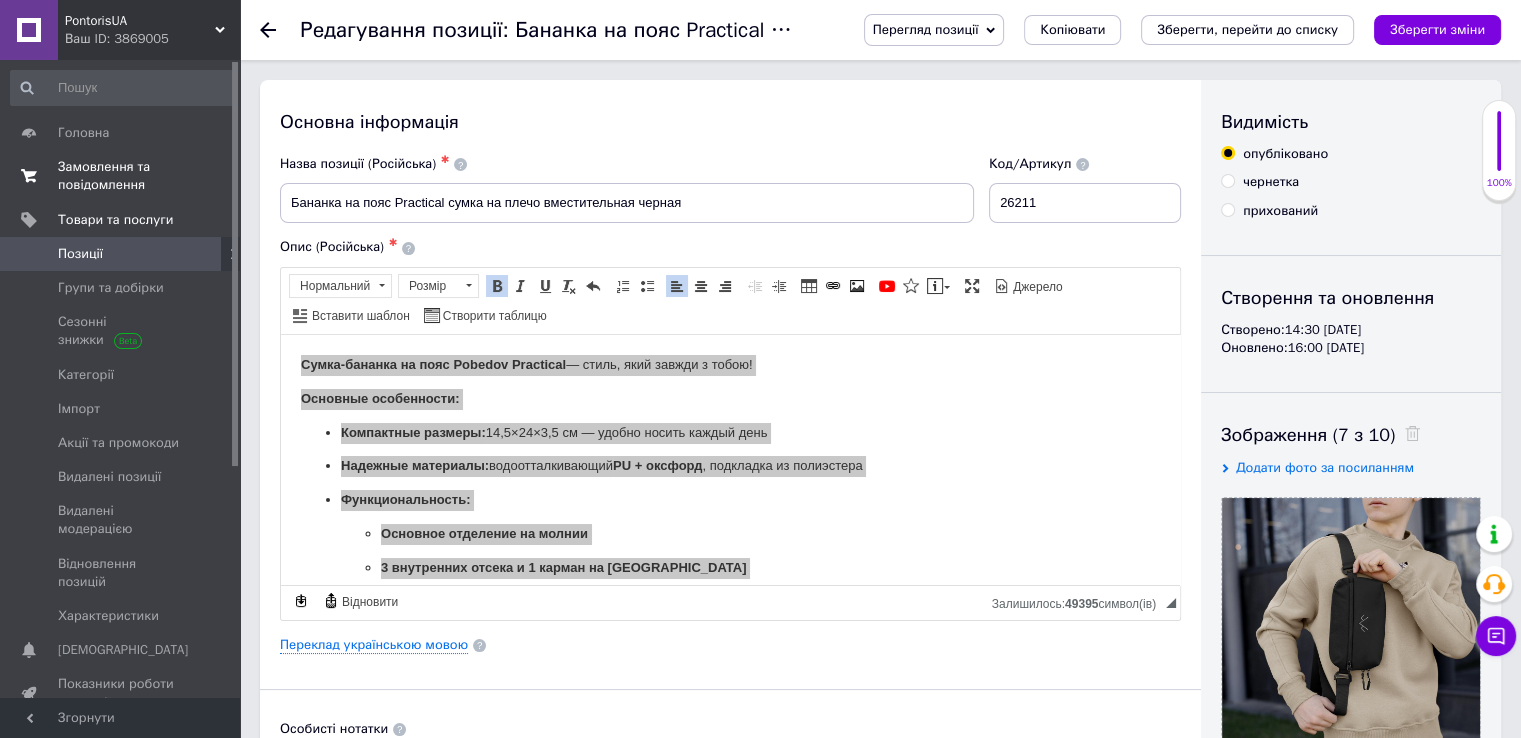 click on "Замовлення та повідомлення" at bounding box center [121, 176] 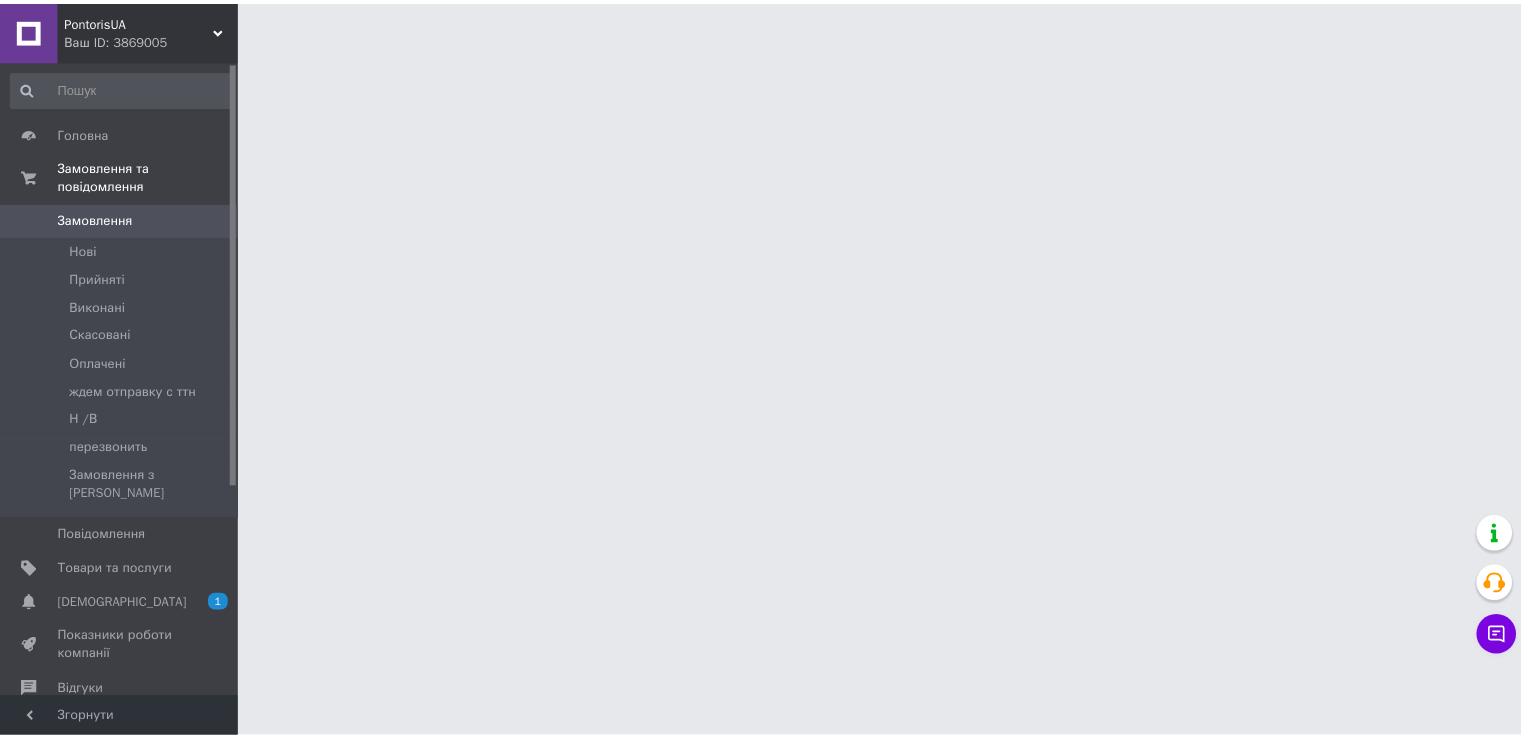 scroll, scrollTop: 0, scrollLeft: 0, axis: both 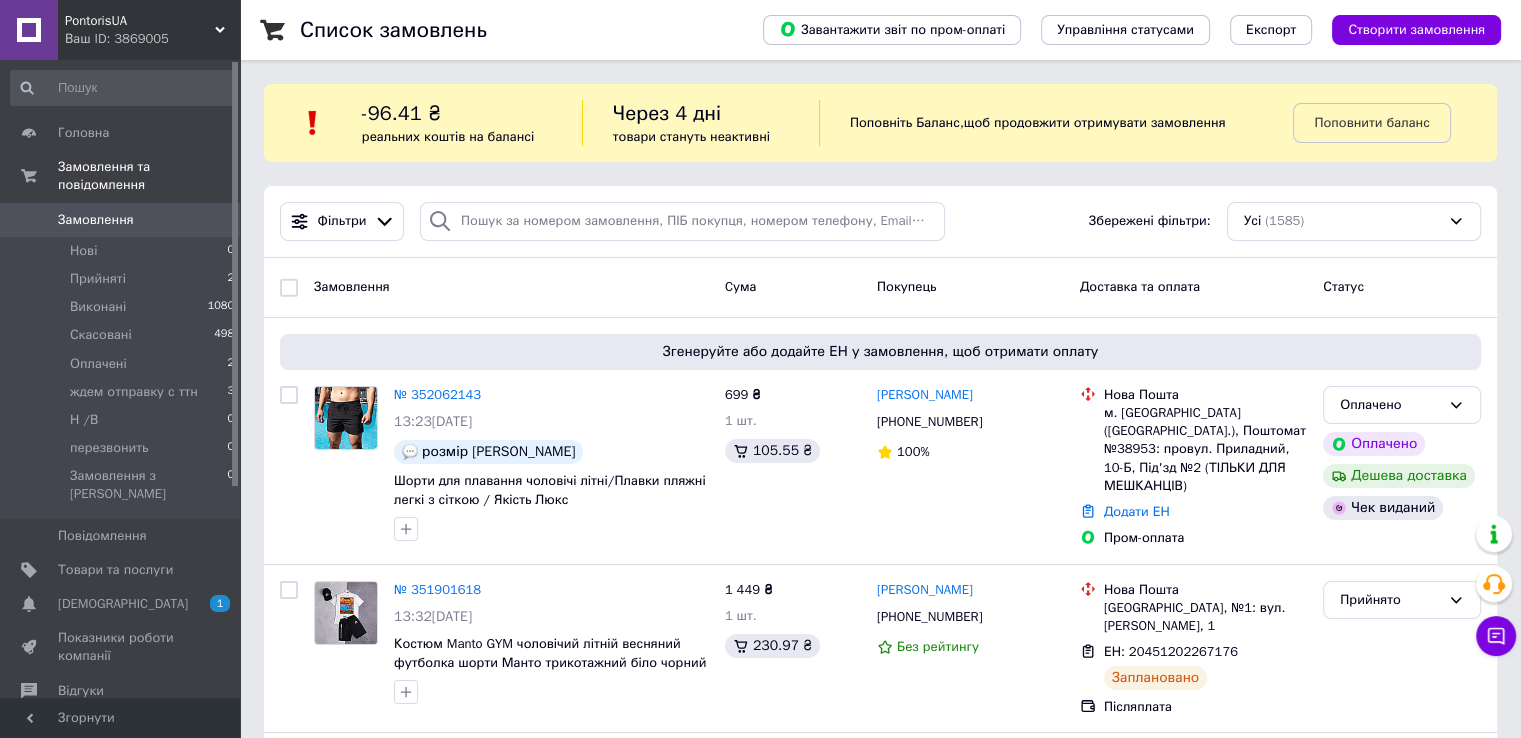 click on "[DEMOGRAPHIC_DATA]" at bounding box center (121, 604) 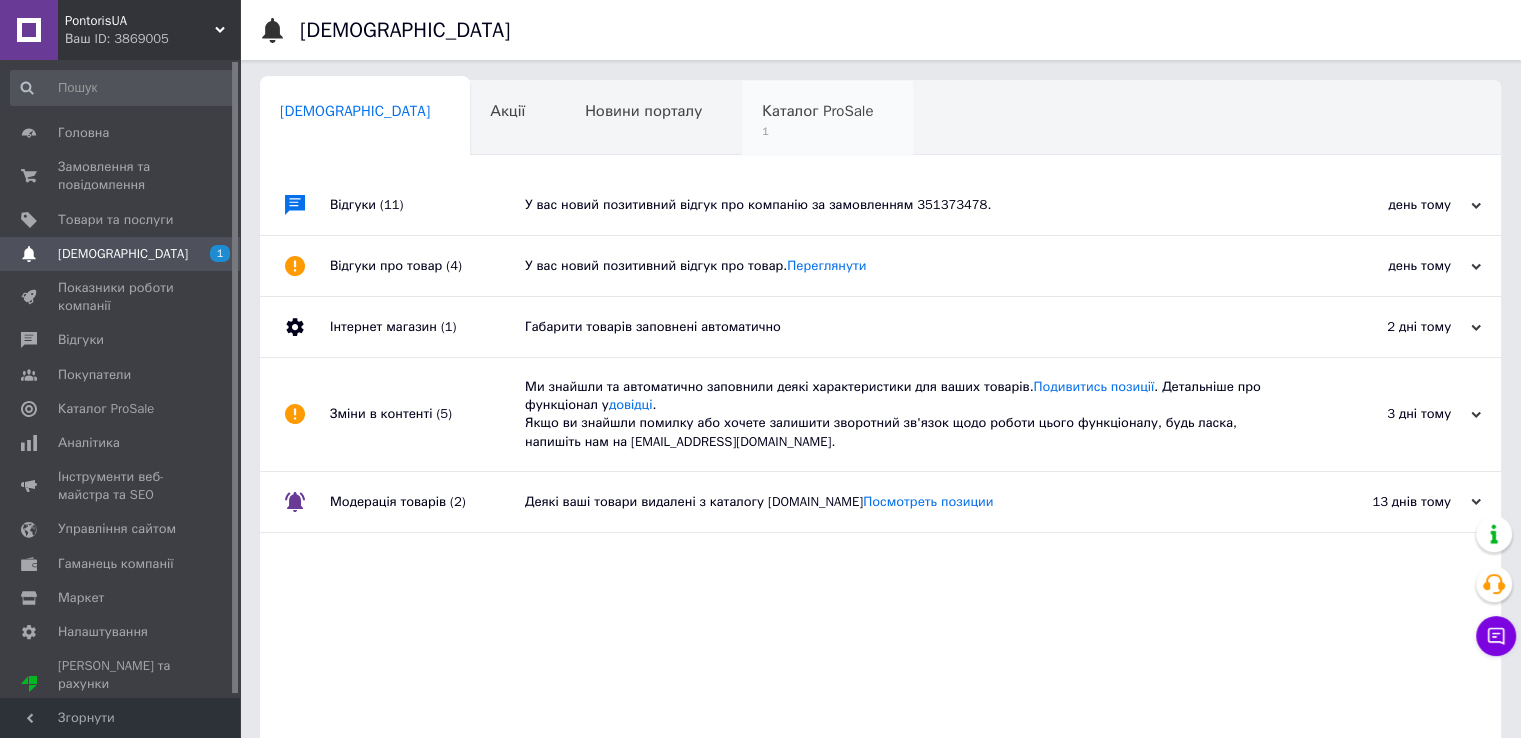 click on "1" at bounding box center (817, 131) 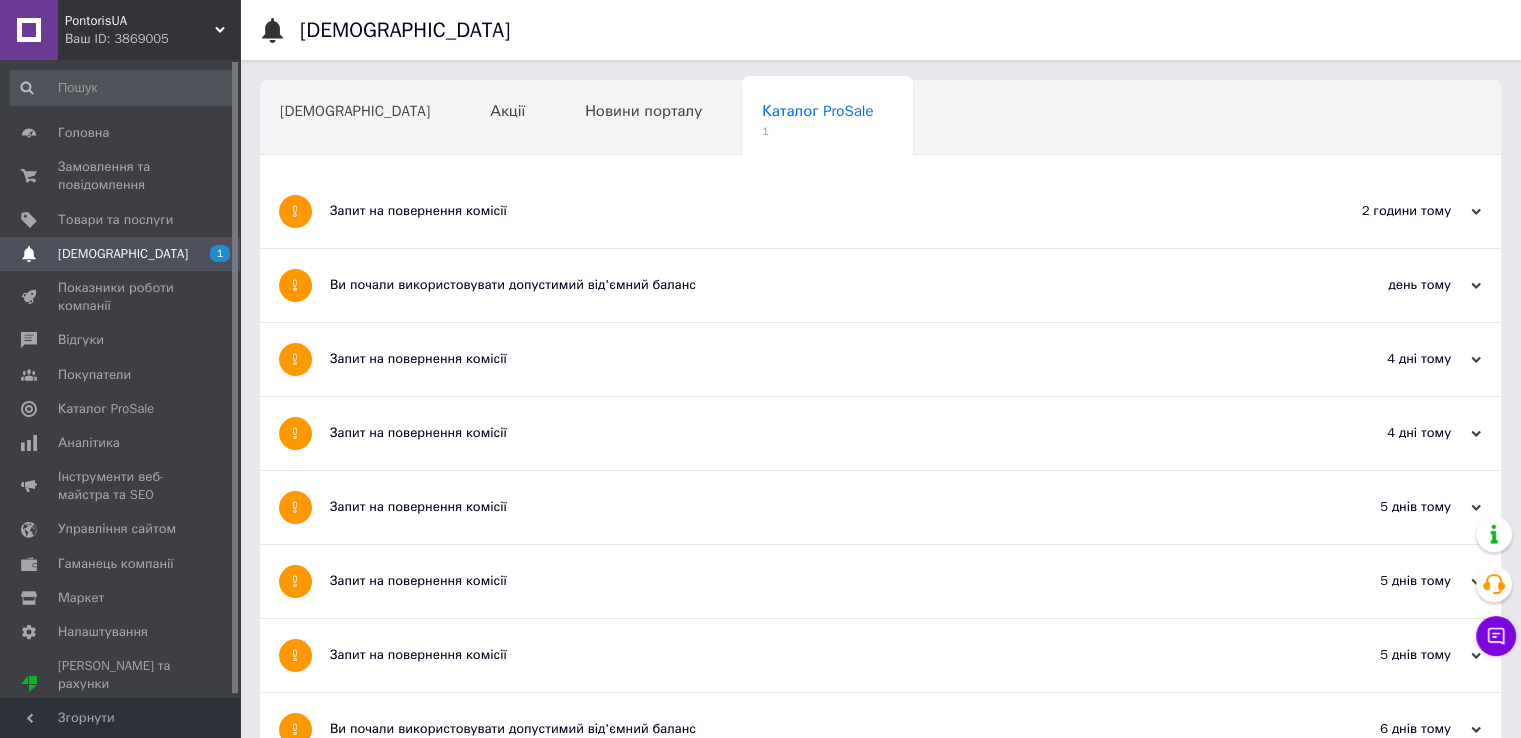 click on "Запит на повернення комісії" at bounding box center [805, 211] 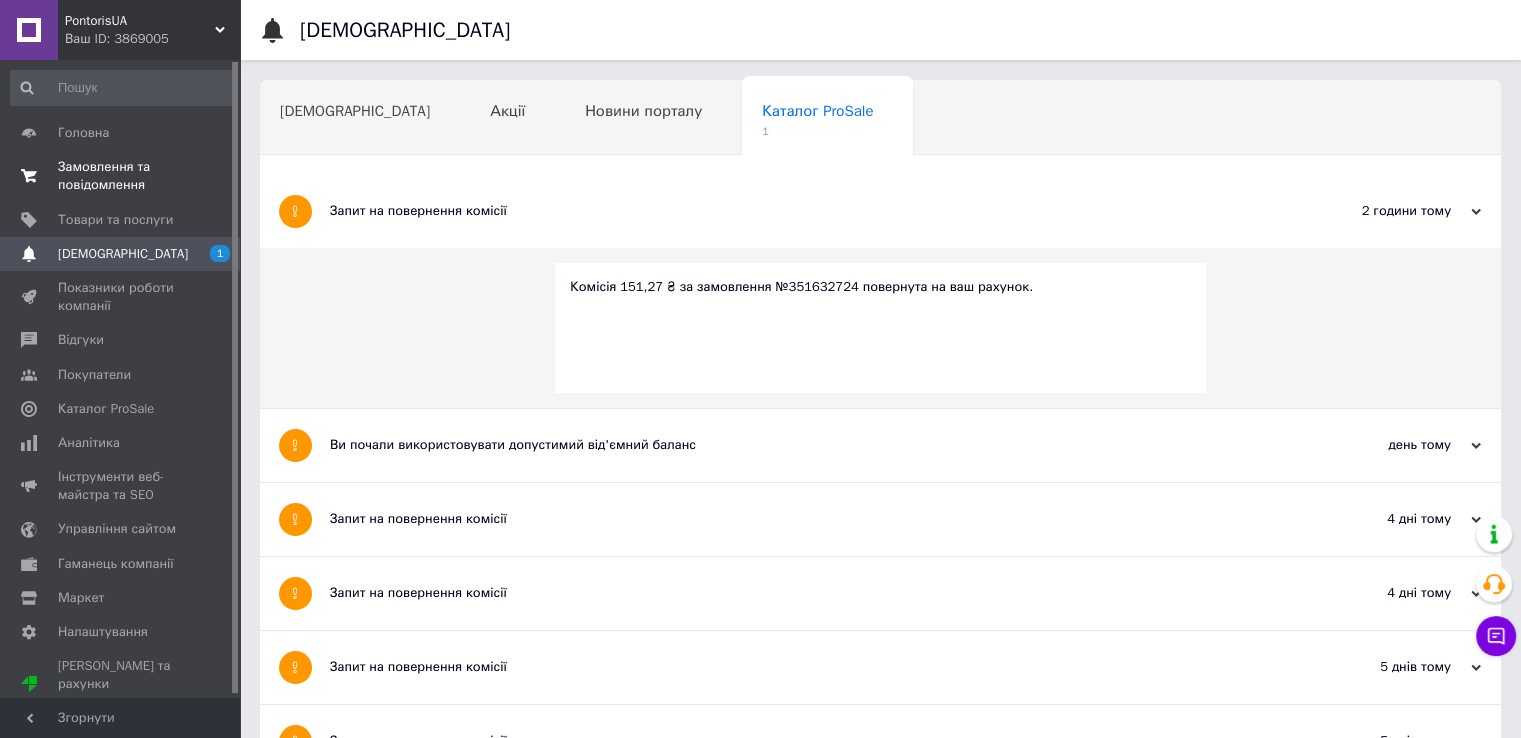 click on "Замовлення та повідомлення" at bounding box center [121, 176] 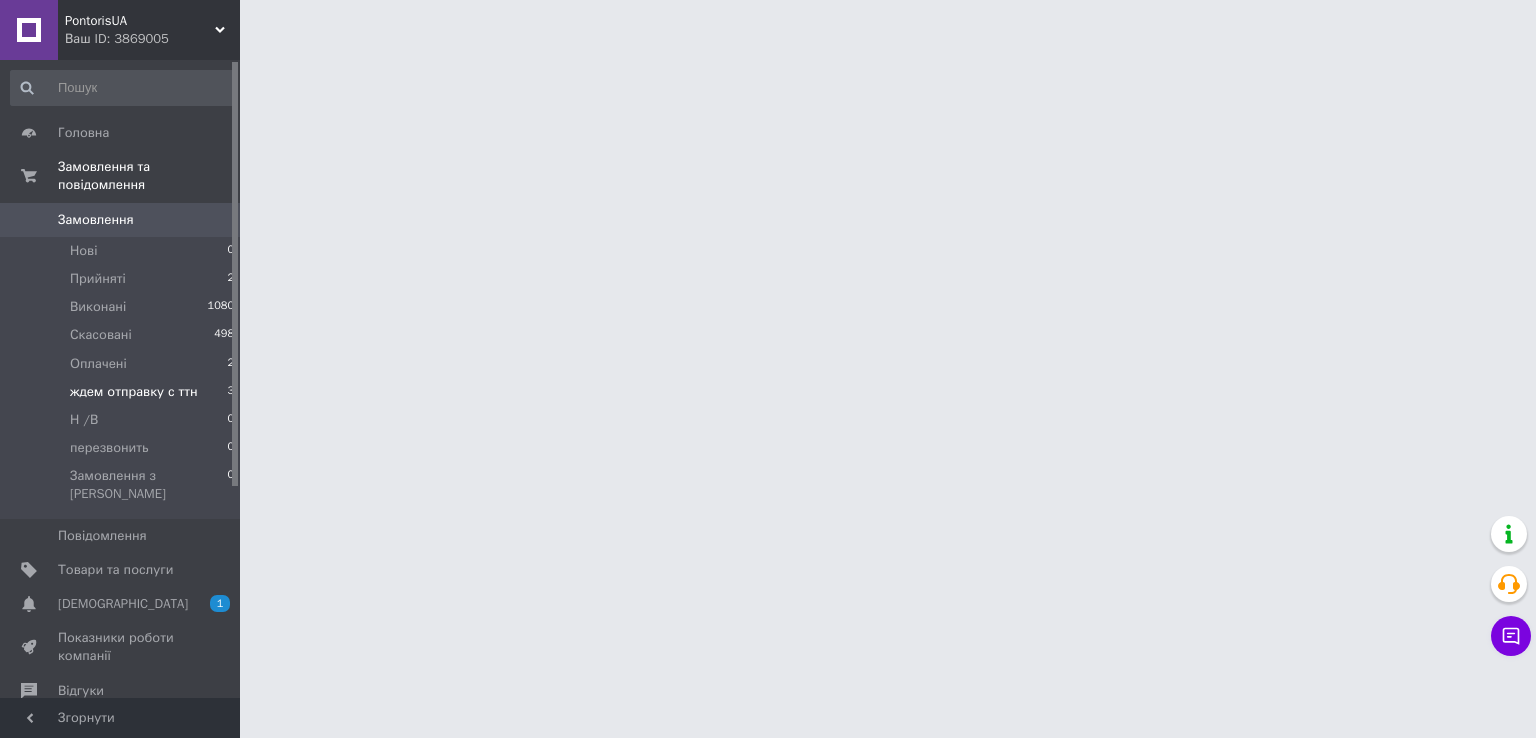 click on "ждем отправку с ттн" at bounding box center [134, 392] 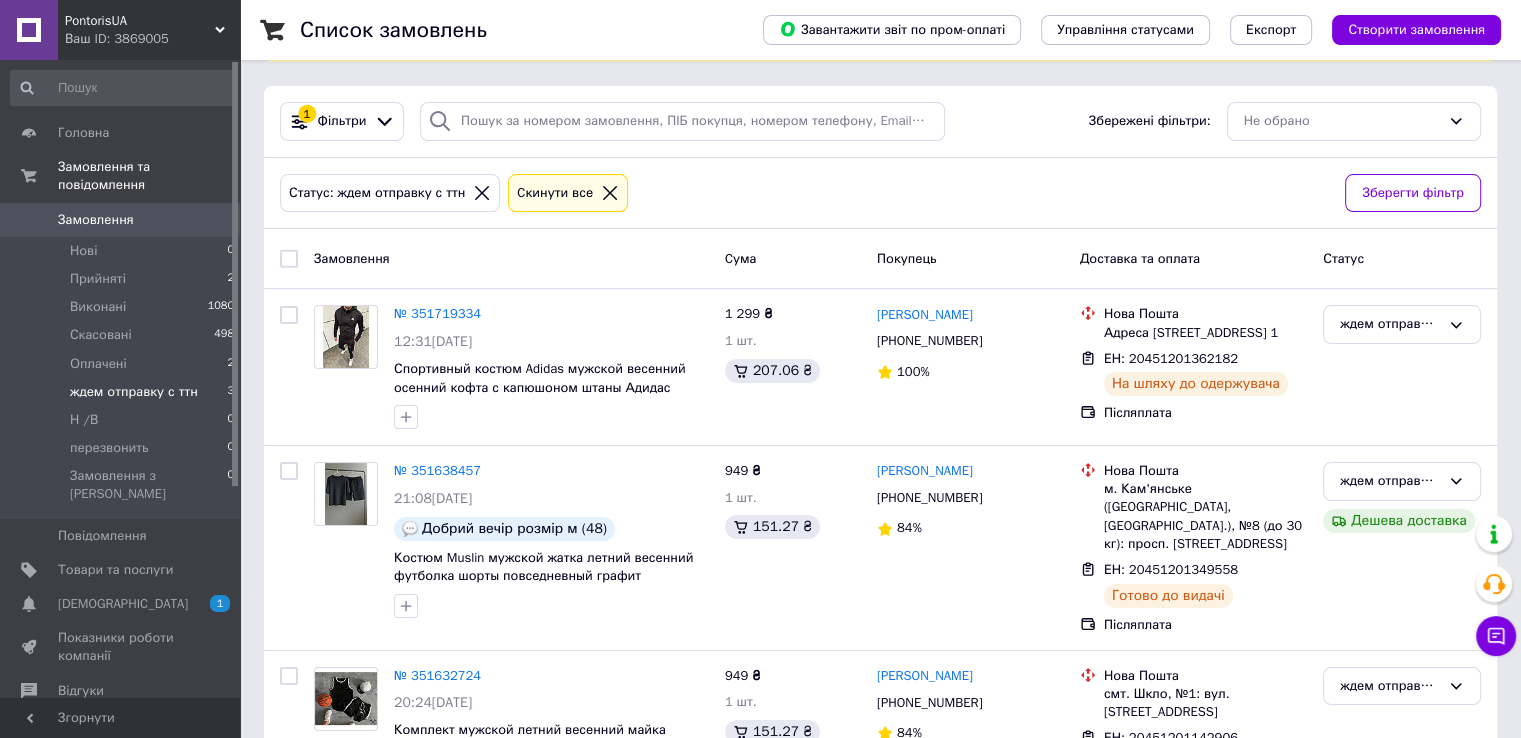 scroll, scrollTop: 198, scrollLeft: 0, axis: vertical 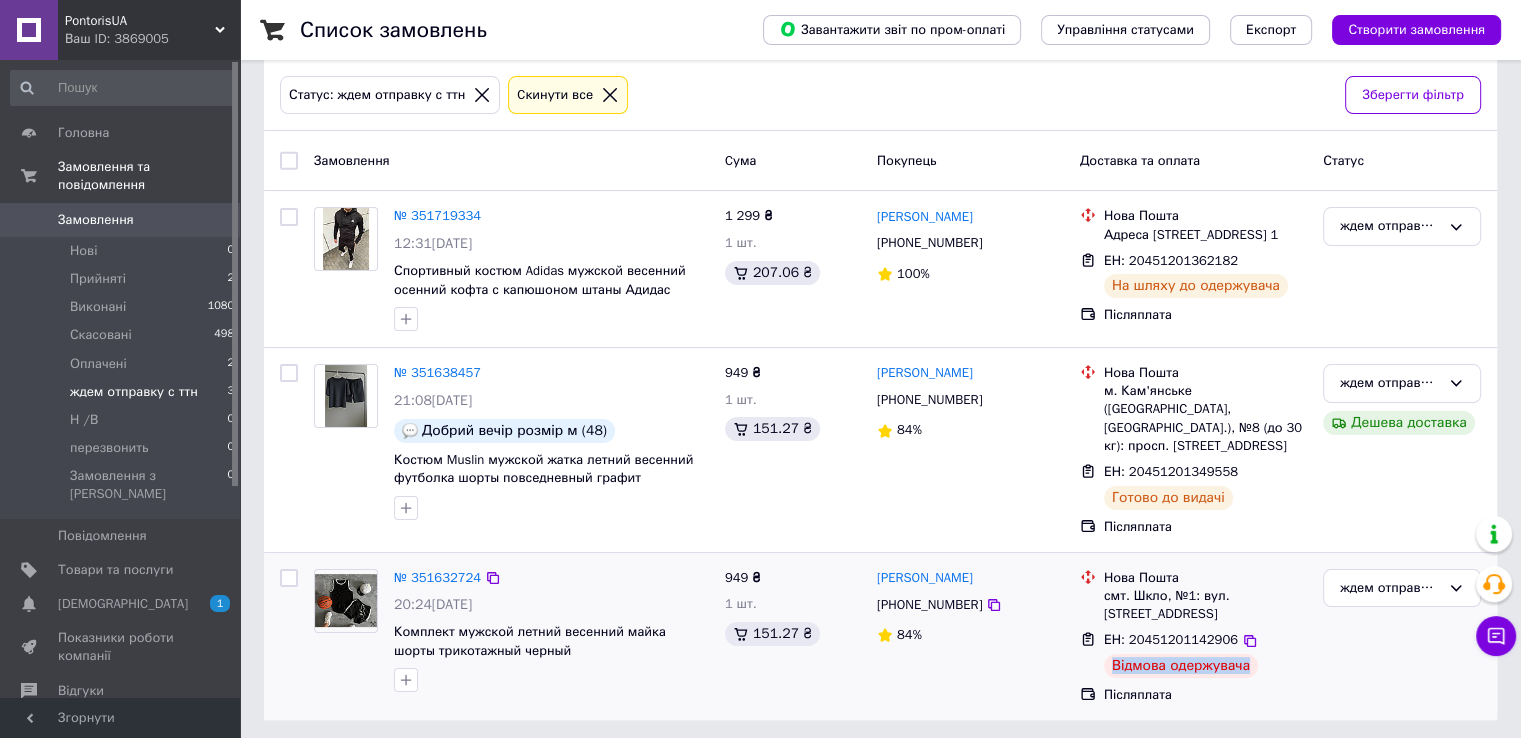drag, startPoint x: 1247, startPoint y: 667, endPoint x: 1227, endPoint y: 621, distance: 50.159744 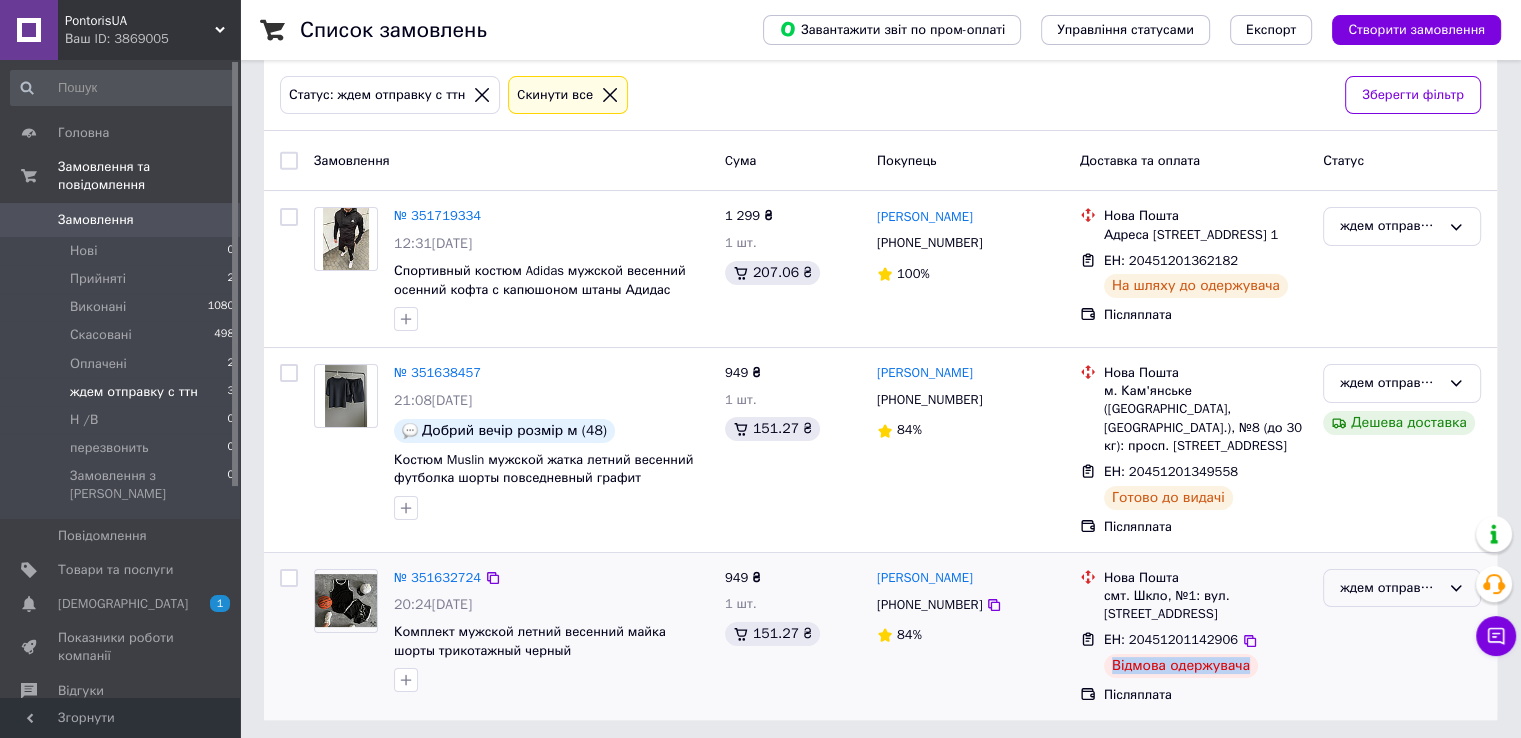 copy on "Відмова одержувача" 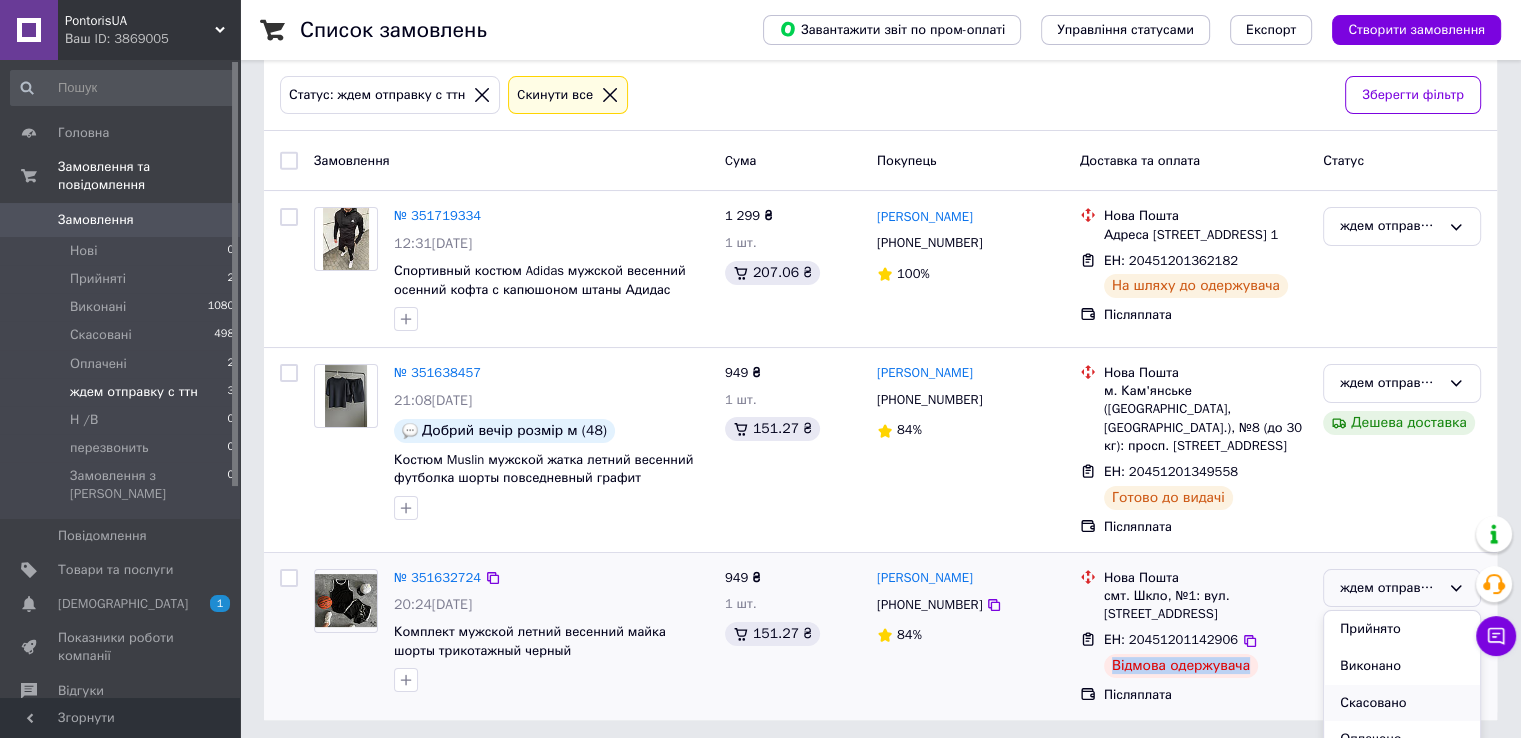 click on "Скасовано" at bounding box center [1402, 703] 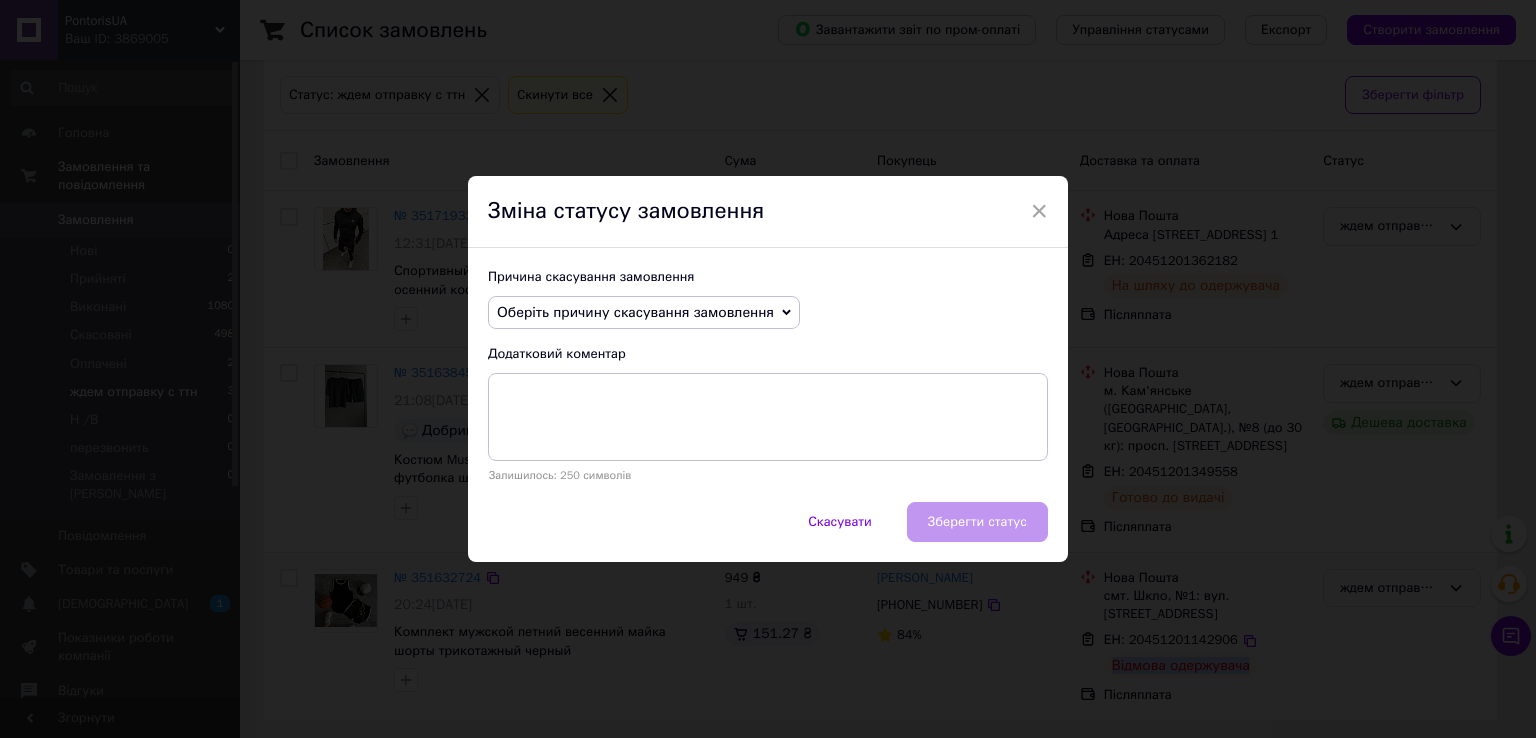 click on "Оберіть причину скасування замовлення" at bounding box center [635, 312] 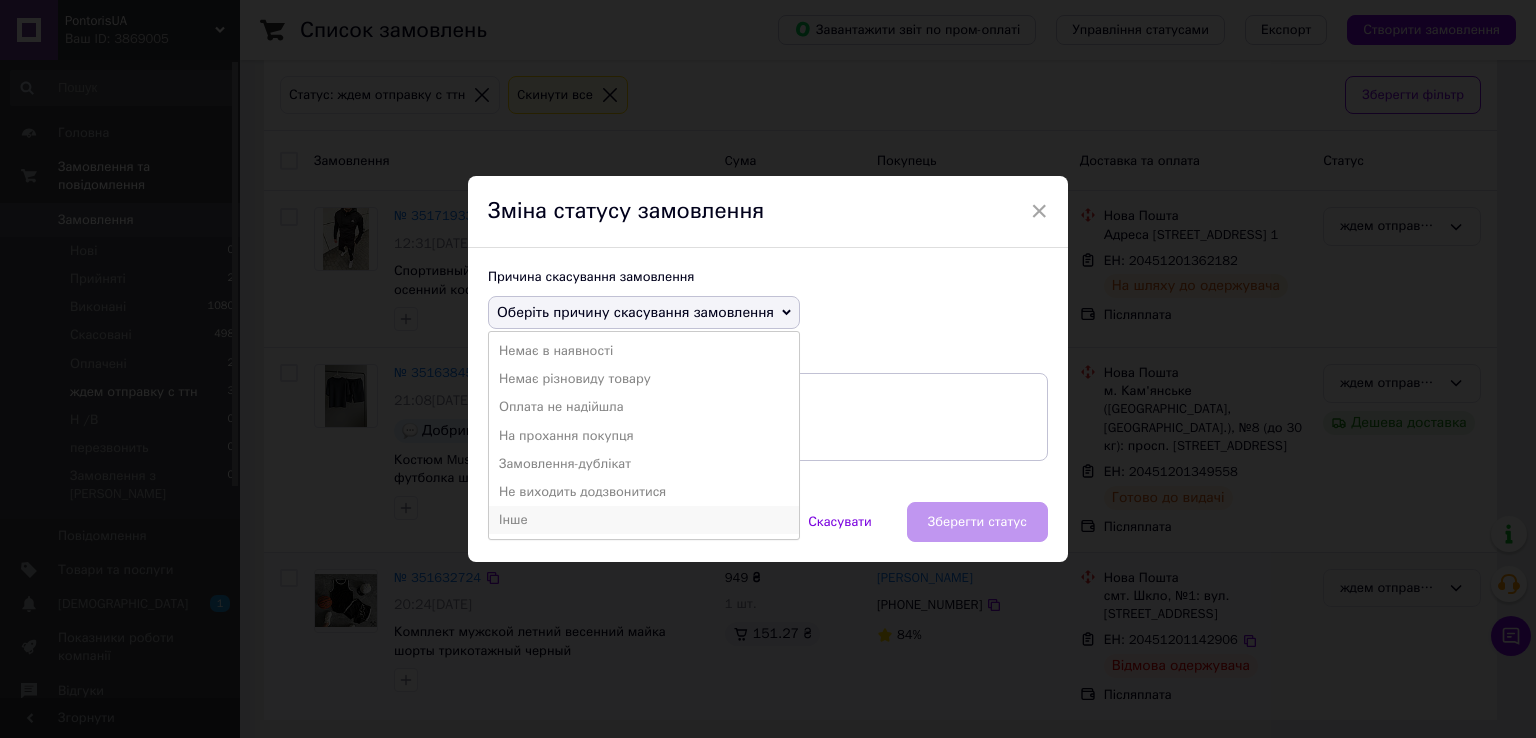 click on "Інше" at bounding box center [644, 520] 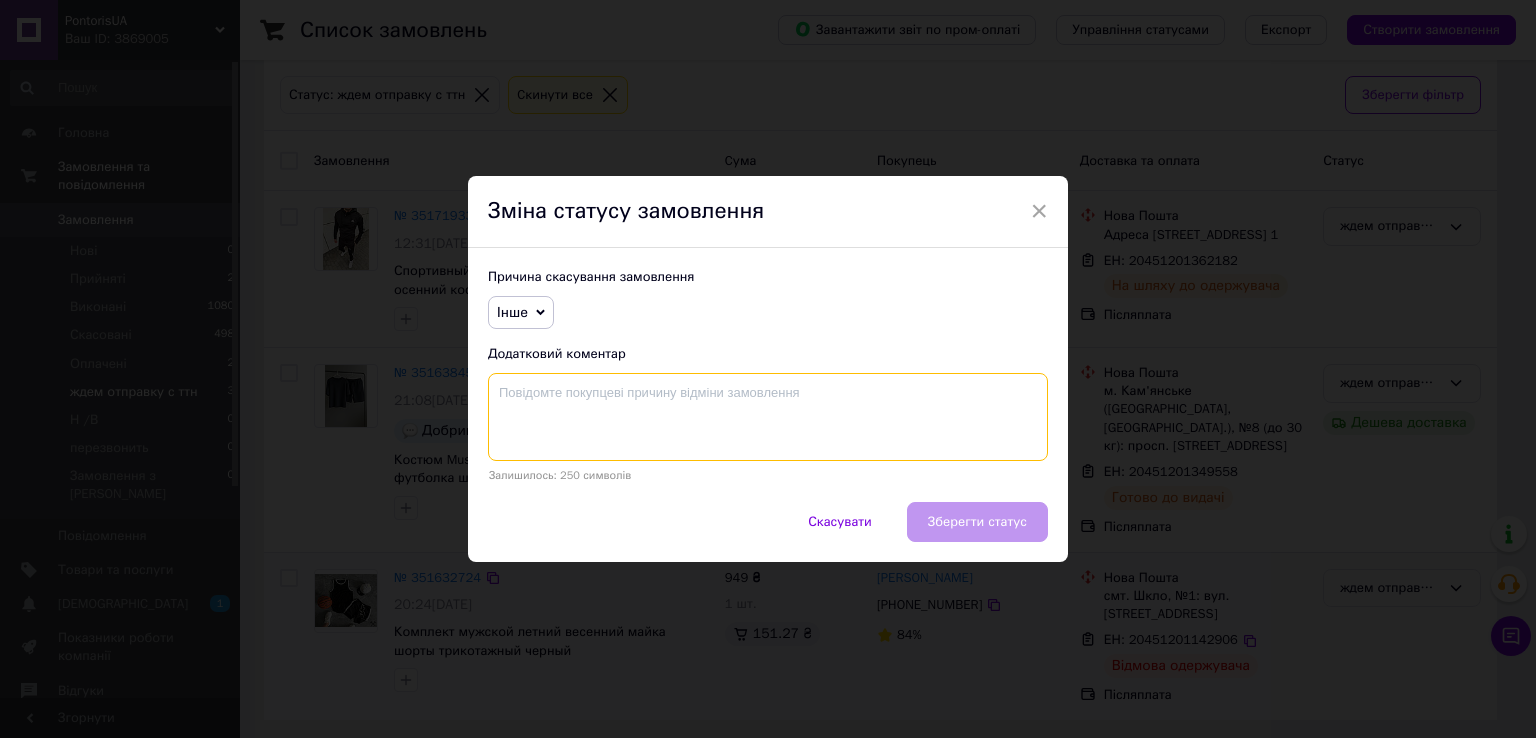 click at bounding box center [768, 417] 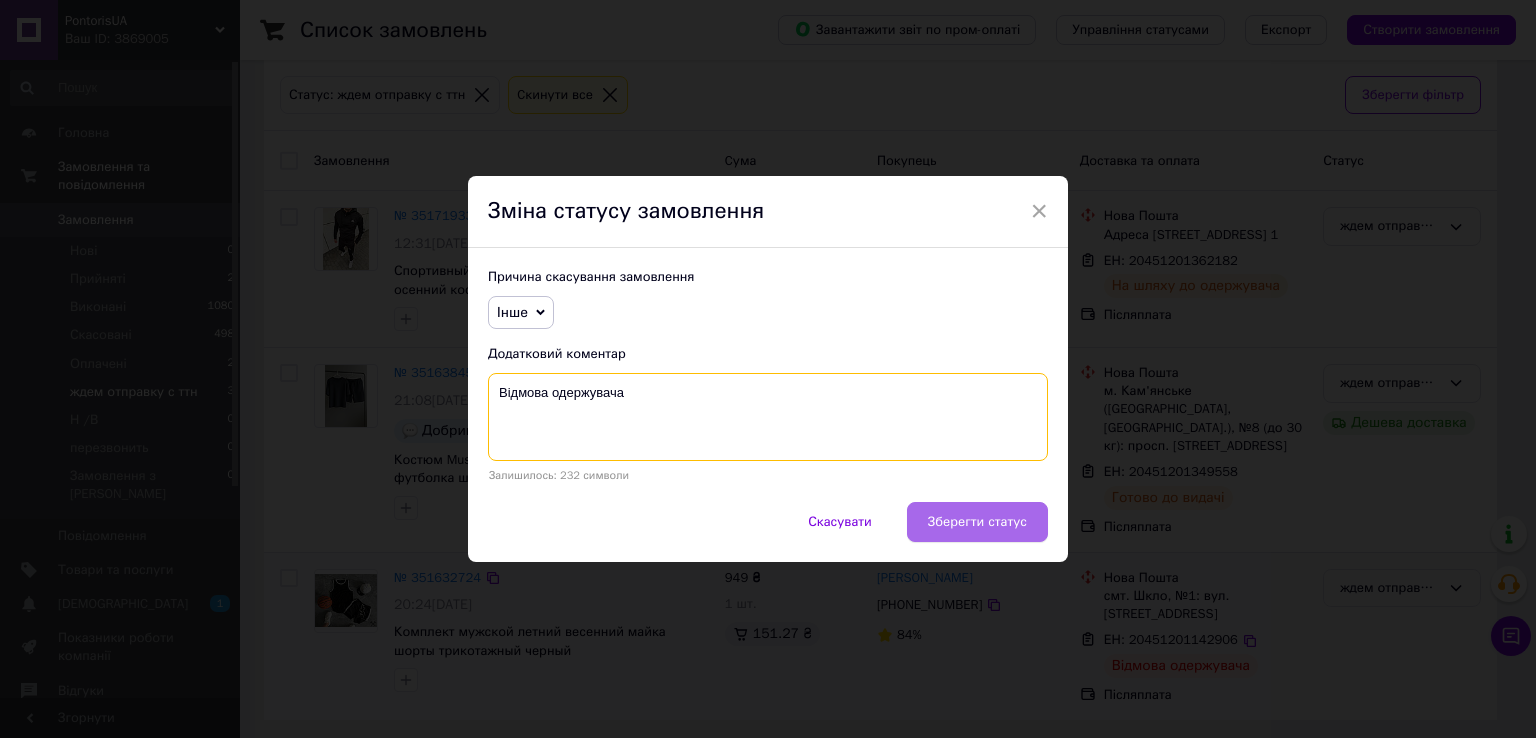 type on "Відмова одержувача" 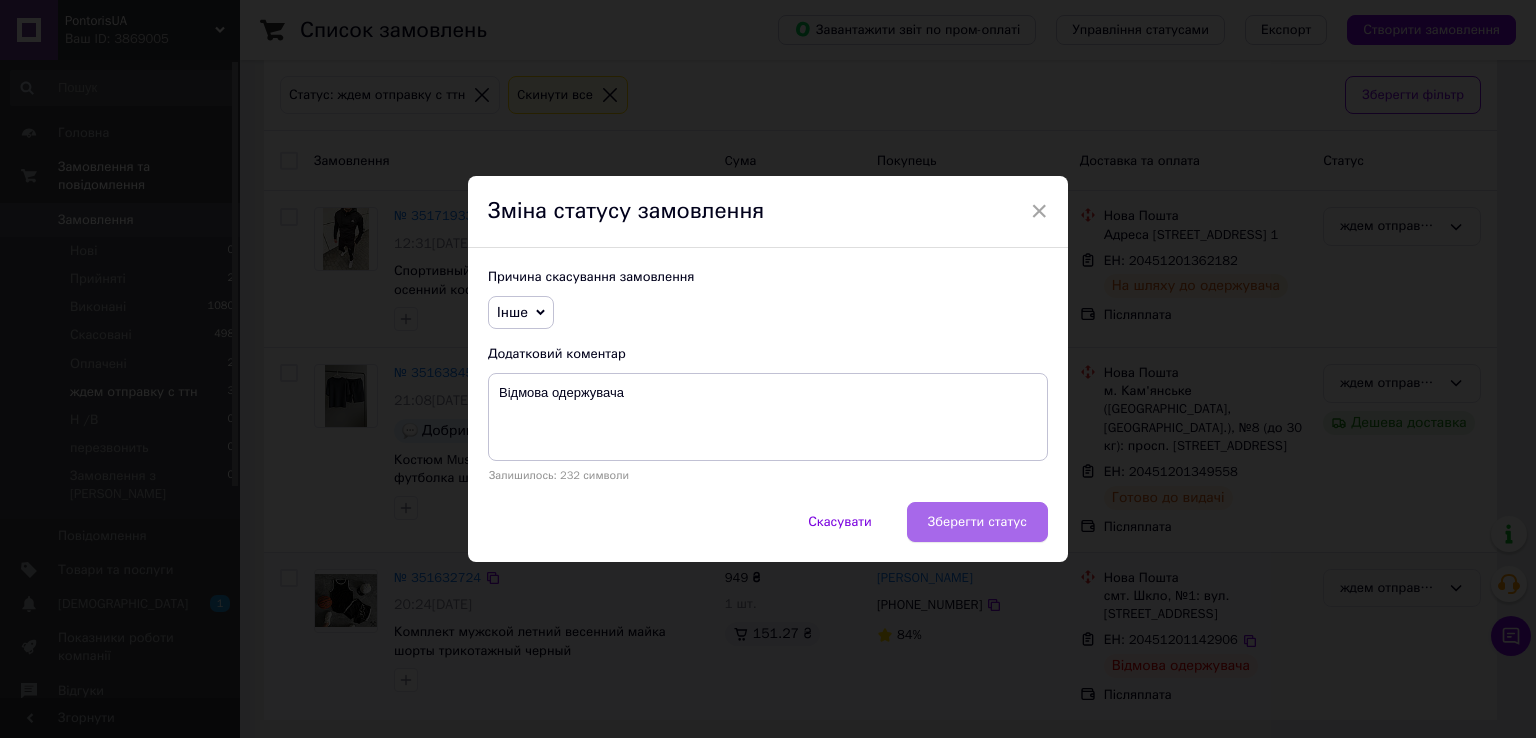 click on "Зберегти статус" at bounding box center (977, 522) 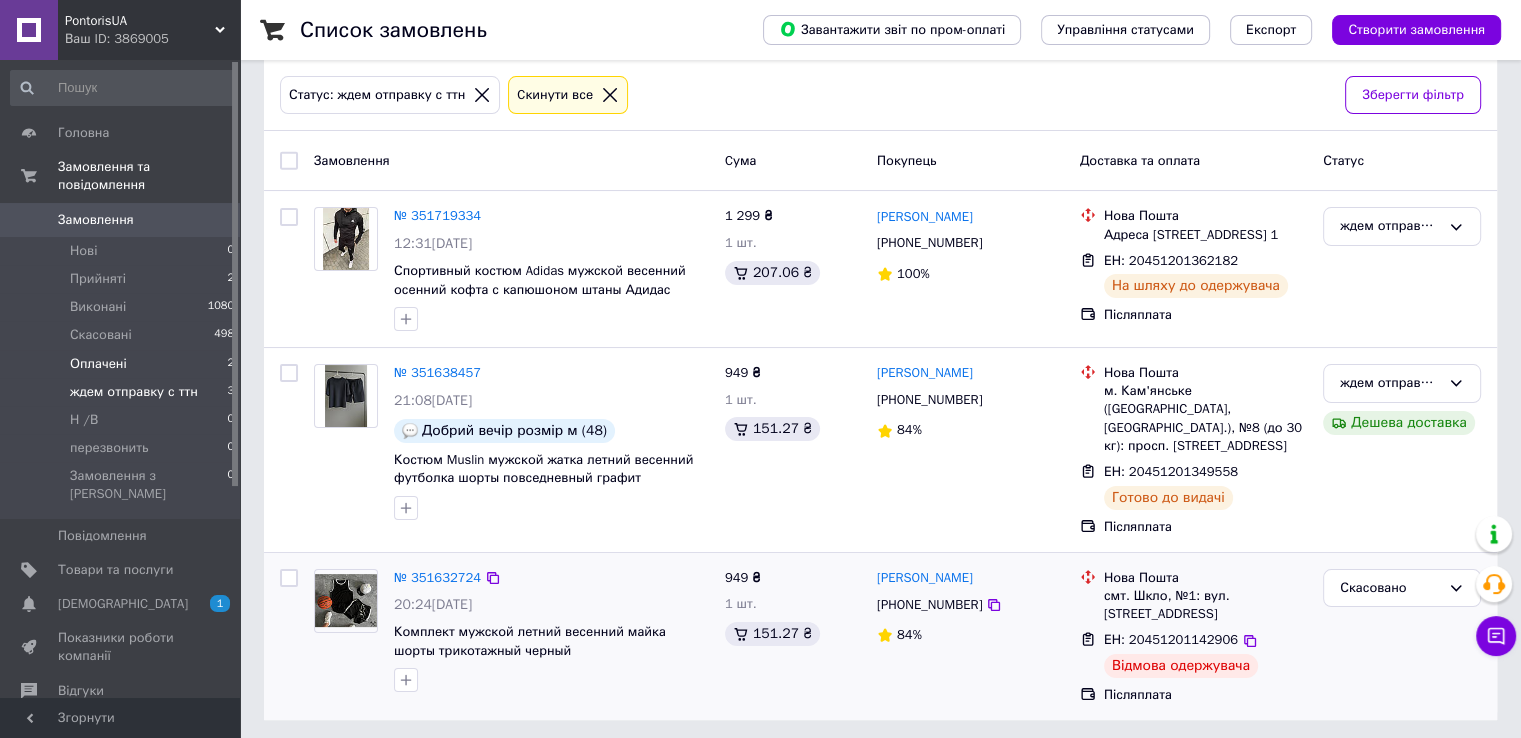click on "Оплачені 2" at bounding box center [123, 364] 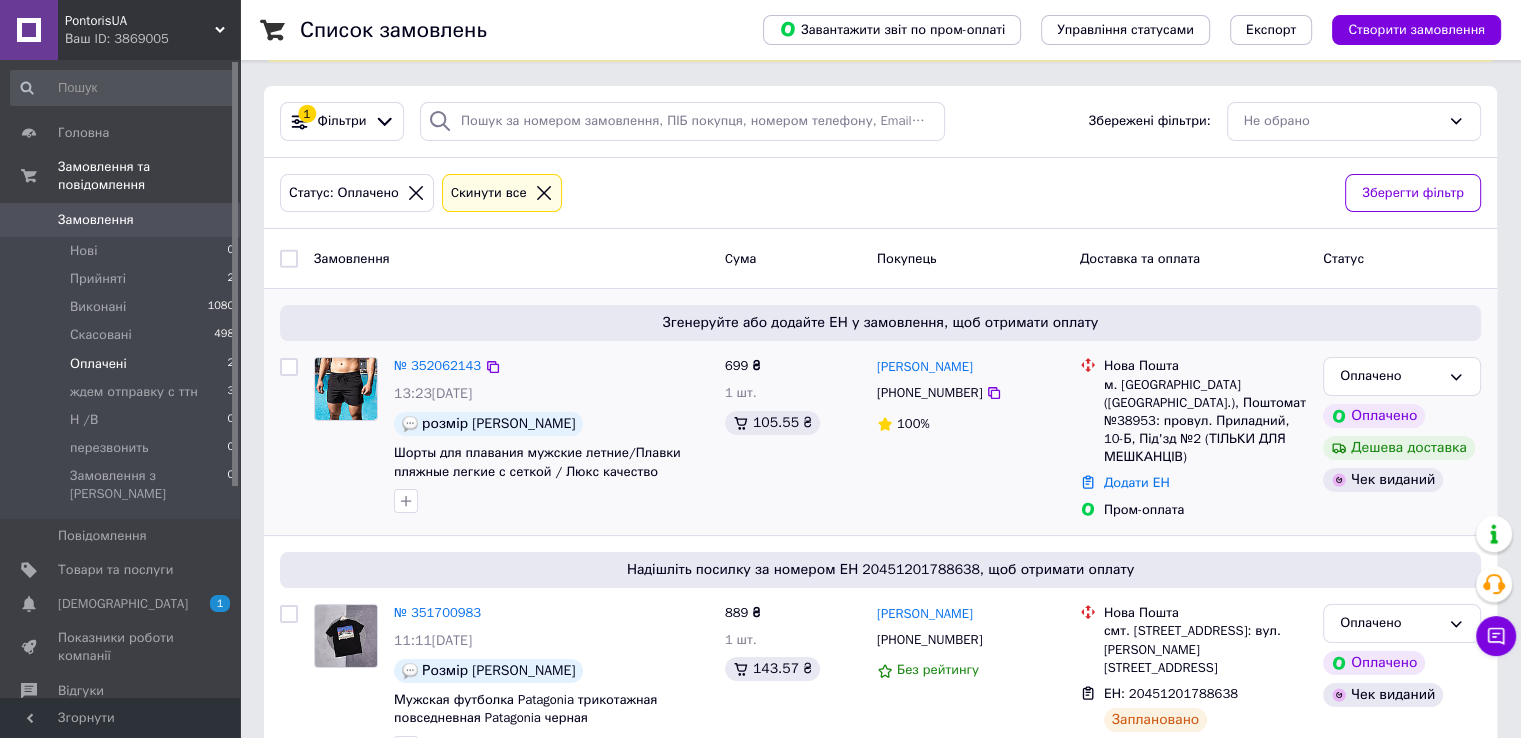 scroll, scrollTop: 155, scrollLeft: 0, axis: vertical 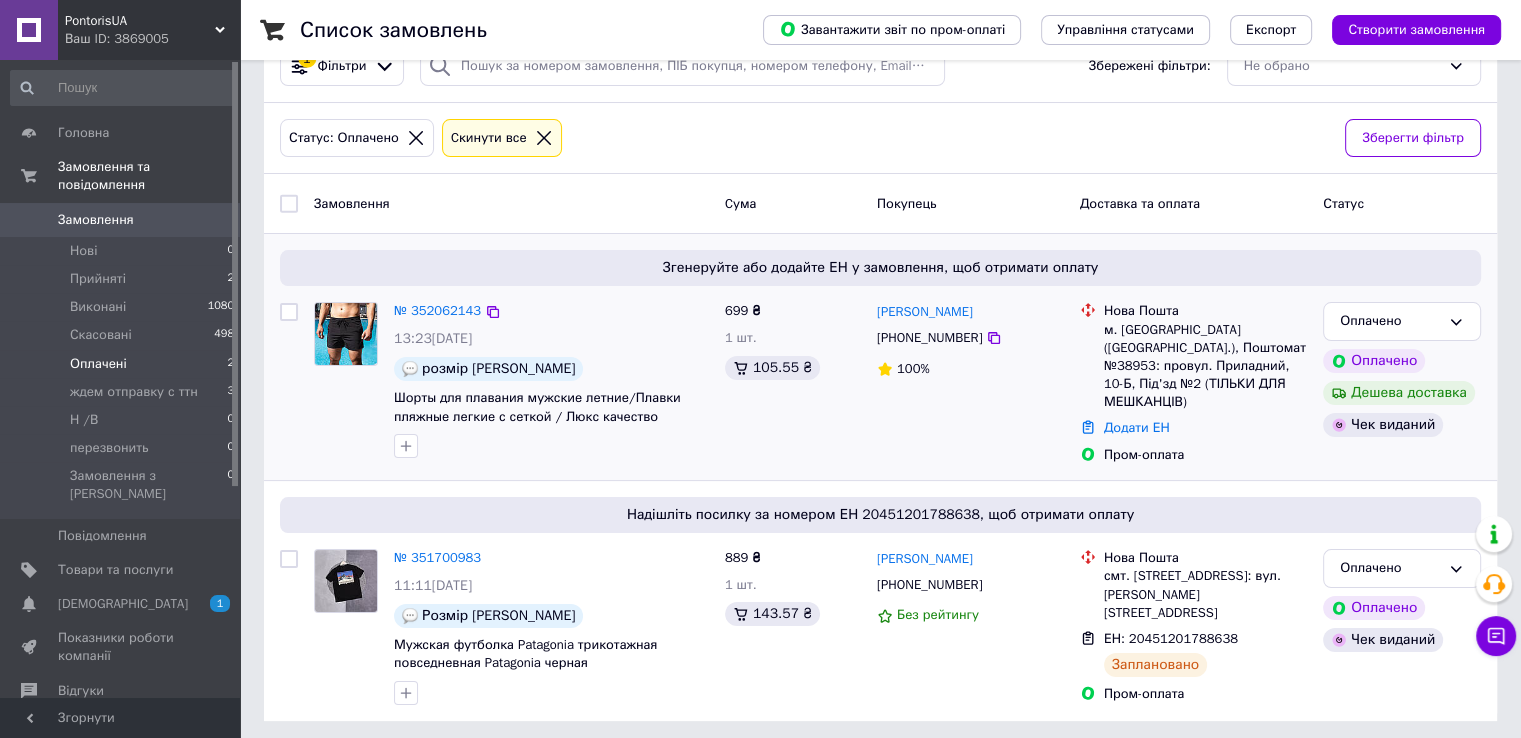 click on "Додати ЕН" at bounding box center (1205, 428) 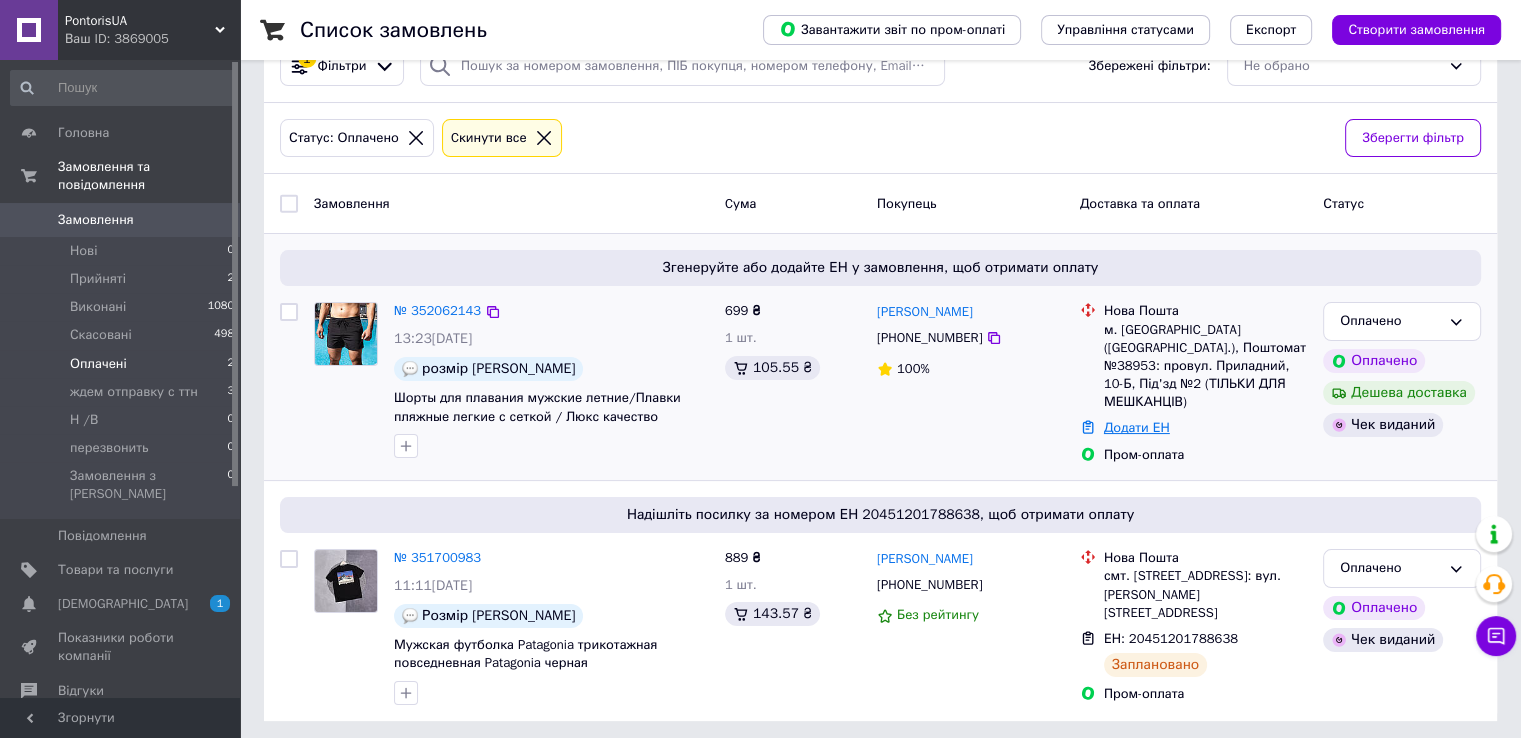 click on "Додати ЕН" at bounding box center [1137, 427] 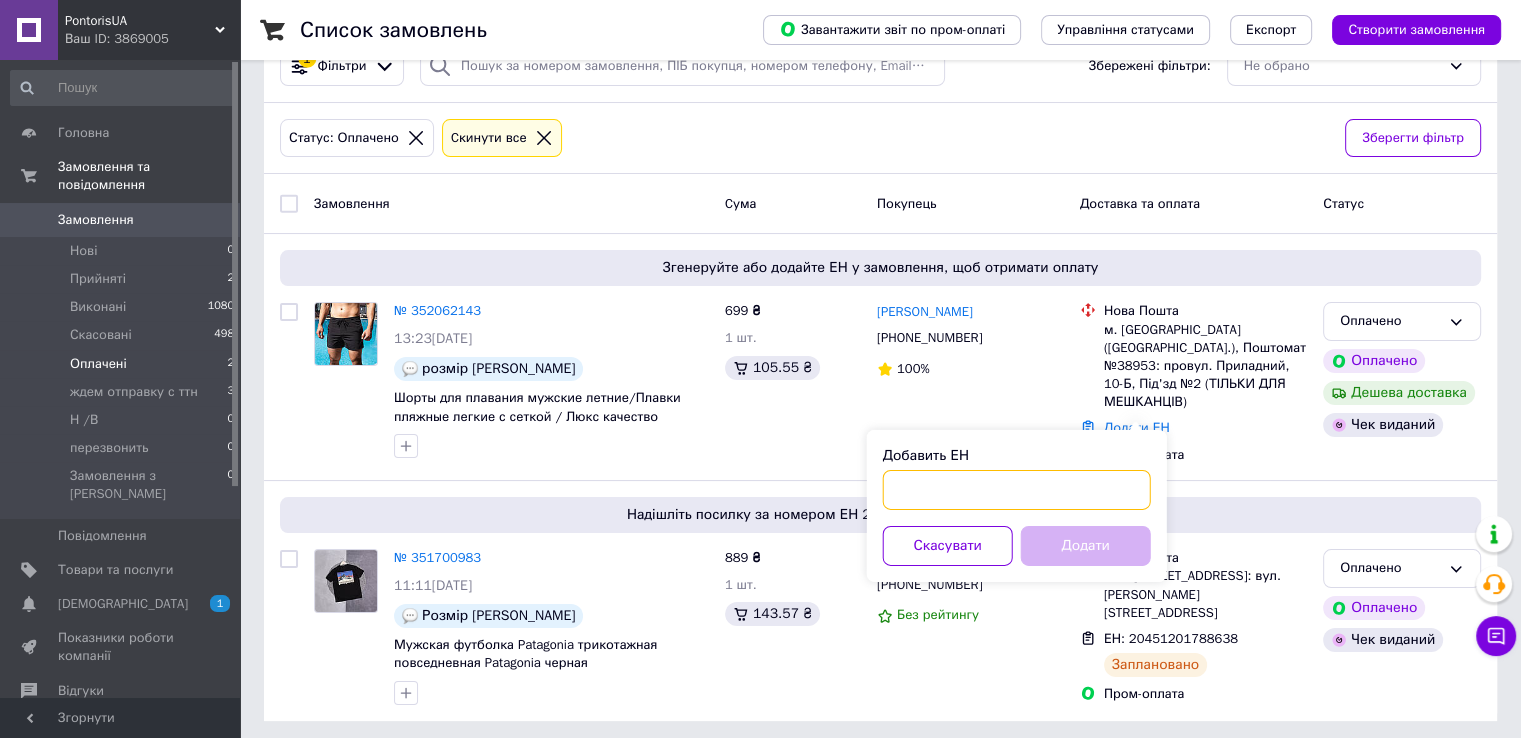 click on "Добавить ЕН" at bounding box center (1017, 490) 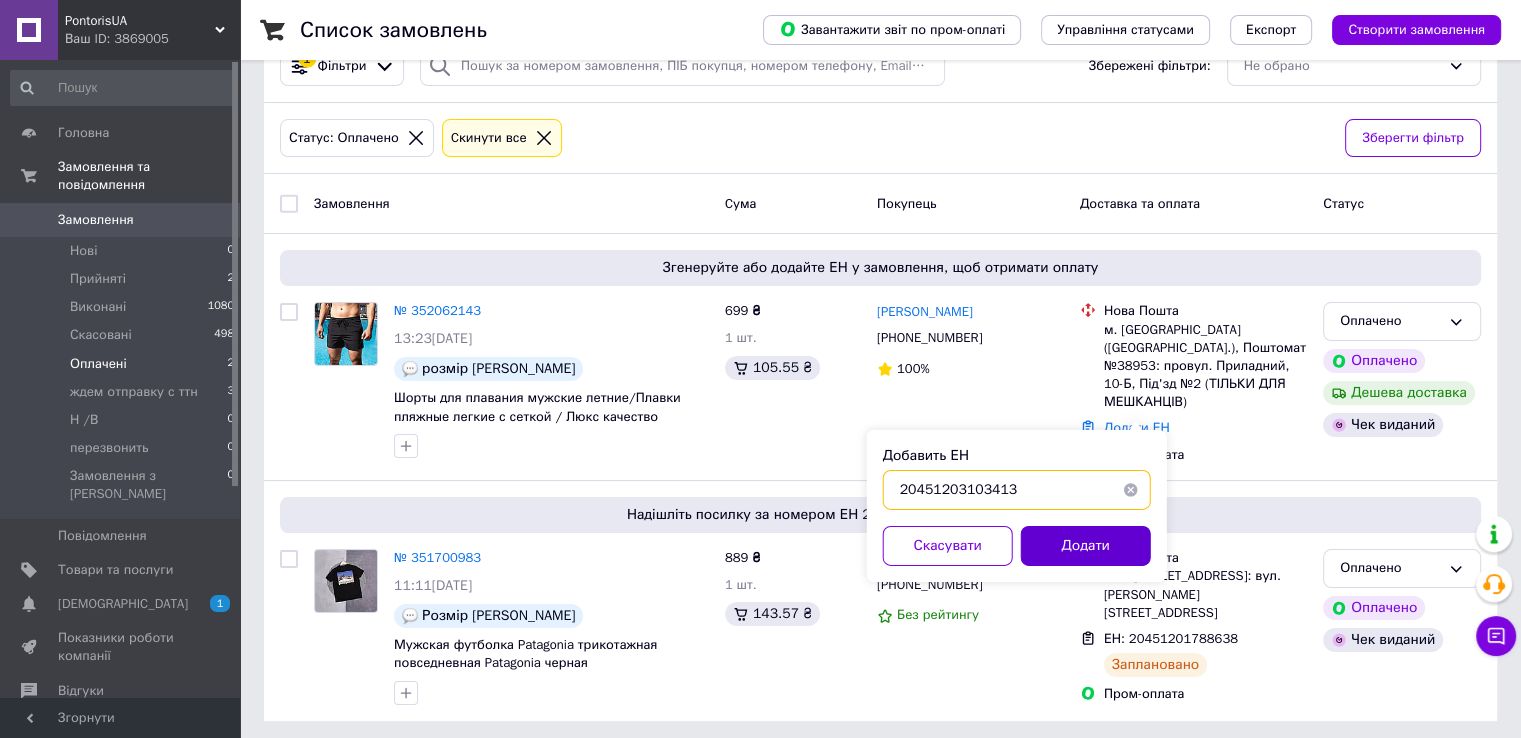 type on "20451203103413" 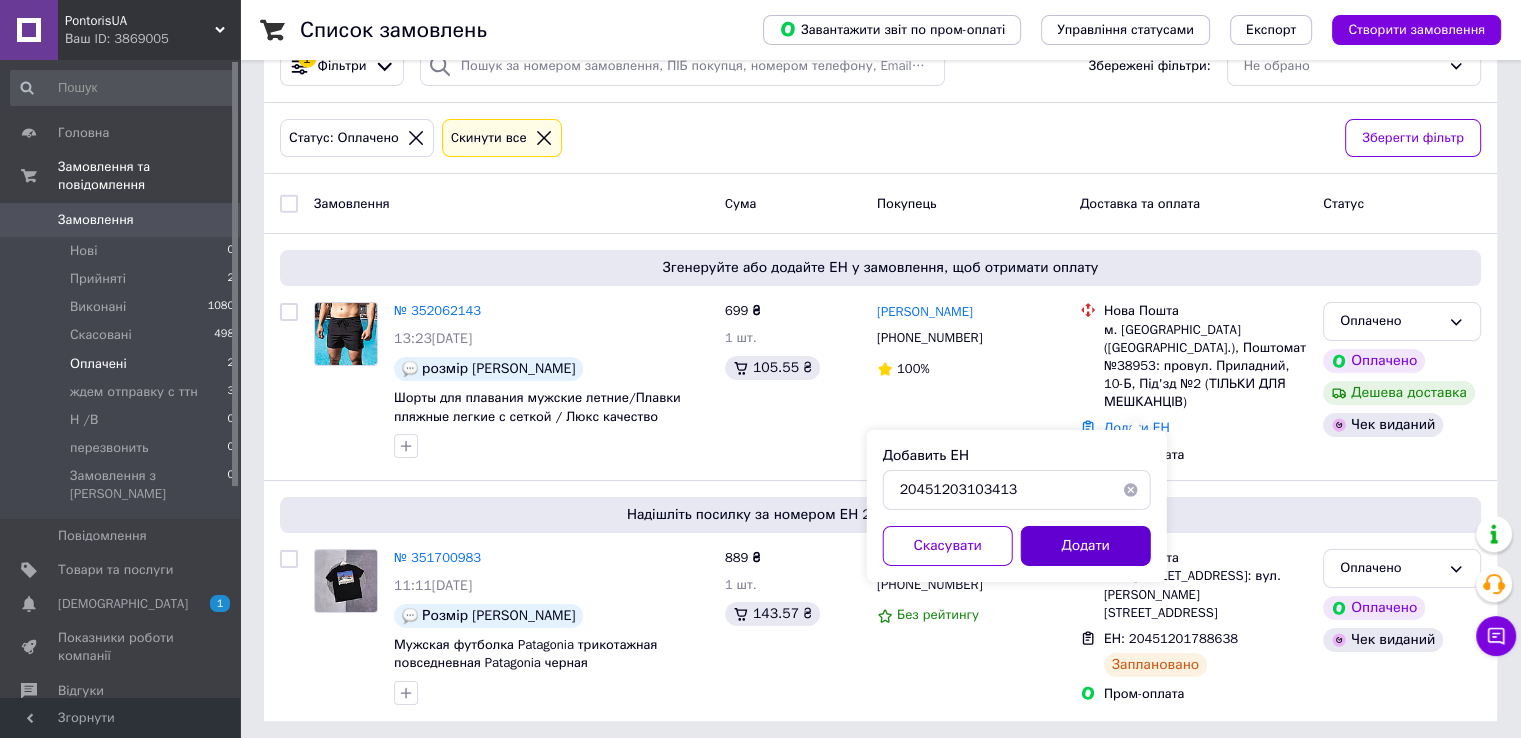 click on "Додати" at bounding box center (1086, 546) 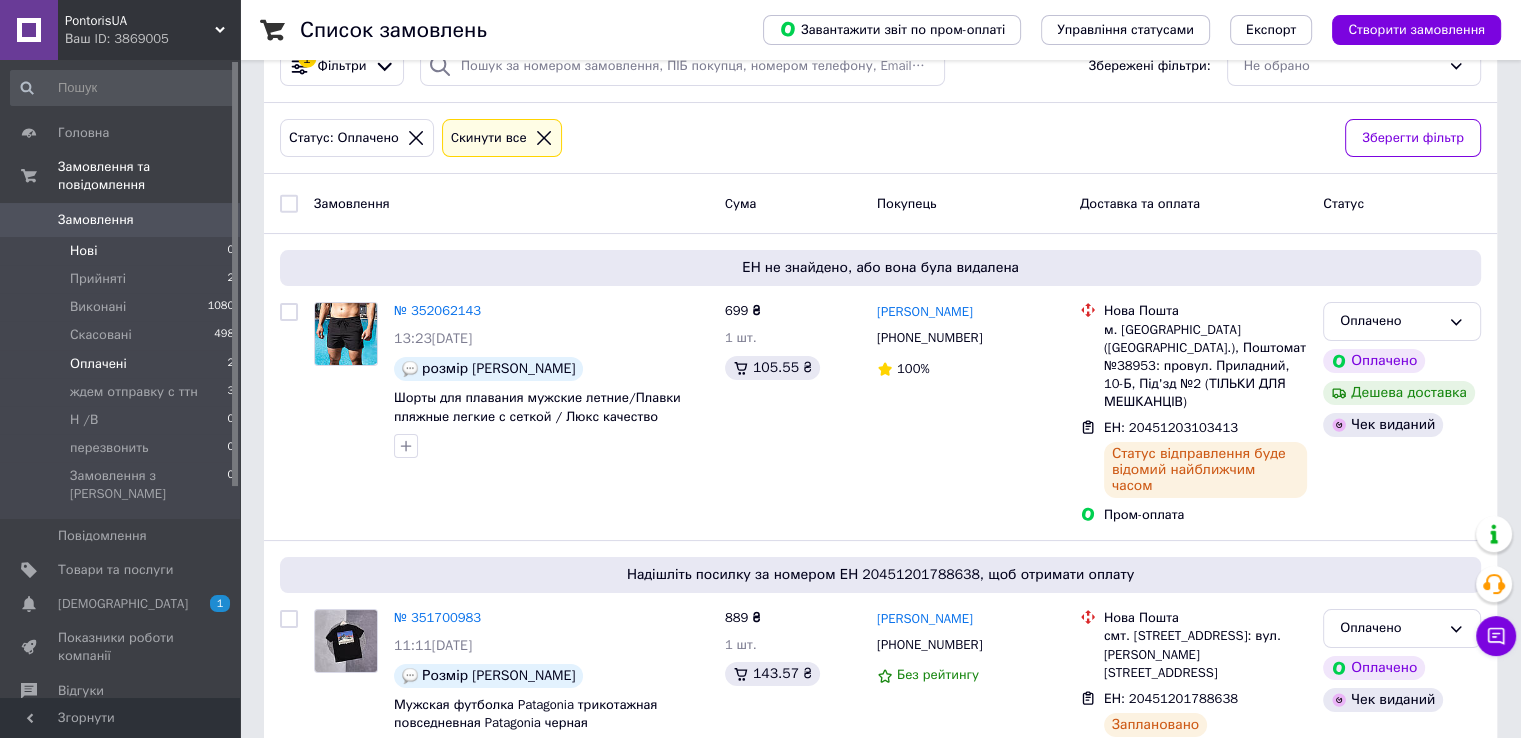 click on "Нові 0" at bounding box center [123, 251] 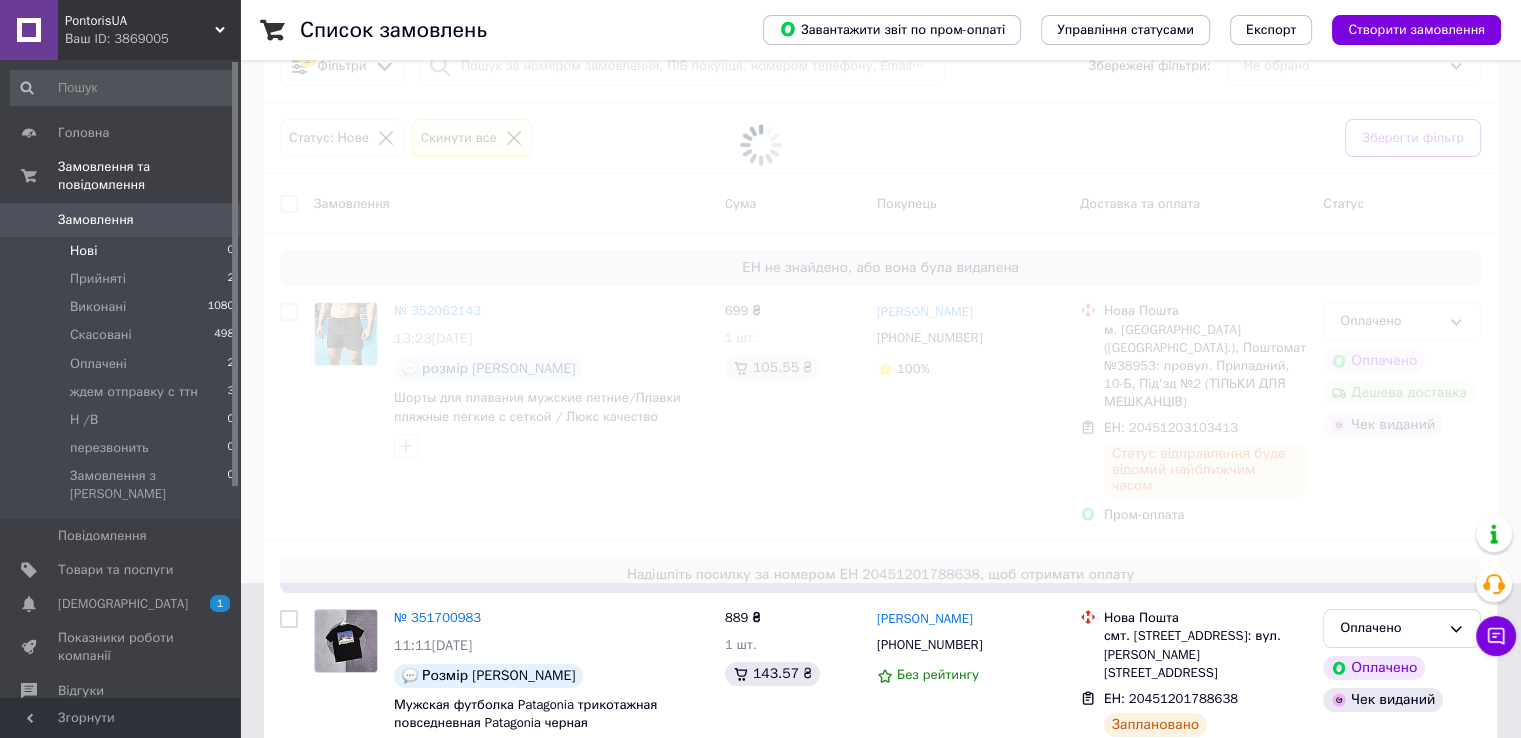 scroll, scrollTop: 0, scrollLeft: 0, axis: both 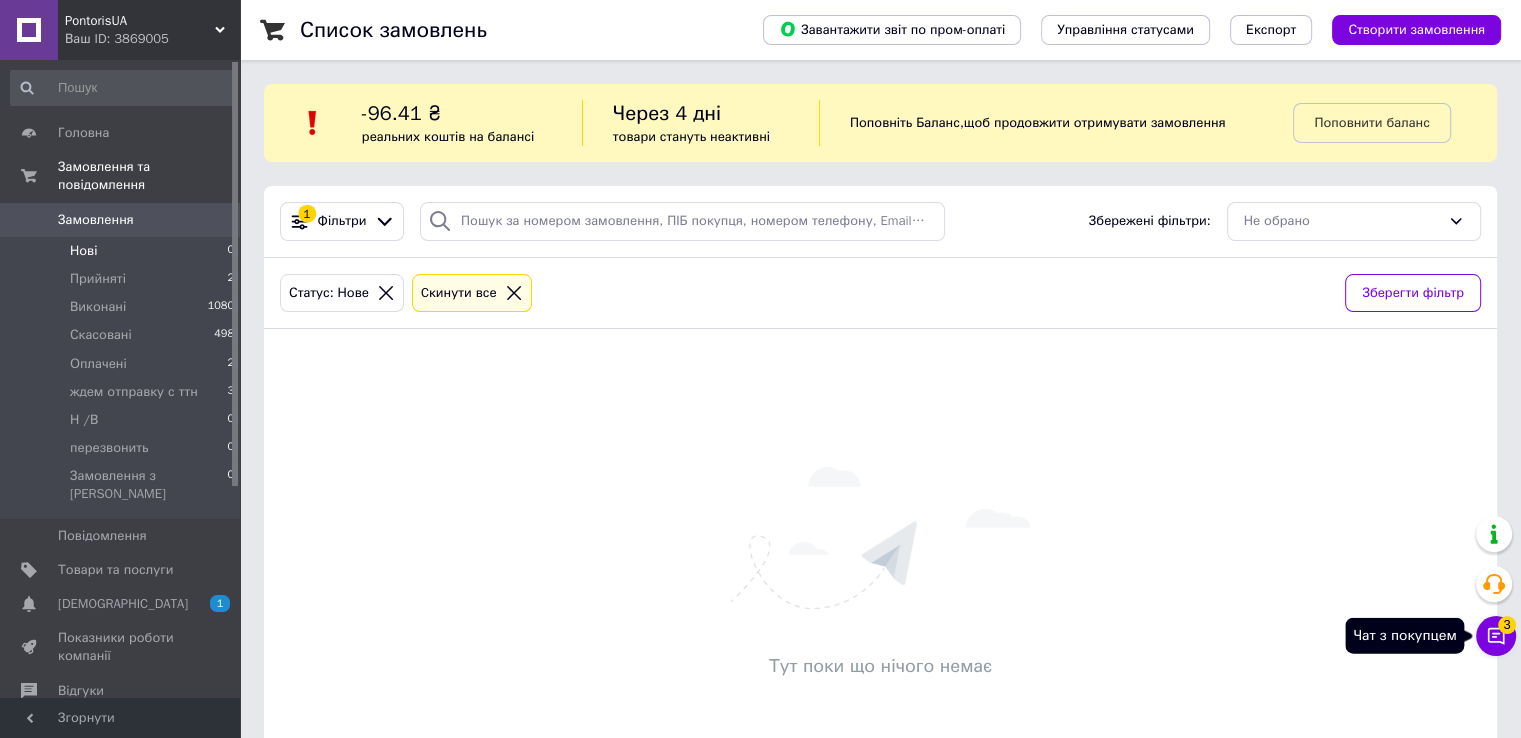 click on "Чат з покупцем 3" at bounding box center (1496, 636) 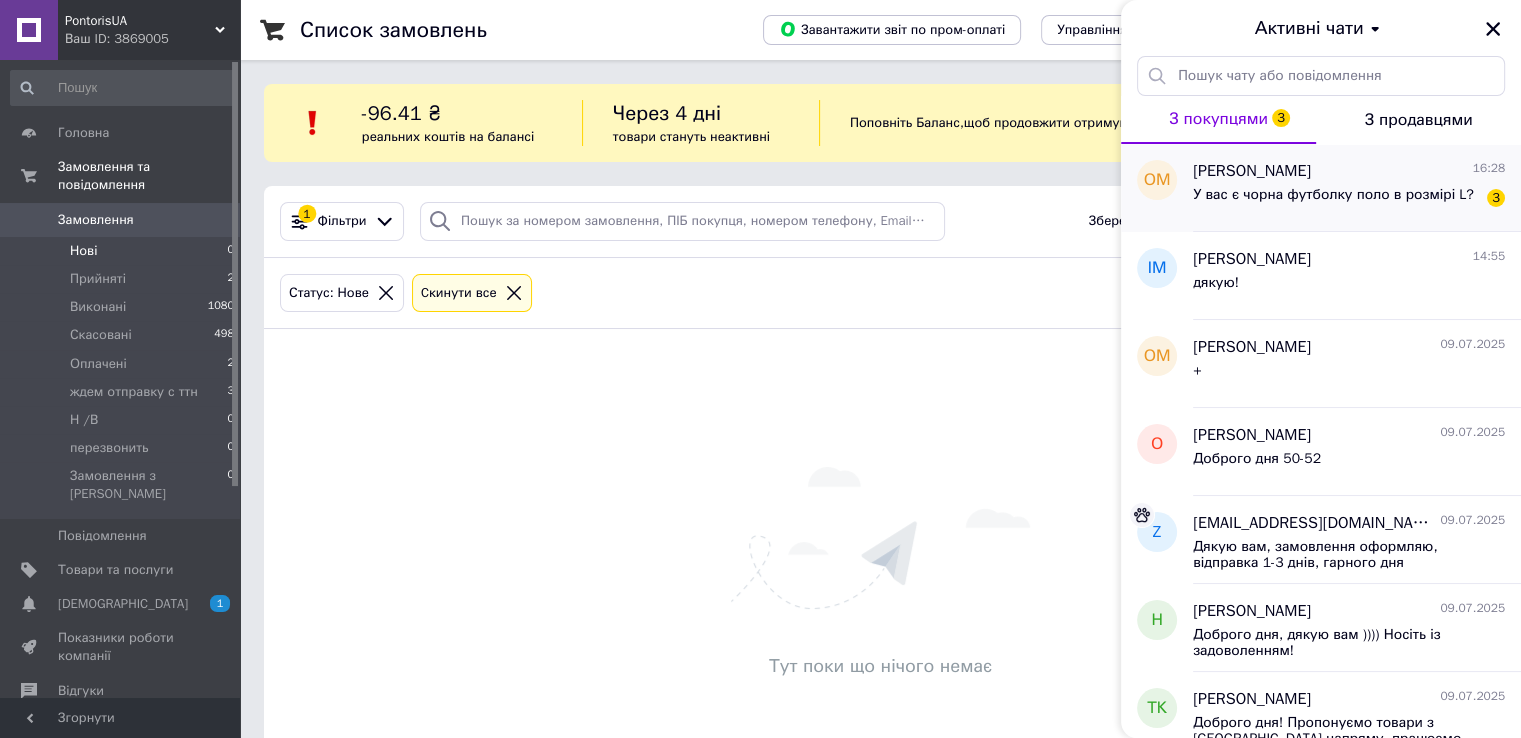 click on "У вас є чорна футболку поло в розмірі L?" at bounding box center [1333, 201] 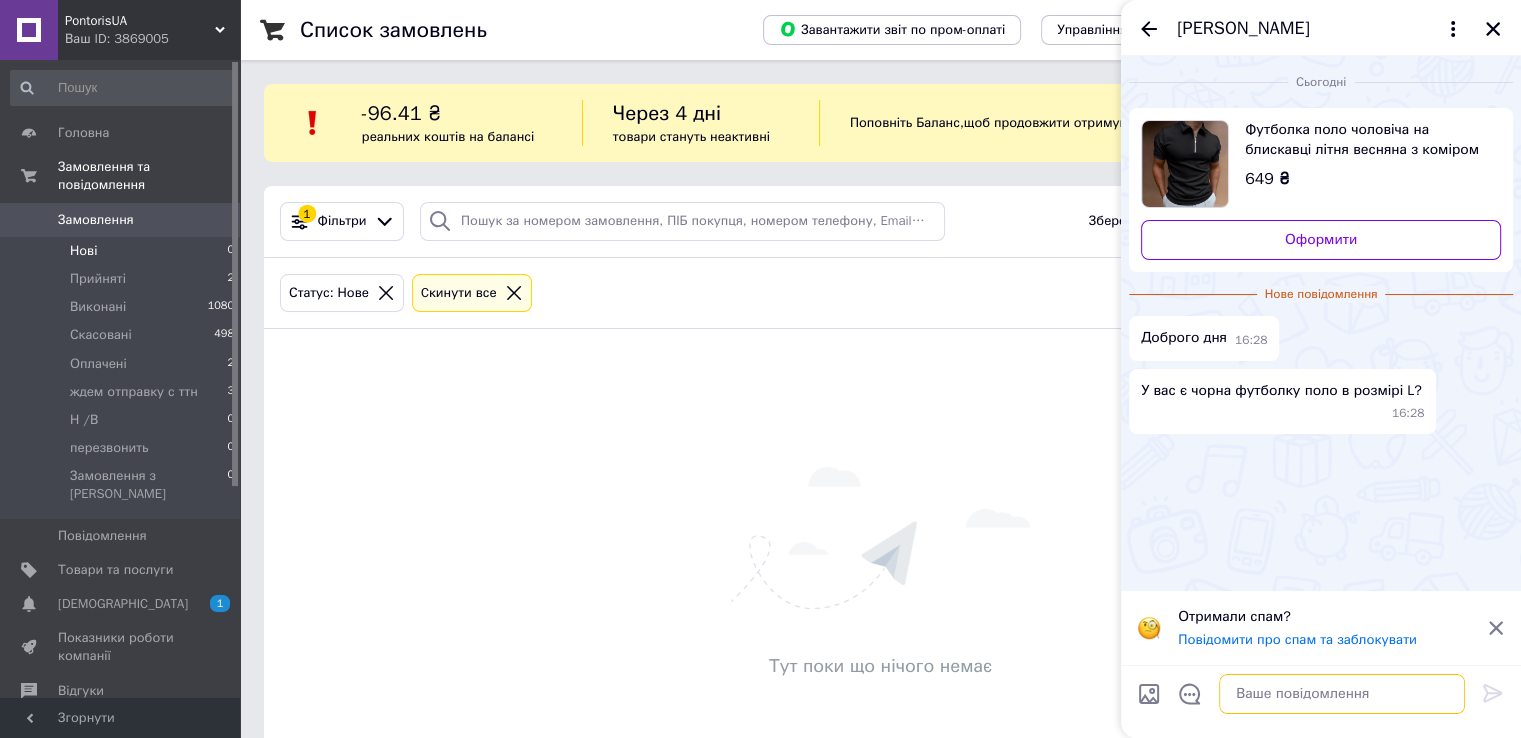 click at bounding box center [1342, 694] 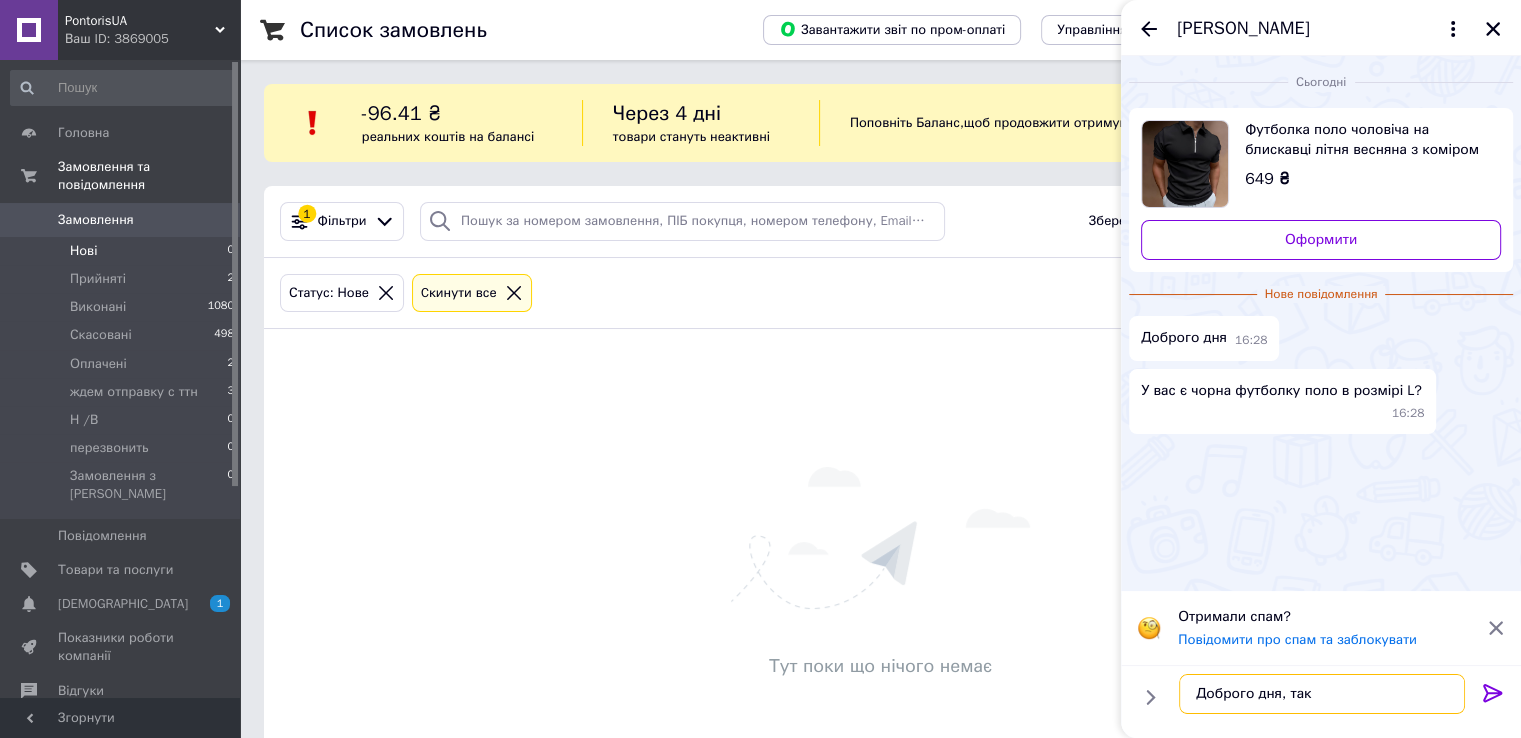 type on "Доброго дня, так" 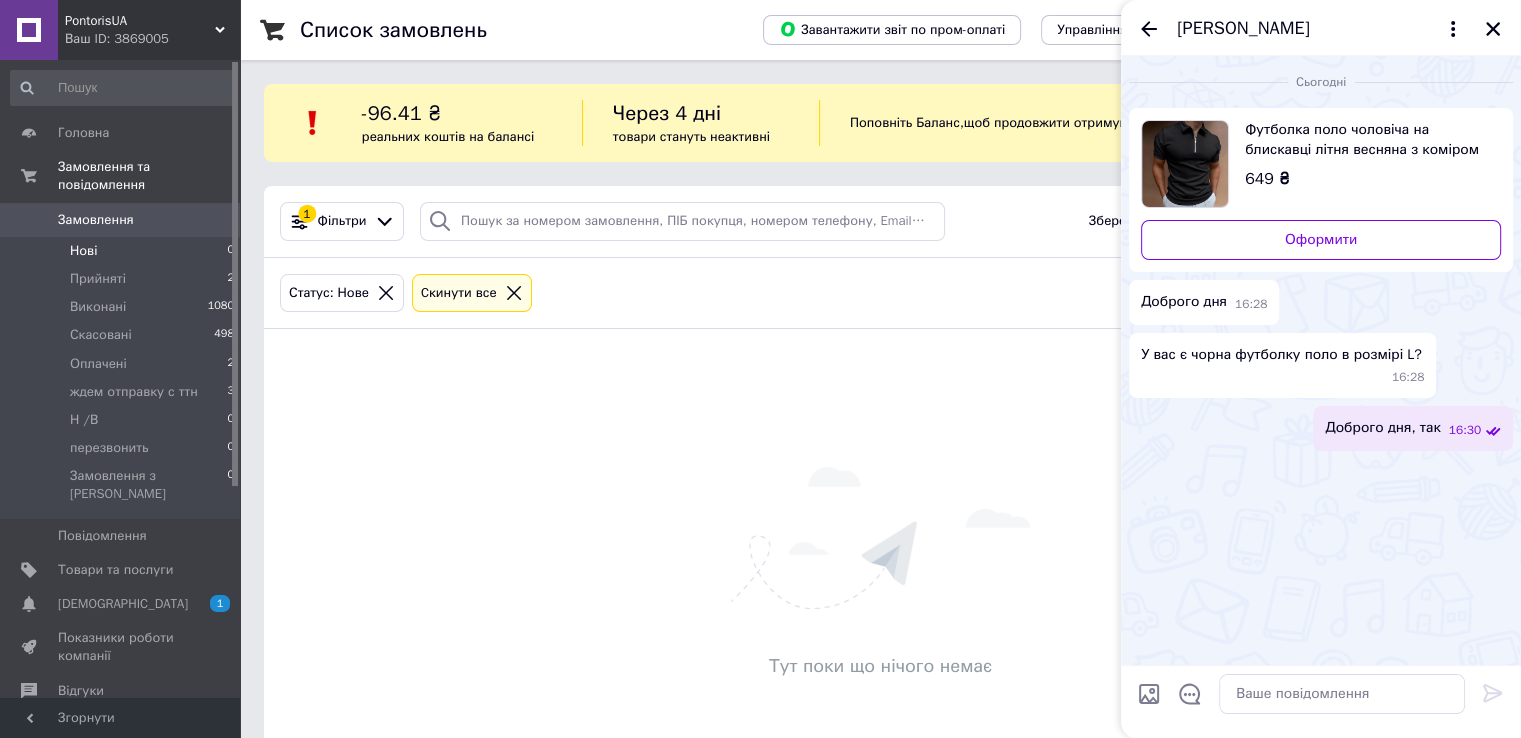 click on "Нові 0" at bounding box center (123, 251) 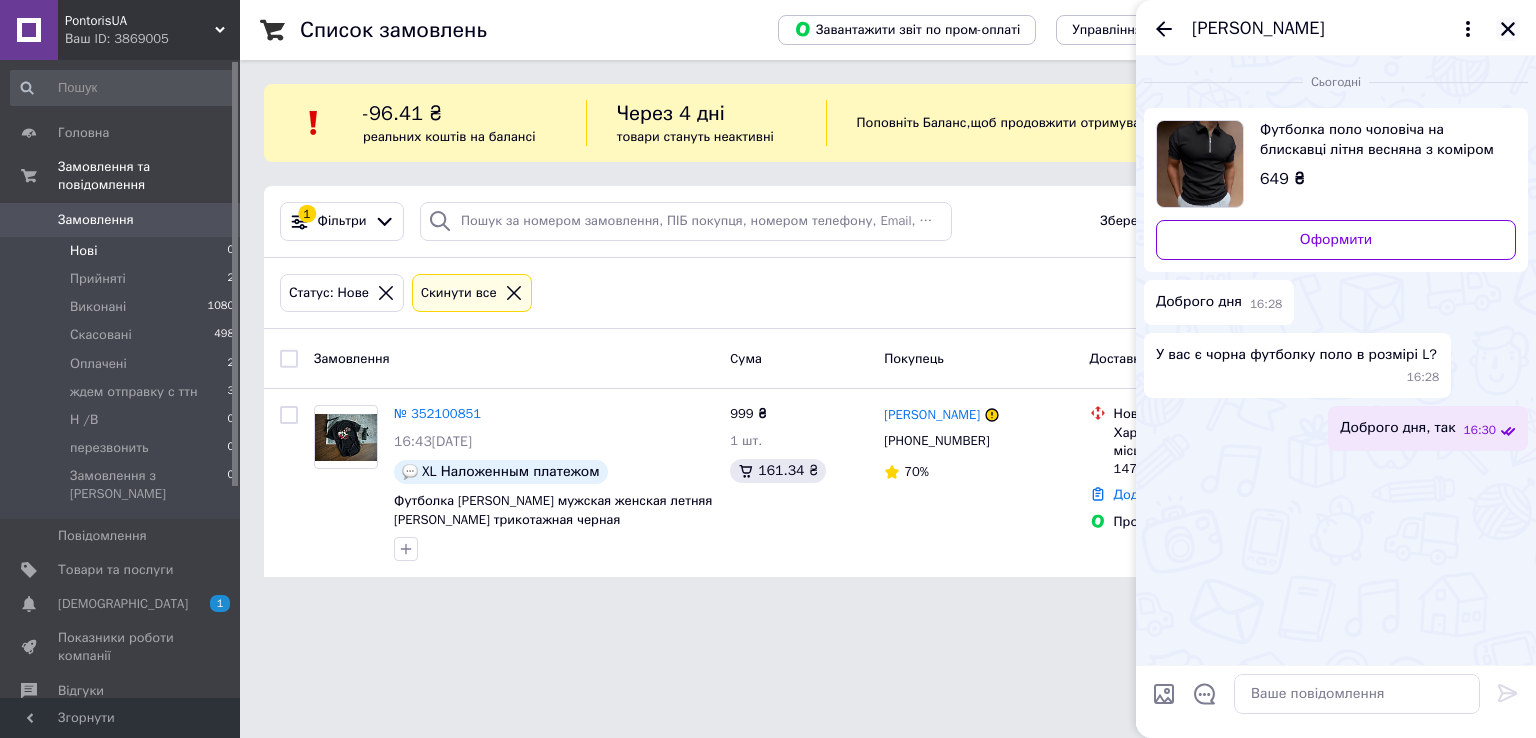 click at bounding box center (1508, 29) 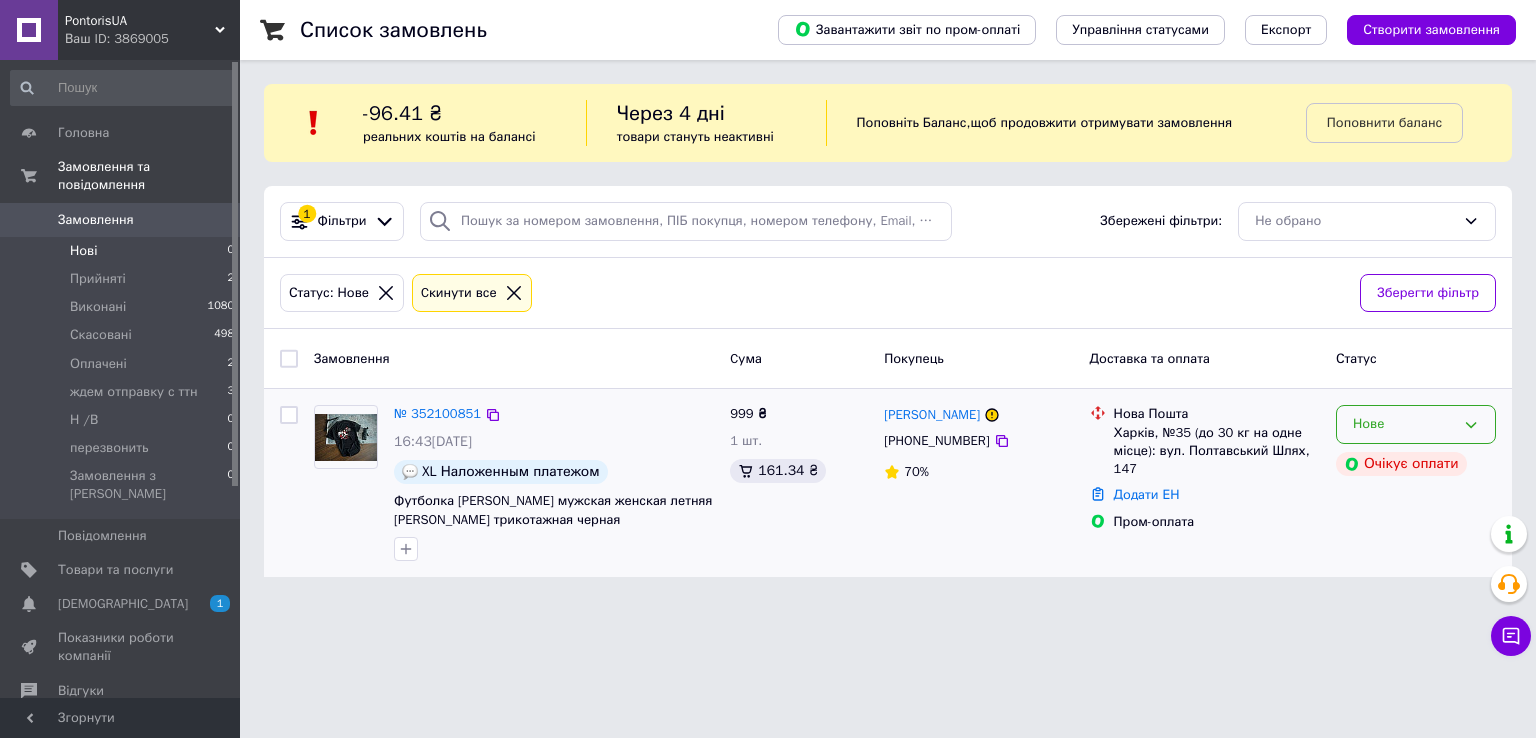 click on "Нове" at bounding box center [1416, 424] 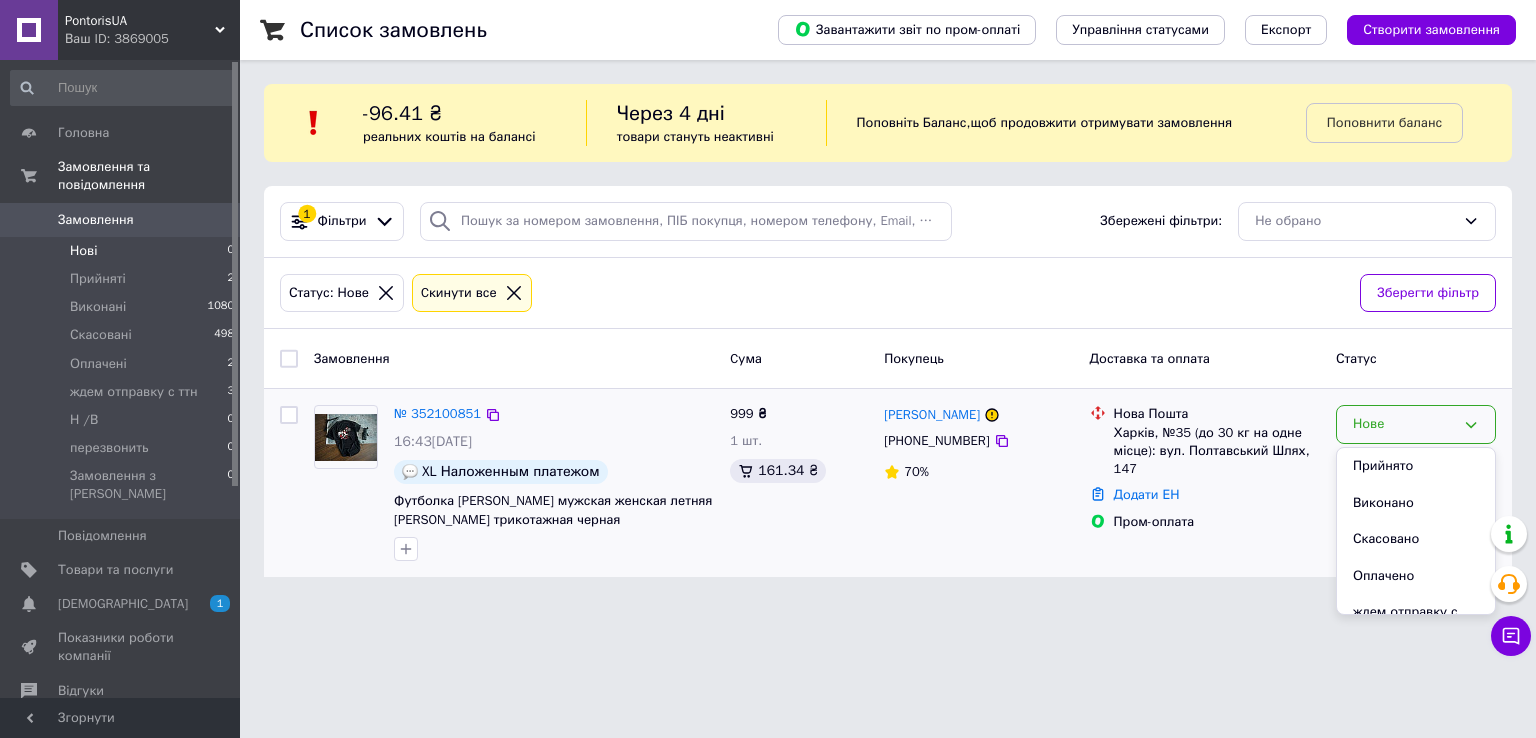 drag, startPoint x: 1367, startPoint y: 473, endPoint x: 1327, endPoint y: 470, distance: 40.112343 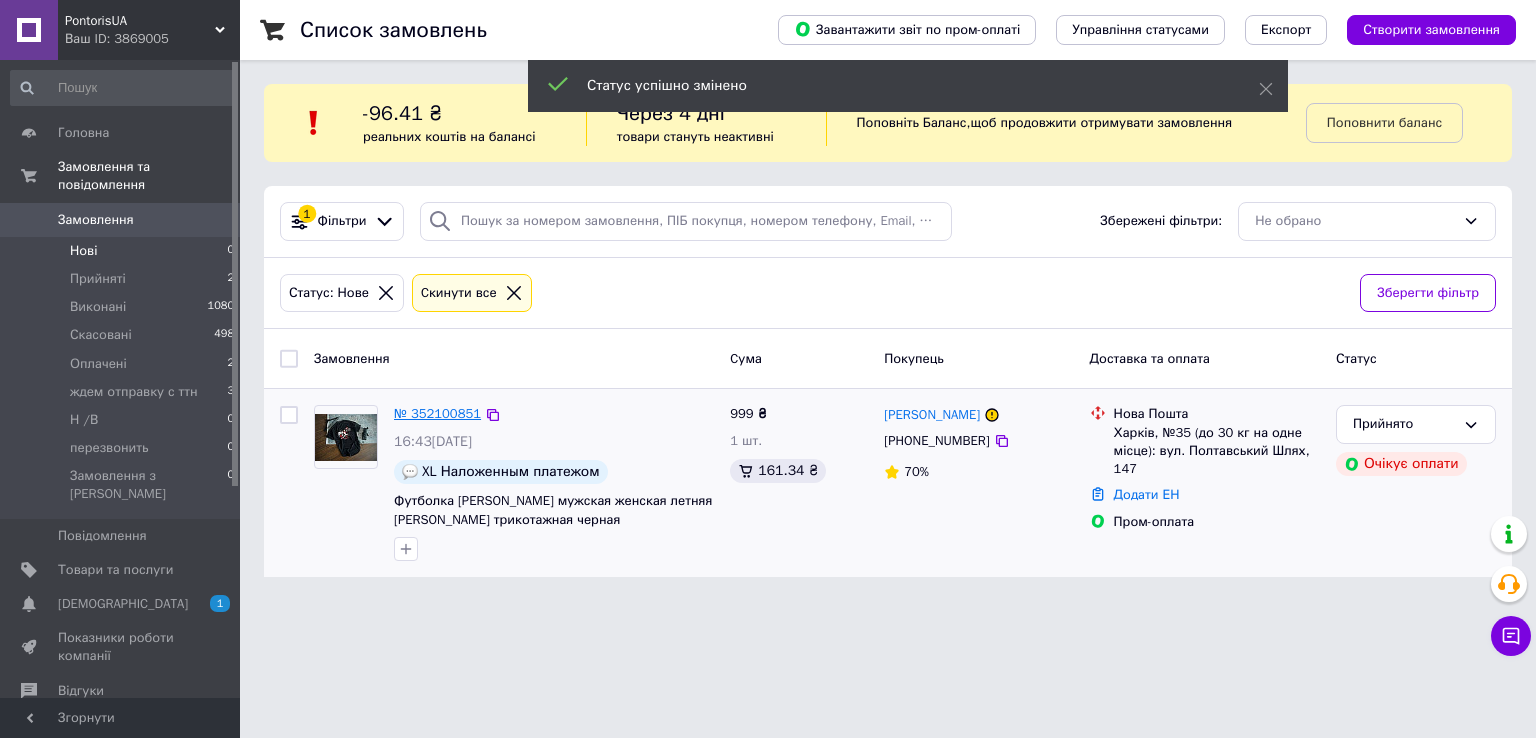 click on "№ 352100851" at bounding box center (437, 413) 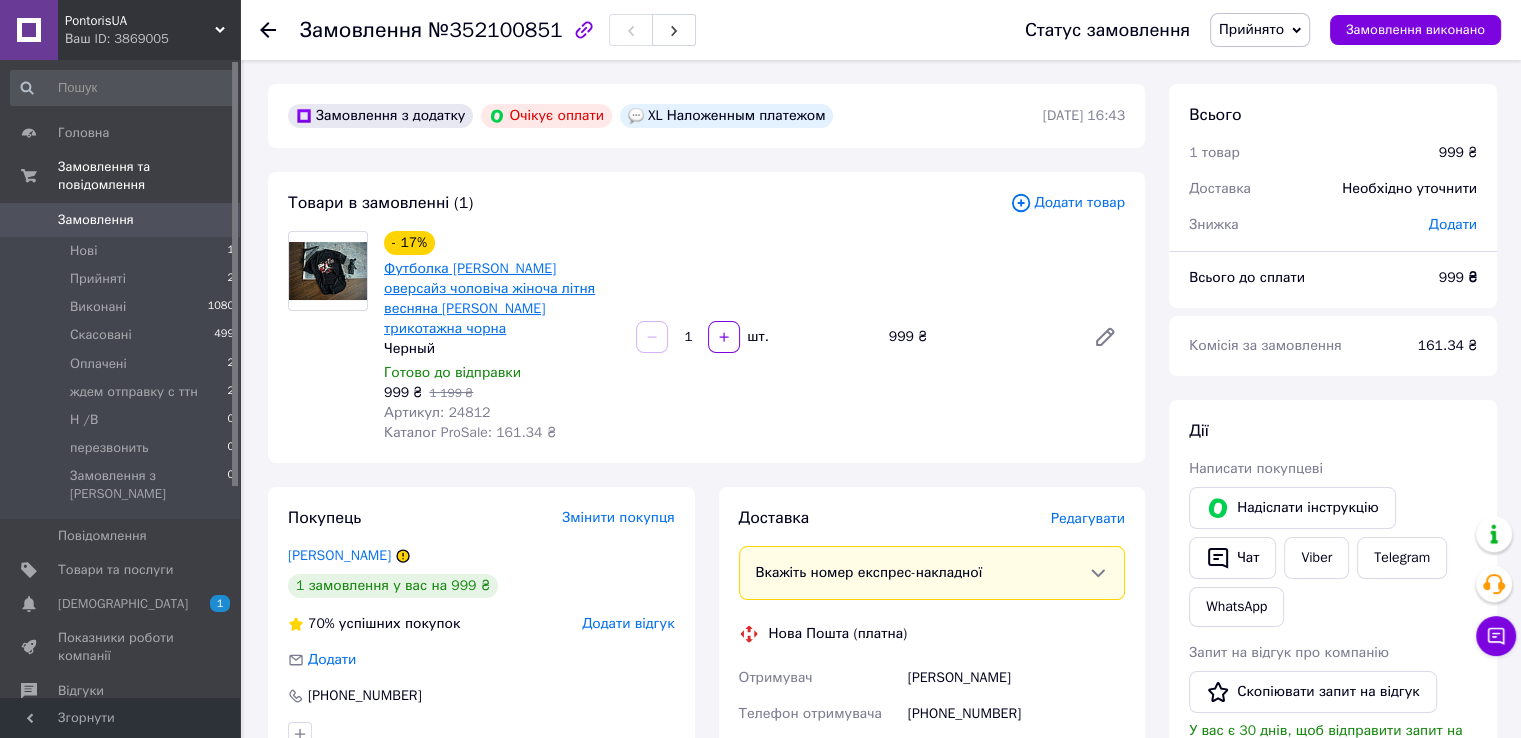click on "Футболка Jordan оверсайз чоловіча жіноча літня весняна Джордан трикотажна чорна" at bounding box center (489, 298) 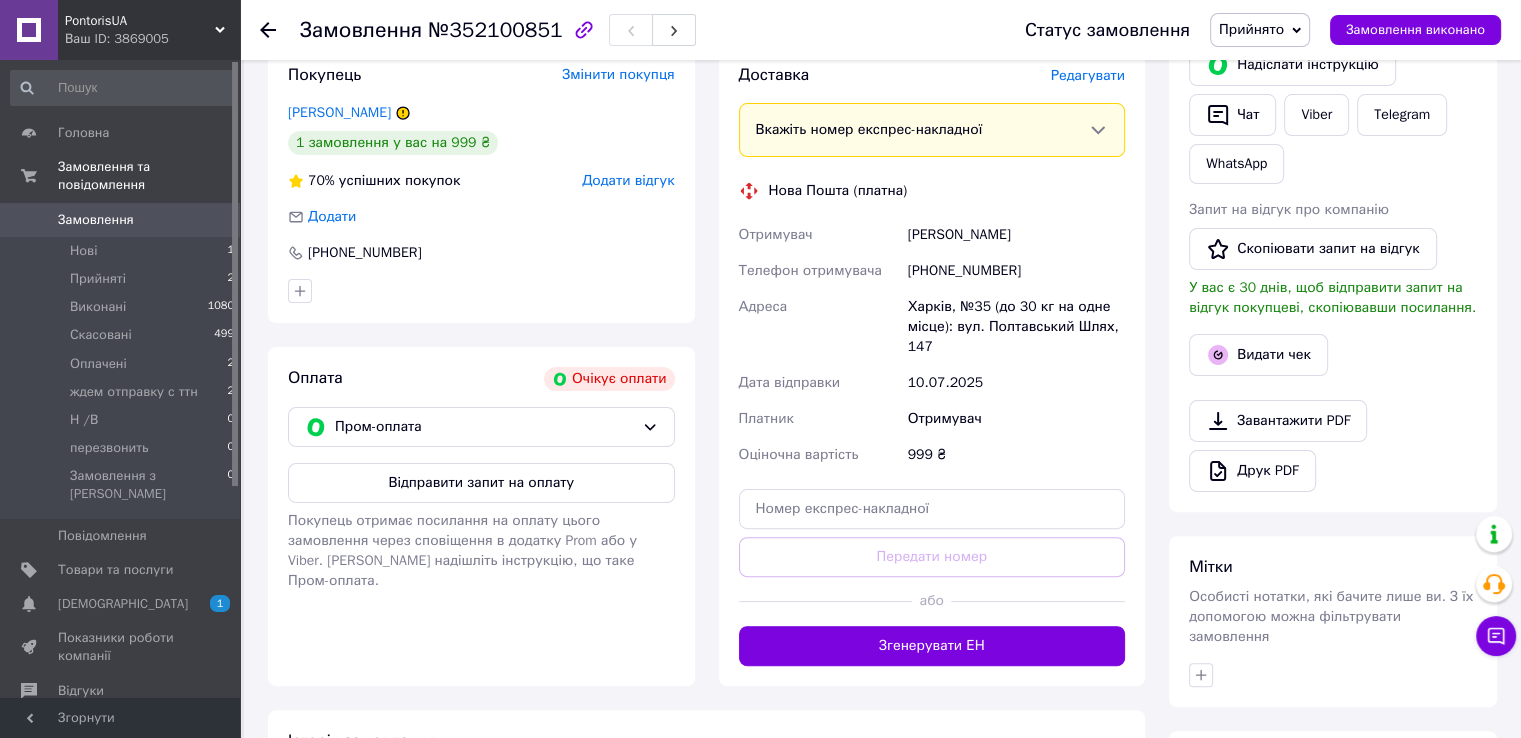scroll, scrollTop: 700, scrollLeft: 0, axis: vertical 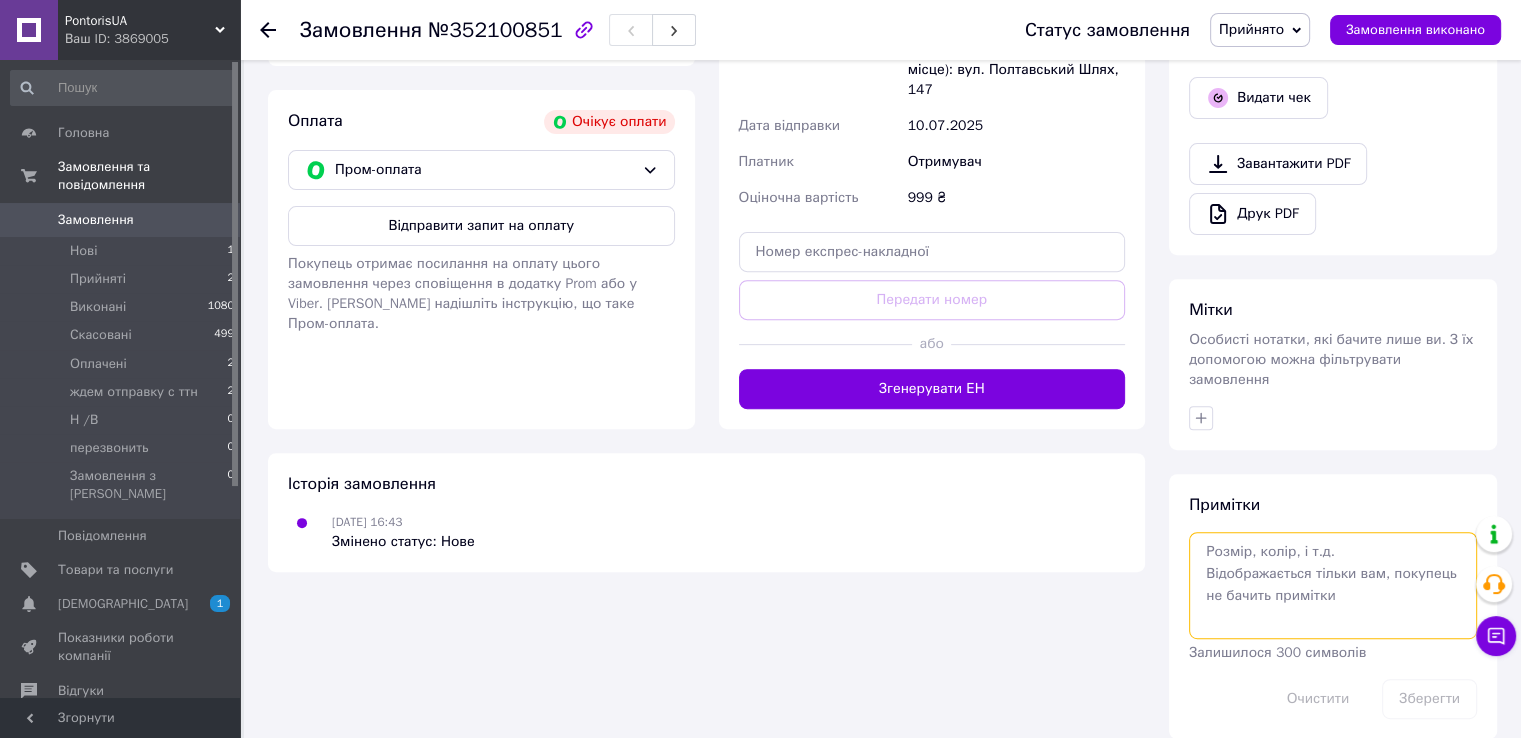 click at bounding box center [1333, 585] 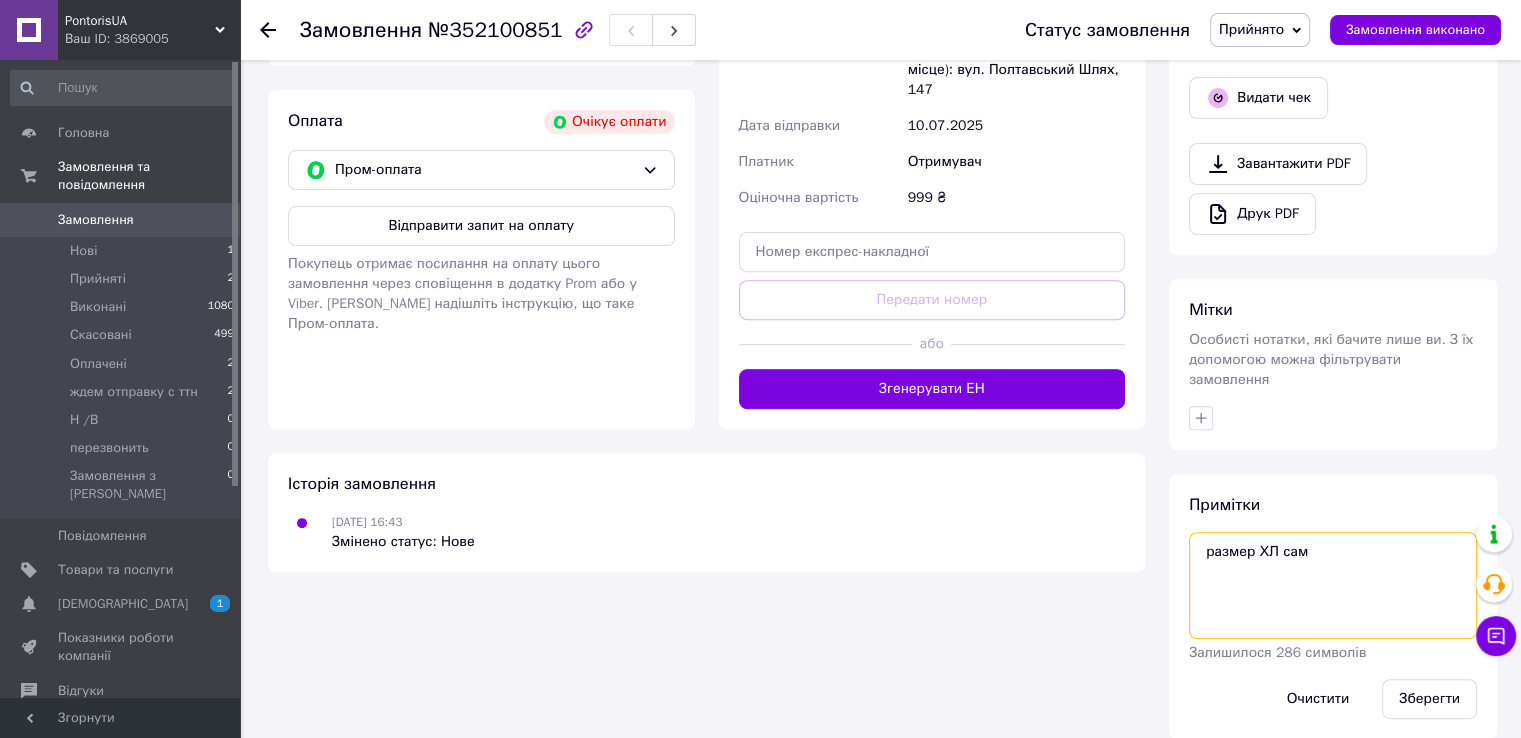 scroll, scrollTop: 702, scrollLeft: 0, axis: vertical 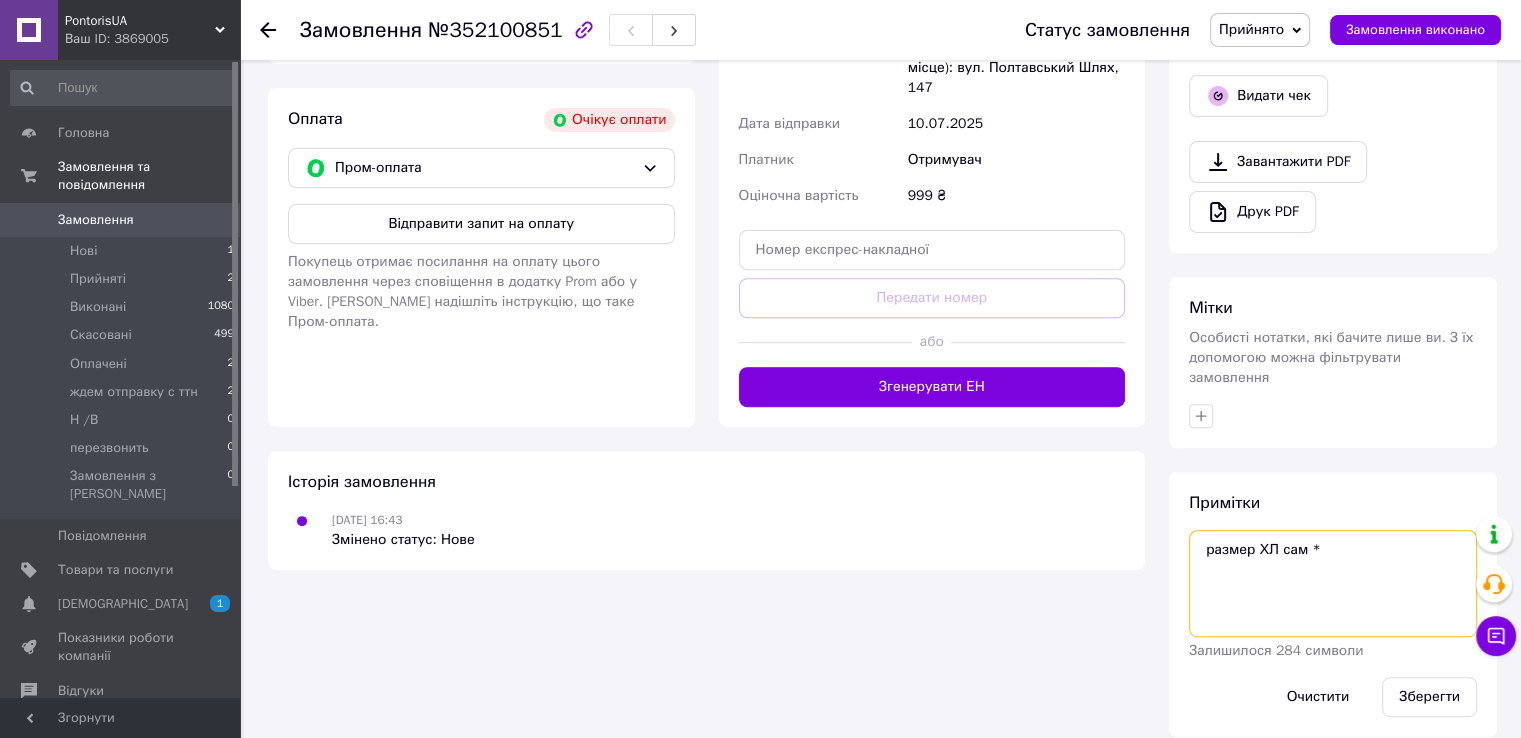 click on "размер ХЛ сам *" at bounding box center [1333, 583] 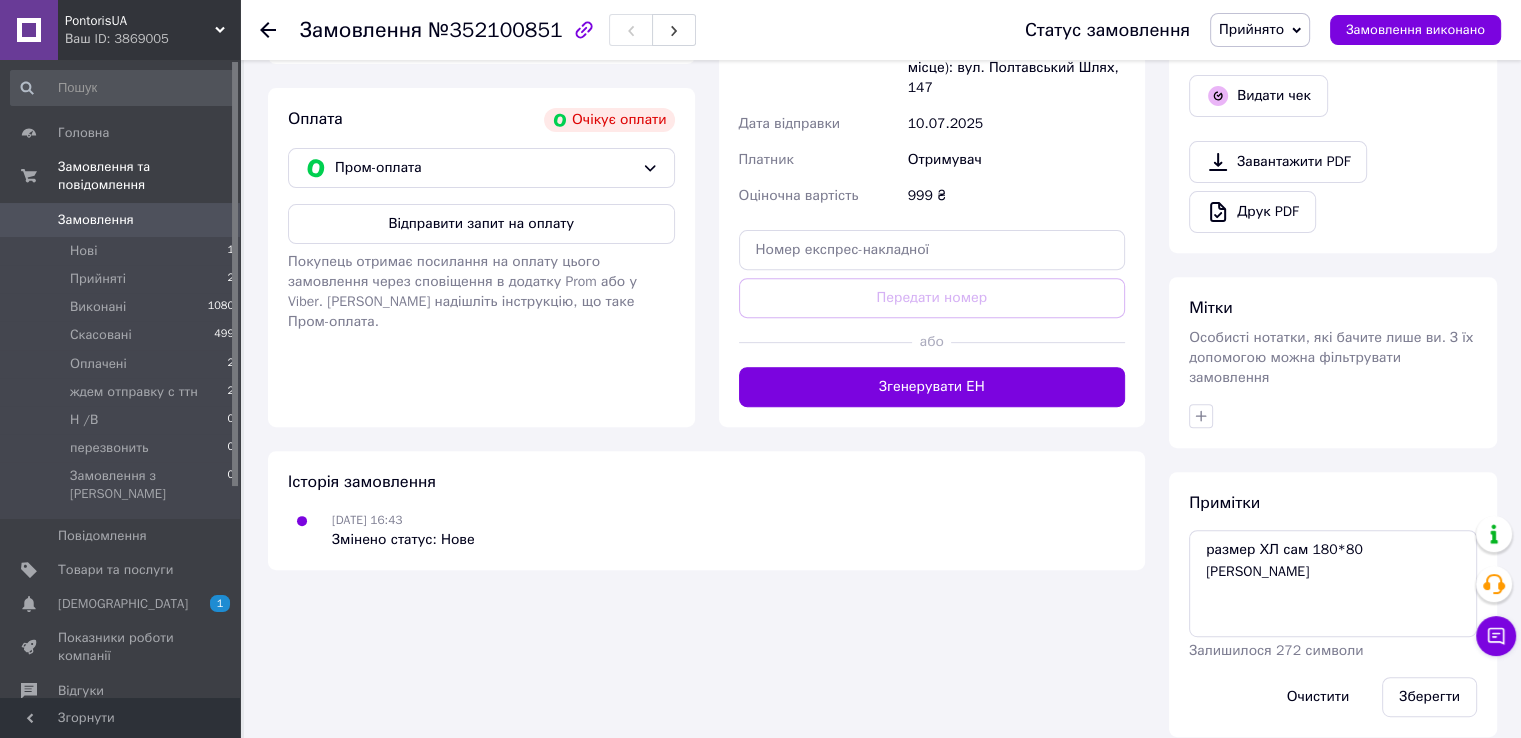 drag, startPoint x: 1343, startPoint y: 552, endPoint x: 712, endPoint y: 431, distance: 642.4967 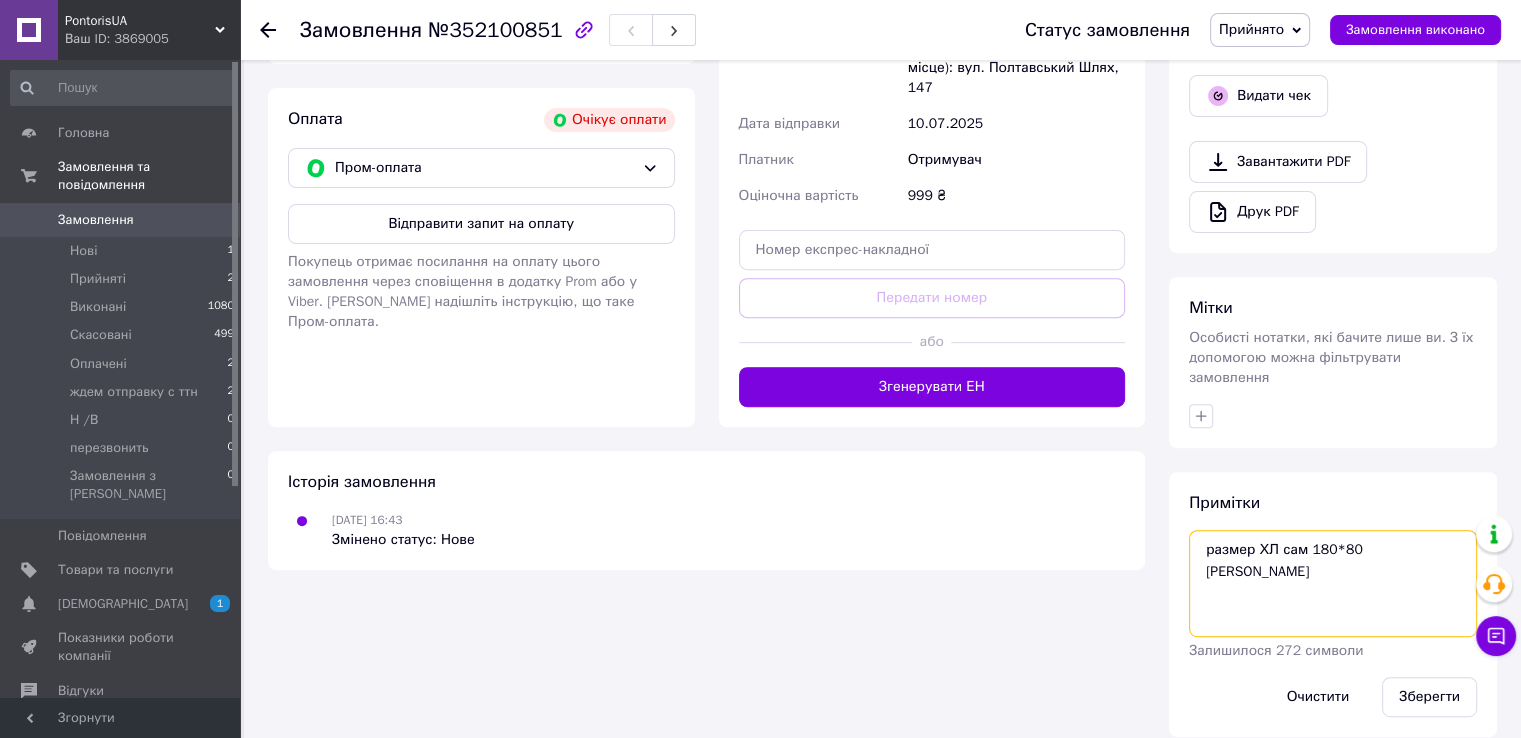 click on "размер ХЛ сам 180*80 черній" at bounding box center (1333, 583) 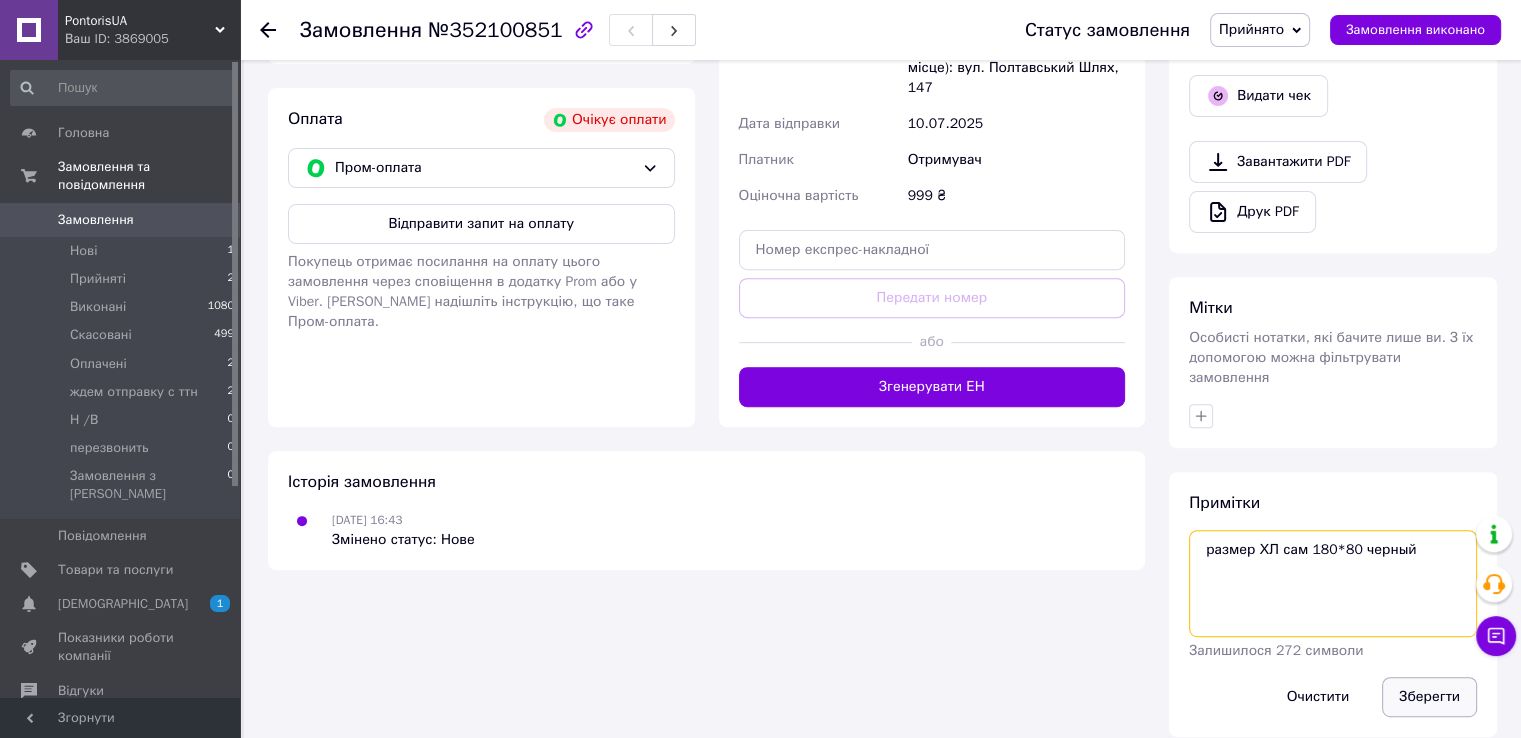 type on "размер ХЛ сам 180*80 черный" 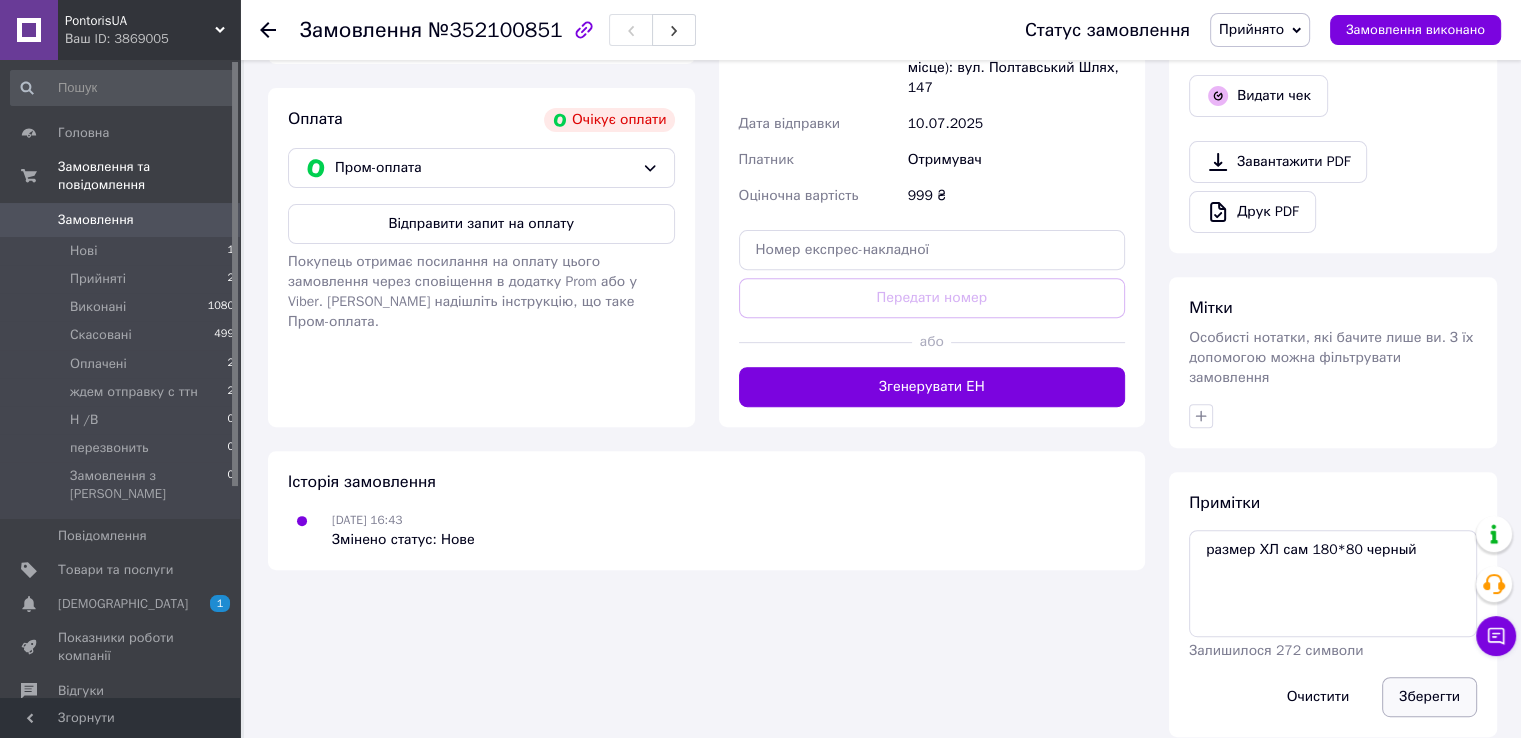 click on "Зберегти" at bounding box center [1429, 697] 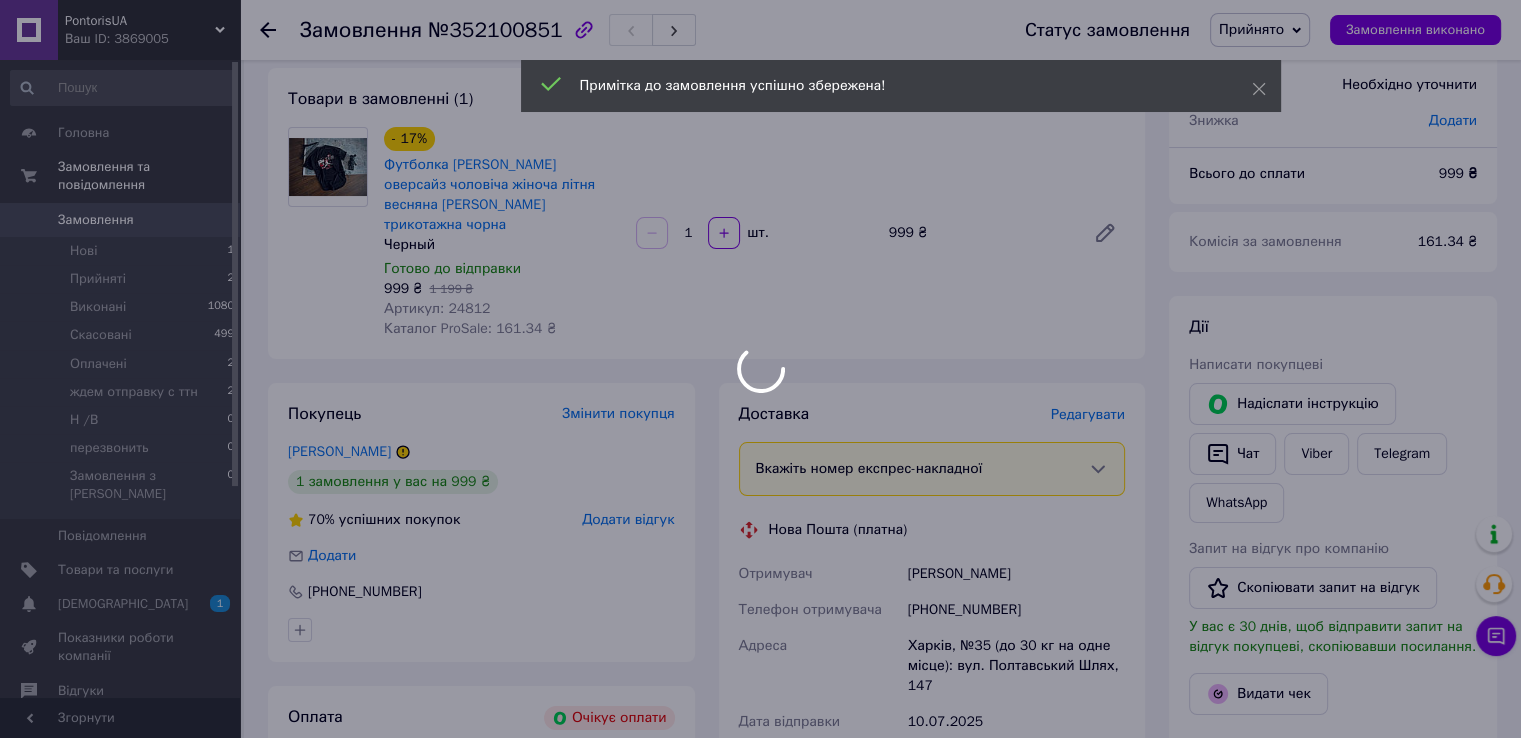 scroll, scrollTop: 0, scrollLeft: 0, axis: both 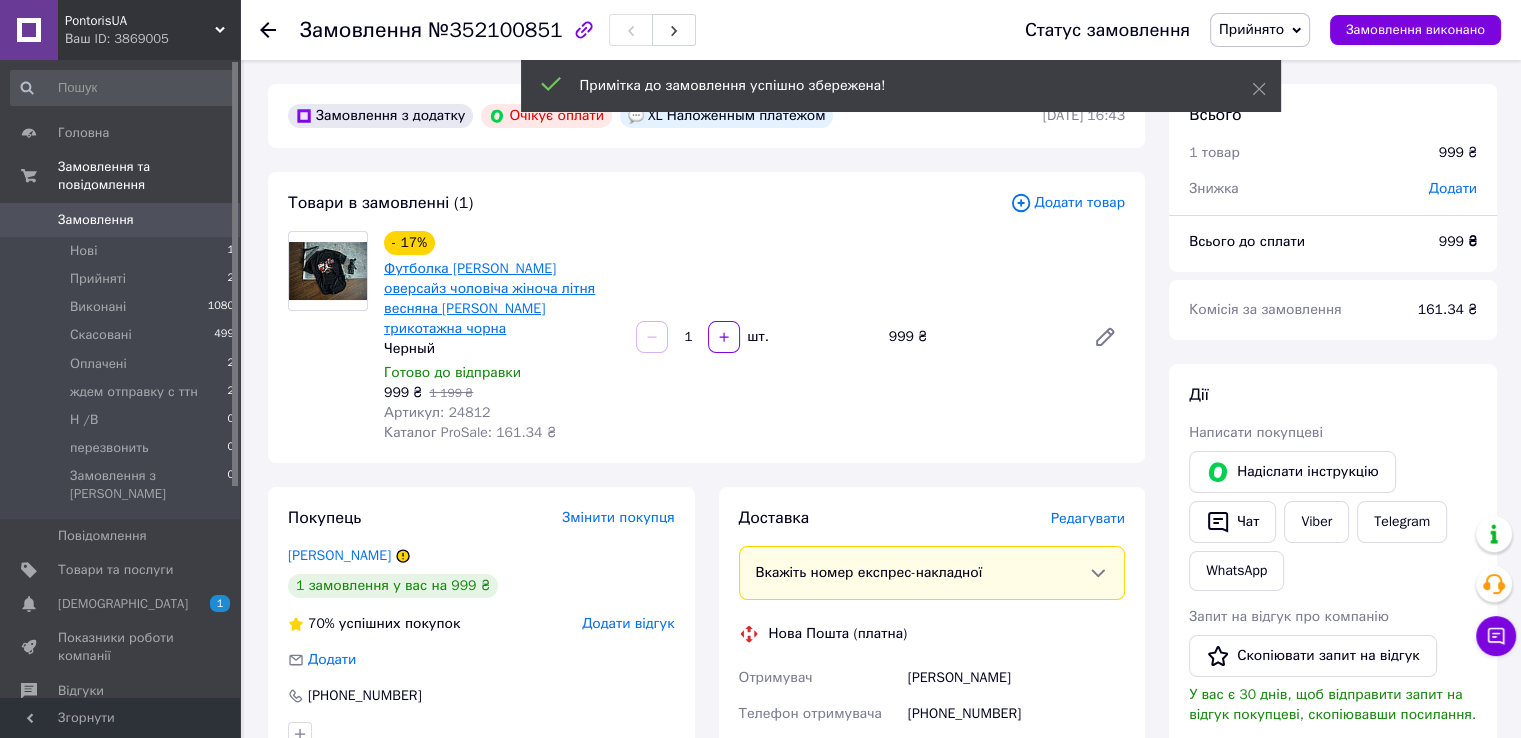 click on "Футболка Jordan оверсайз чоловіча жіноча літня весняна Джордан трикотажна чорна" at bounding box center (489, 298) 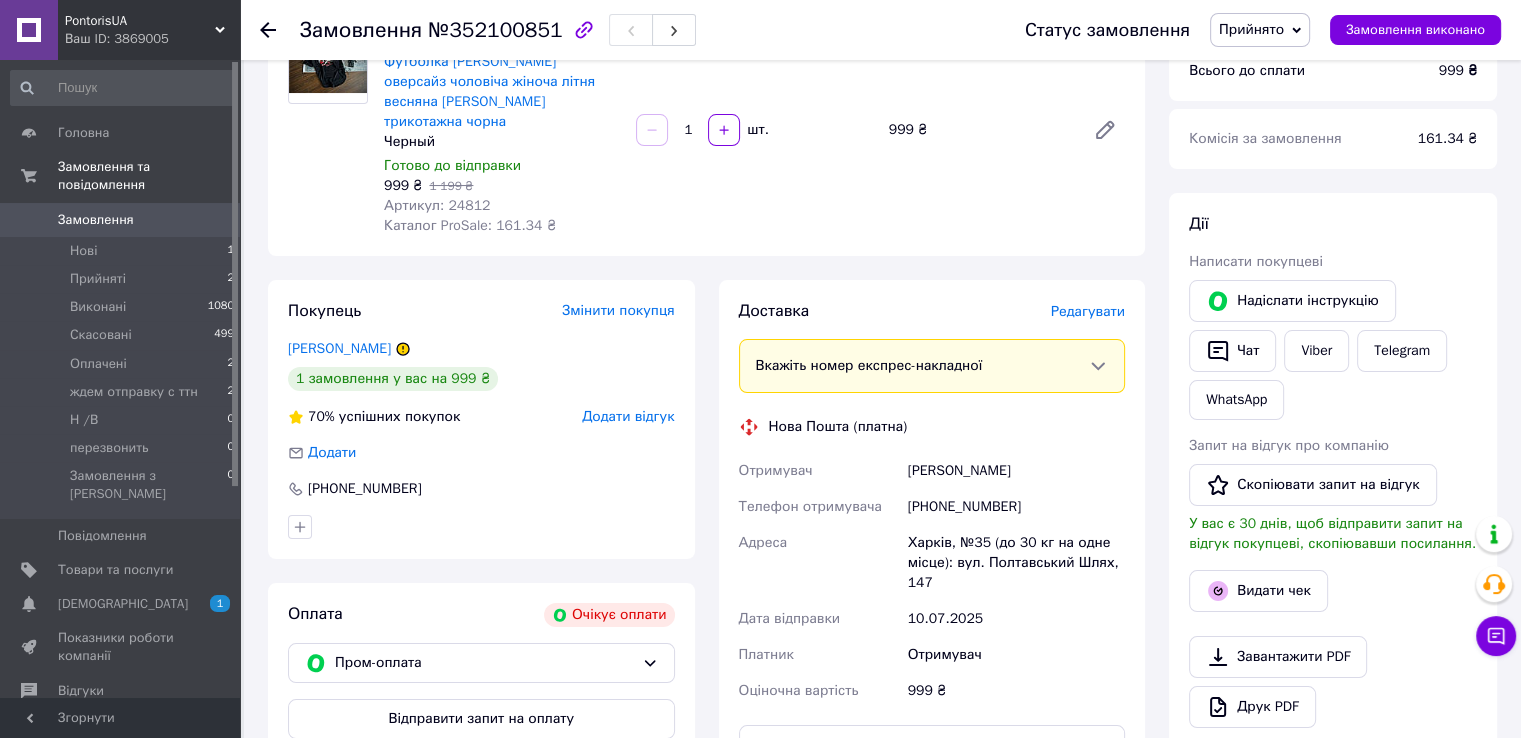 scroll, scrollTop: 233, scrollLeft: 0, axis: vertical 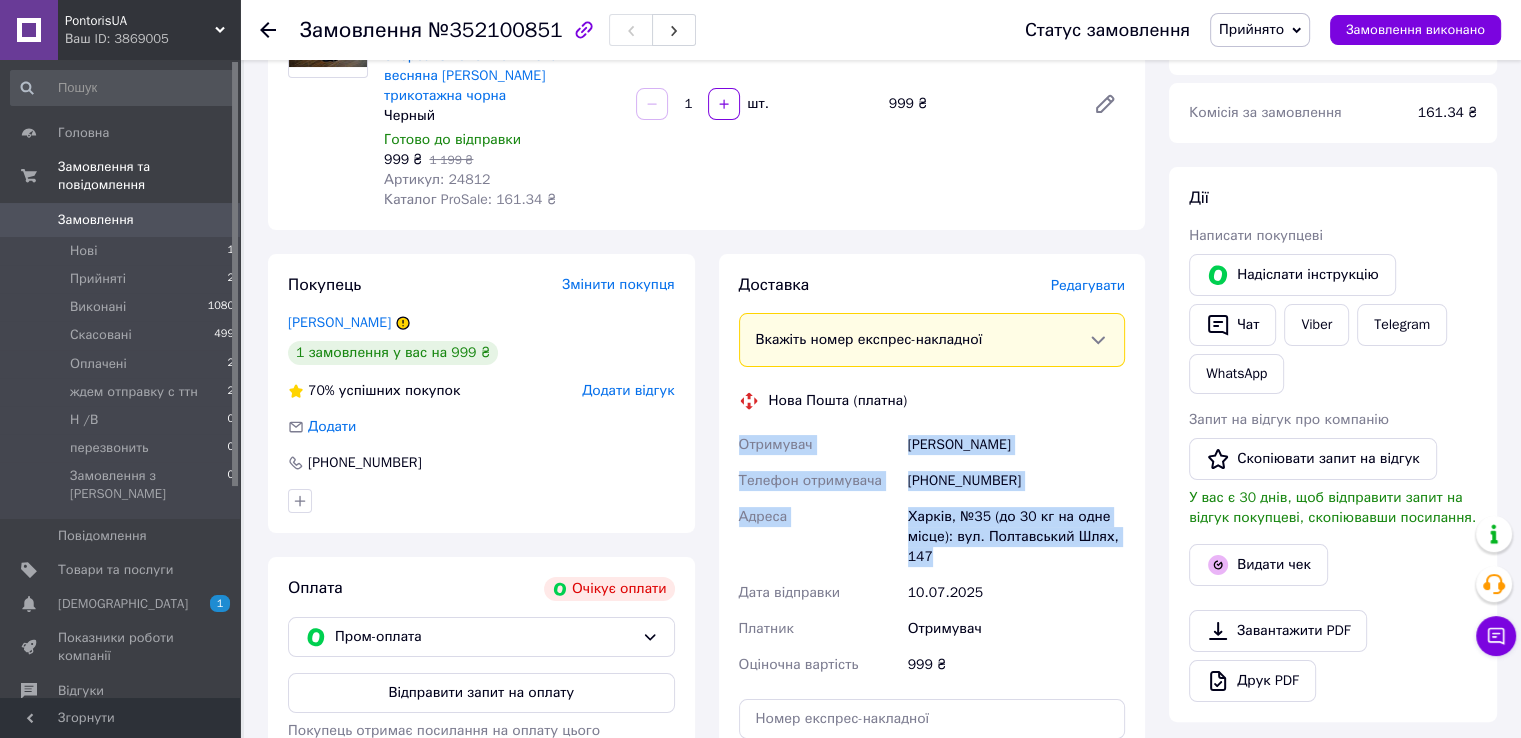 drag, startPoint x: 948, startPoint y: 541, endPoint x: 725, endPoint y: 424, distance: 251.8293 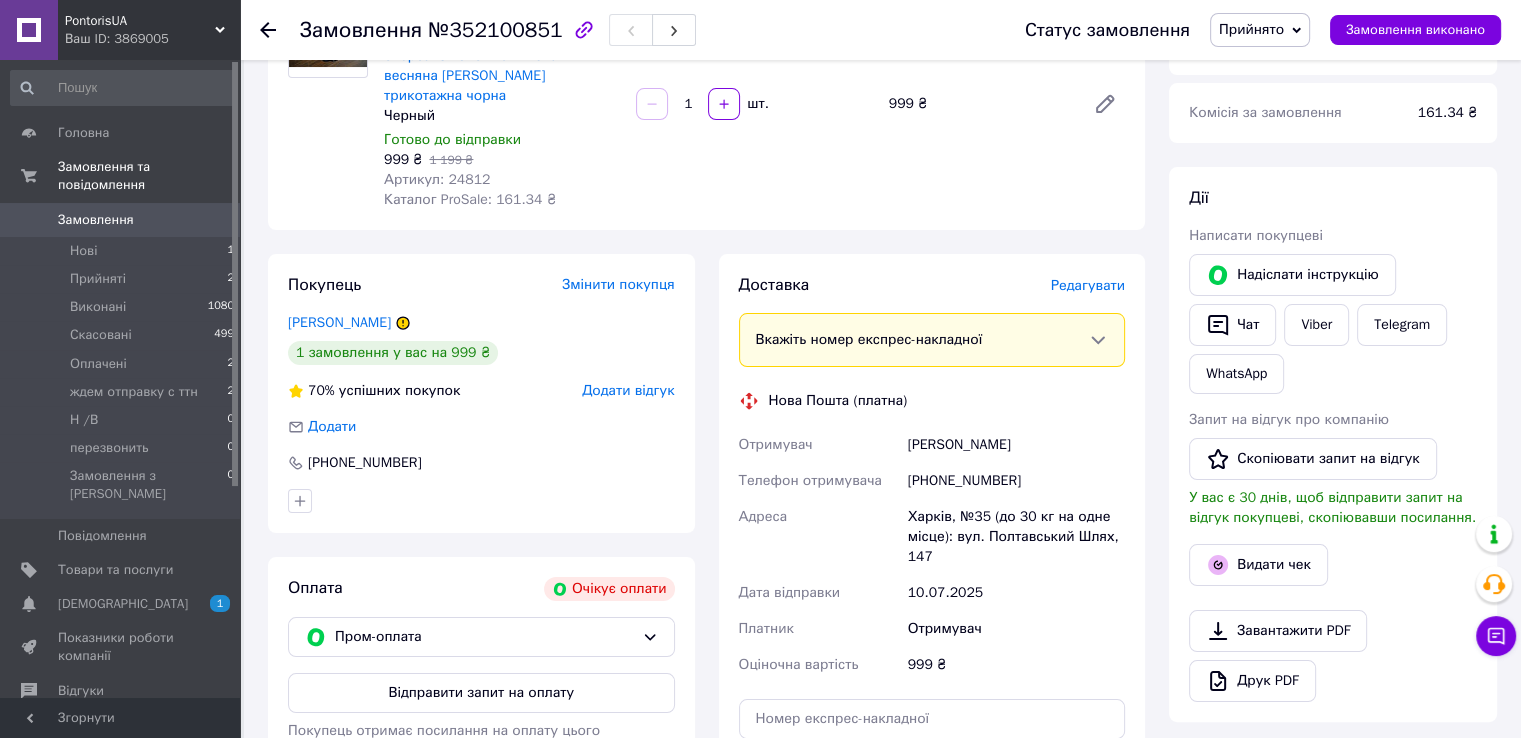drag, startPoint x: 447, startPoint y: 264, endPoint x: 477, endPoint y: 274, distance: 31.622776 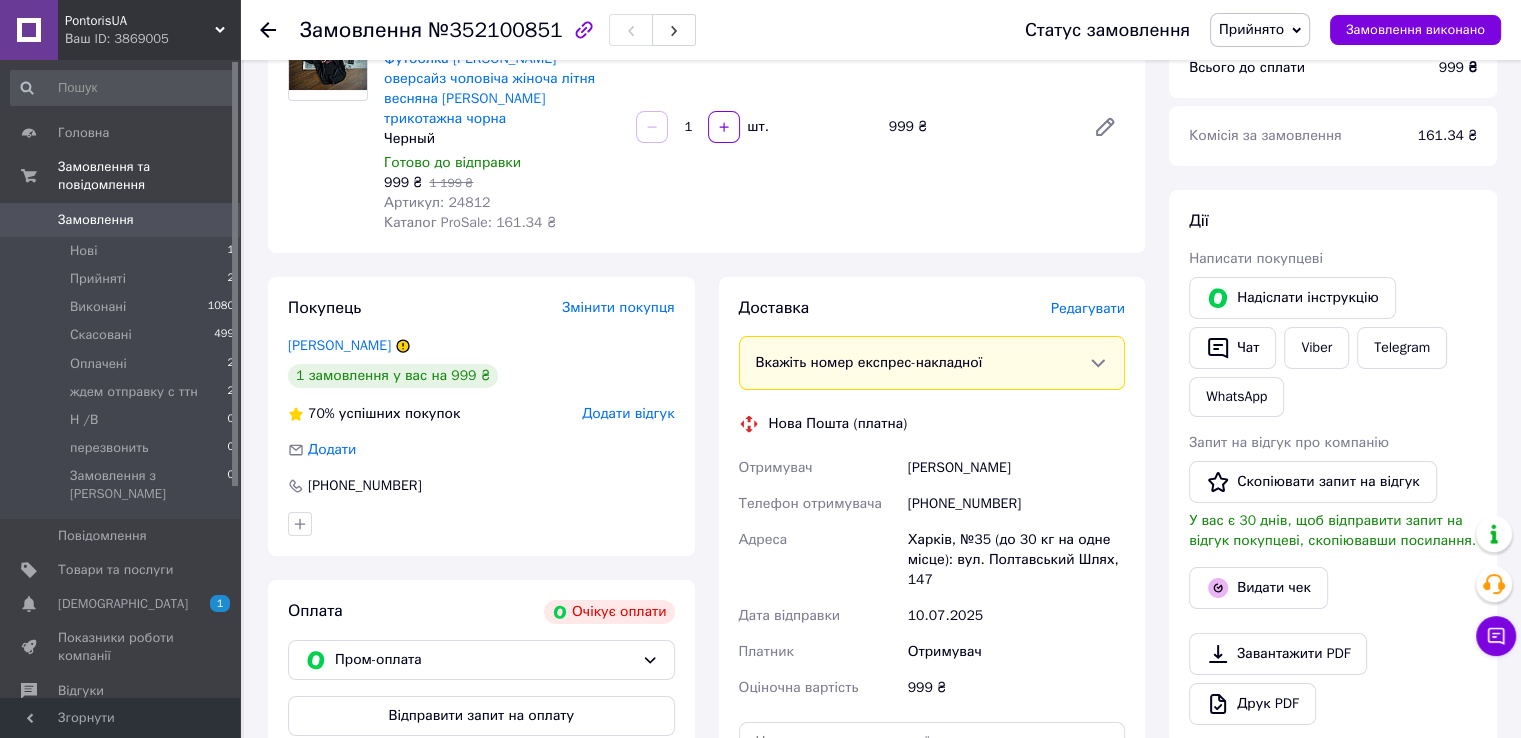 scroll, scrollTop: 0, scrollLeft: 0, axis: both 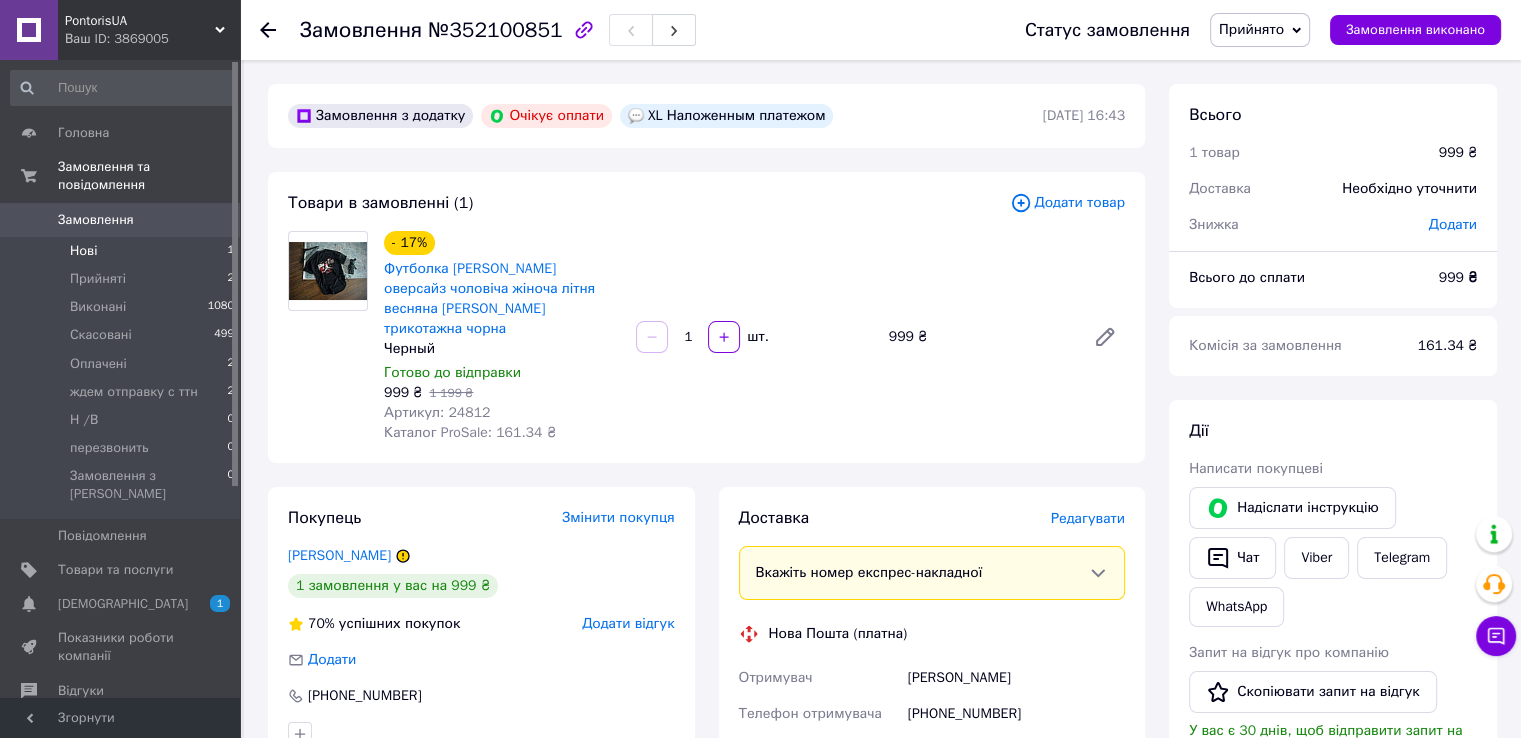 click on "Нові 1" at bounding box center (123, 251) 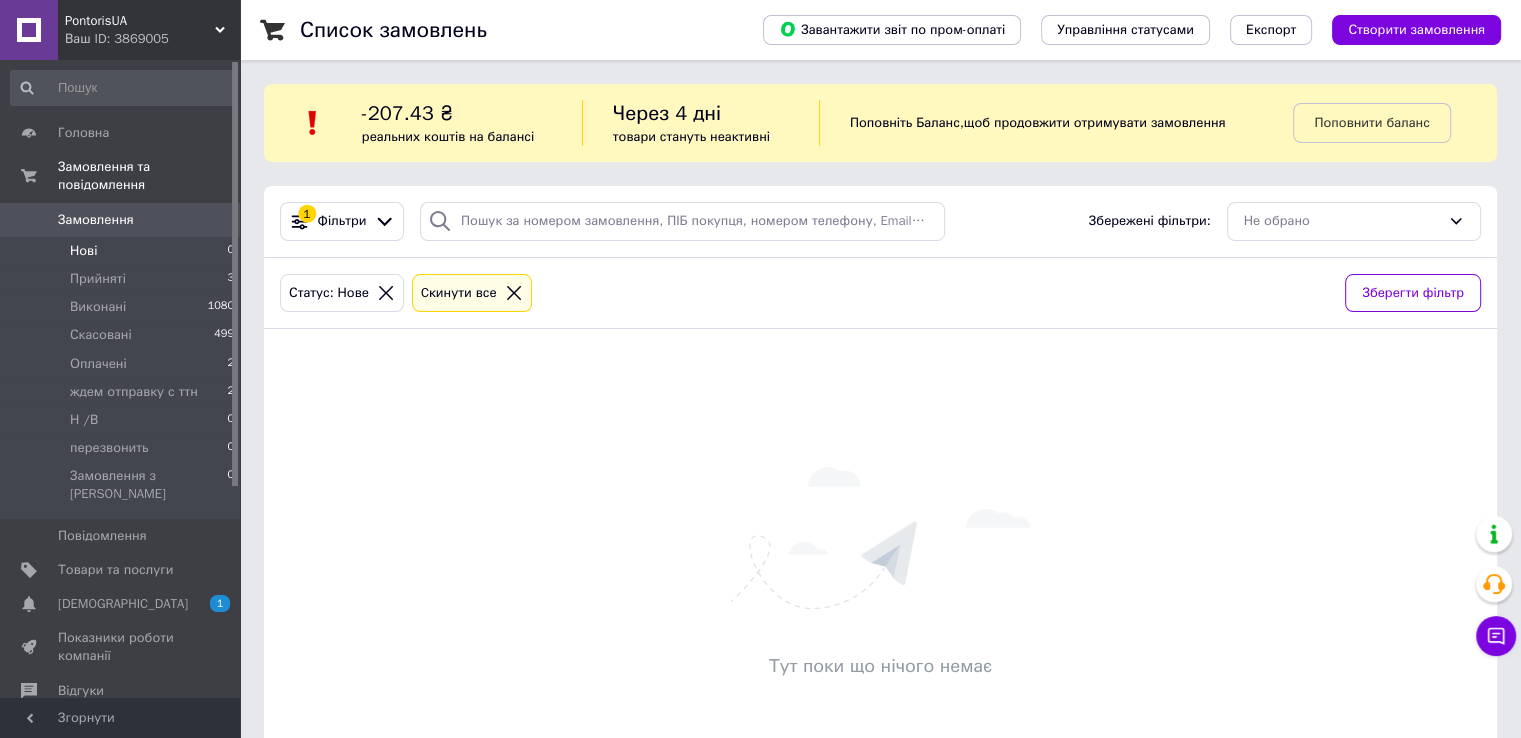 click on "Нові 0" at bounding box center (123, 251) 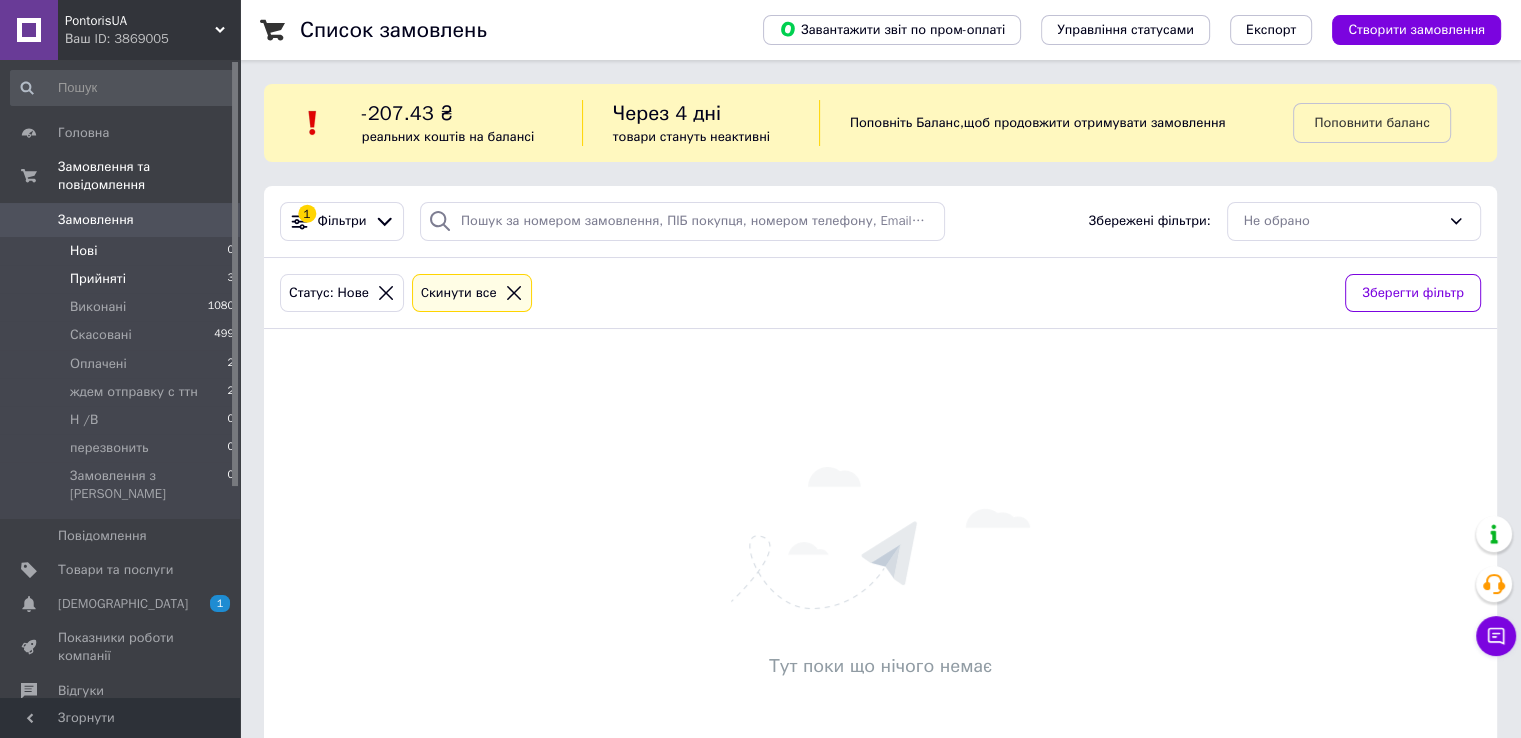 click on "Прийняті 3" at bounding box center (123, 279) 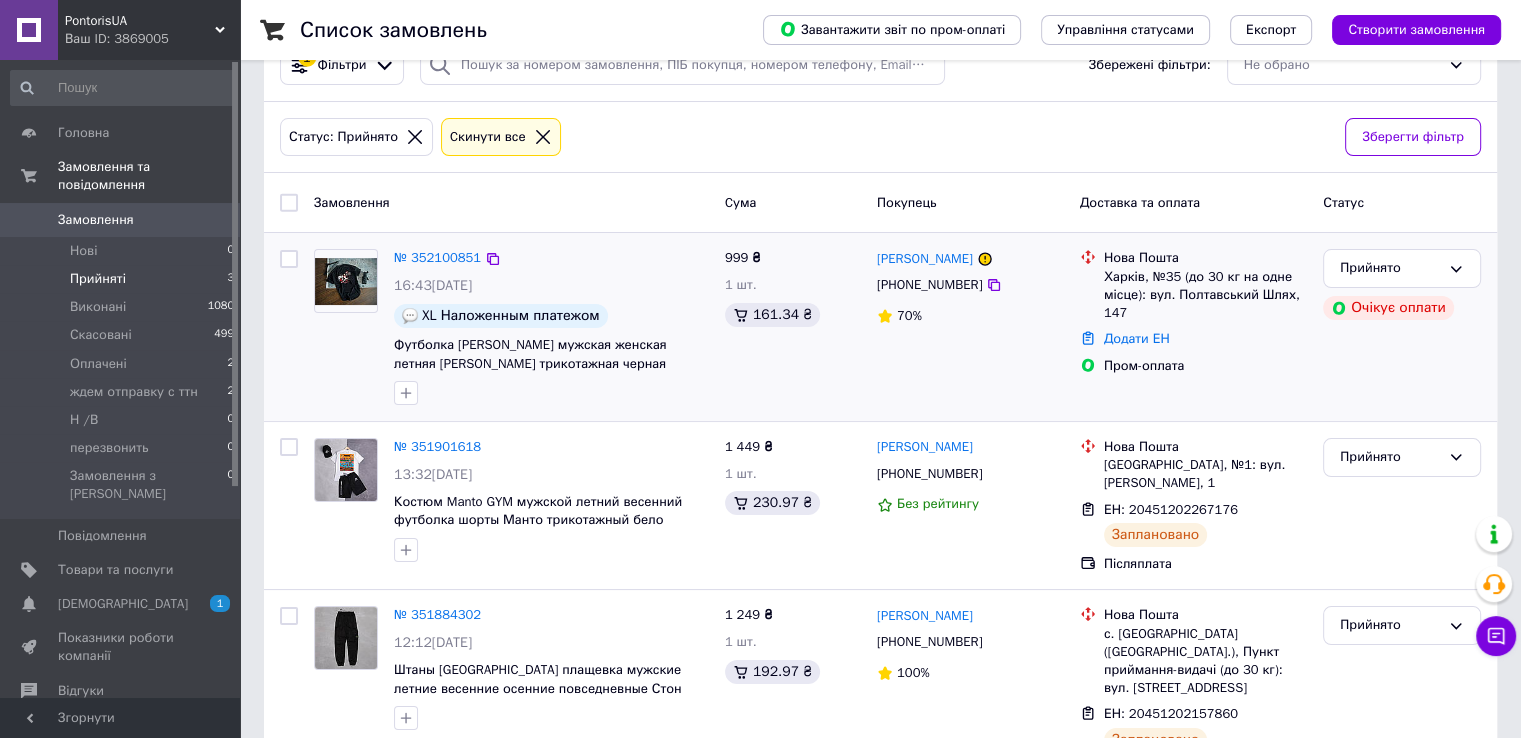 scroll, scrollTop: 216, scrollLeft: 0, axis: vertical 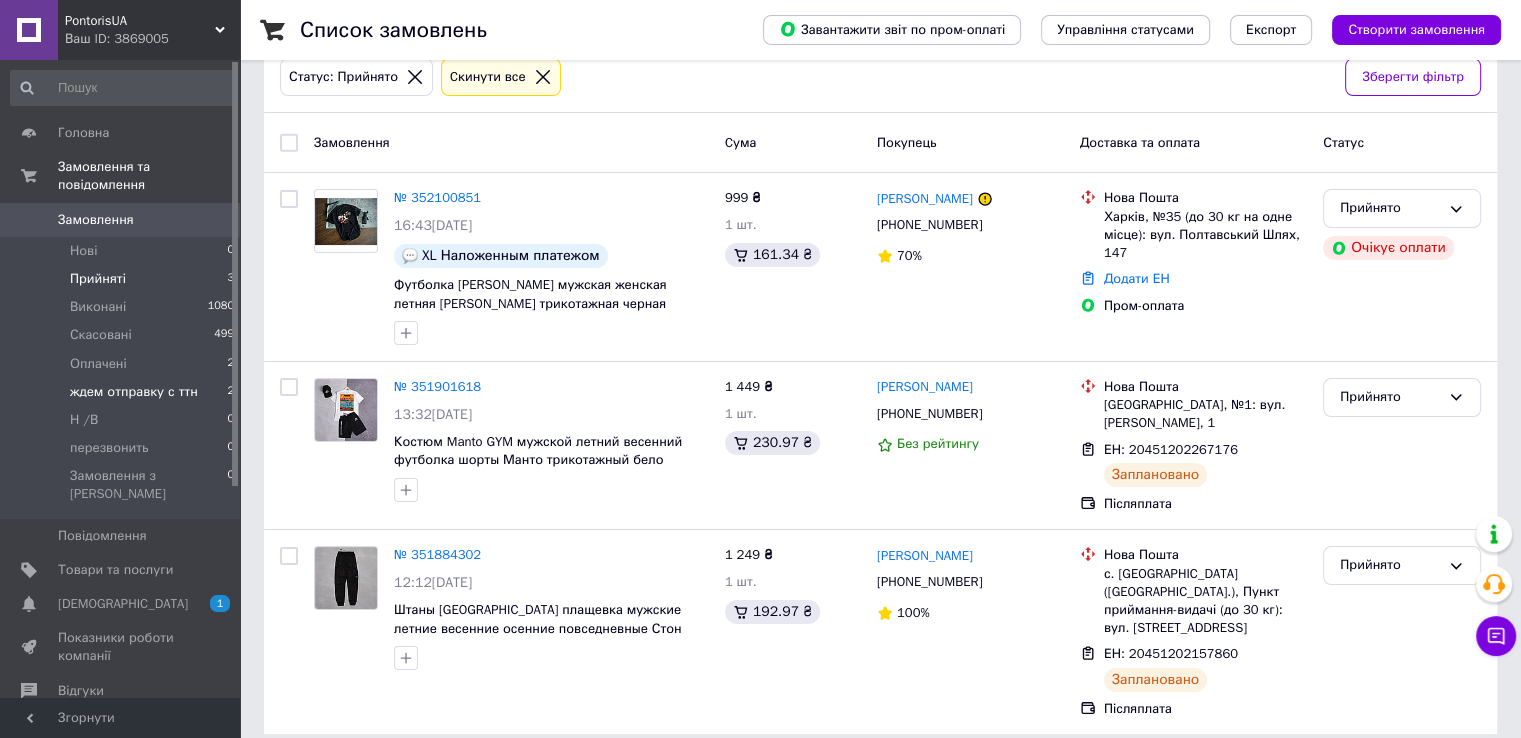 click on "ждем отправку с ттн  2" at bounding box center (123, 392) 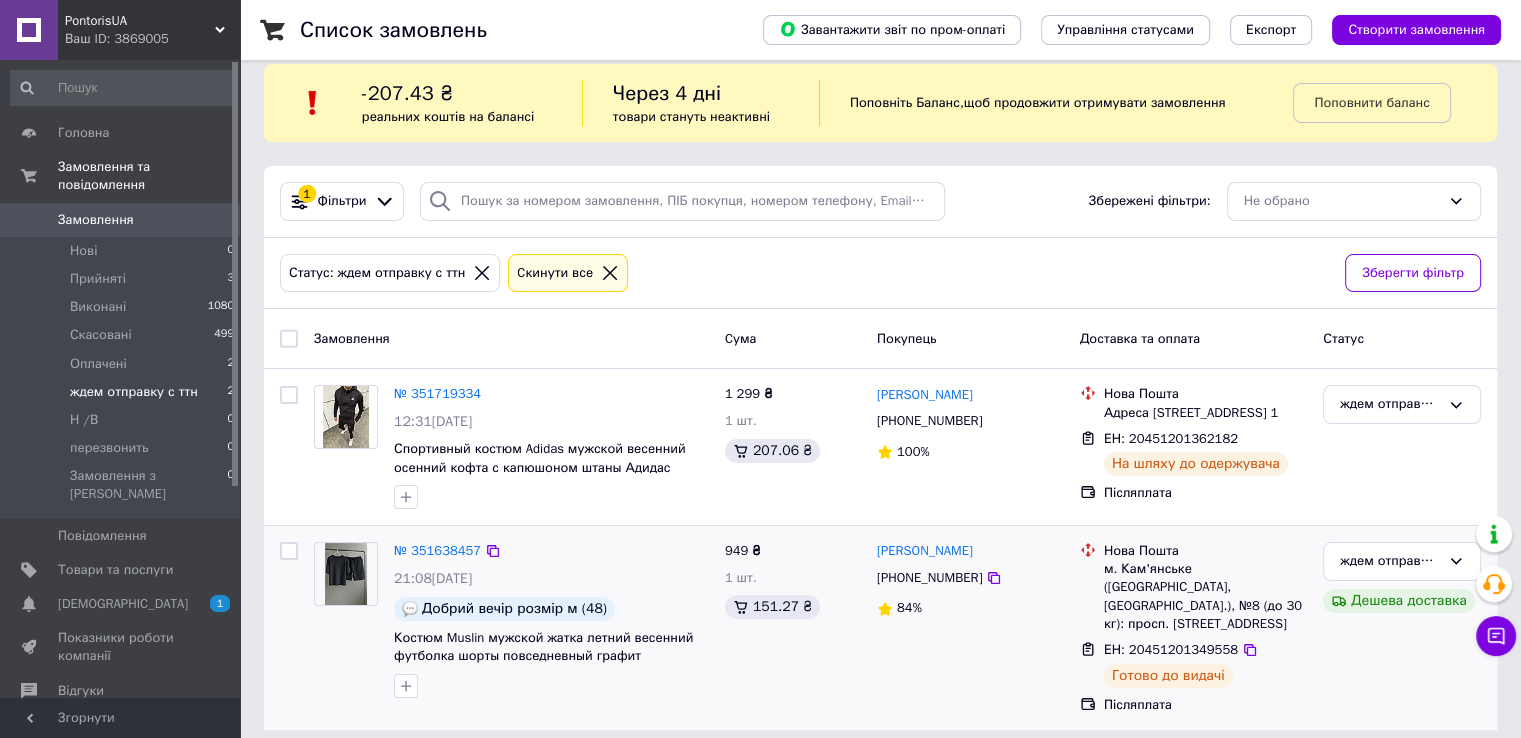 scroll, scrollTop: 30, scrollLeft: 0, axis: vertical 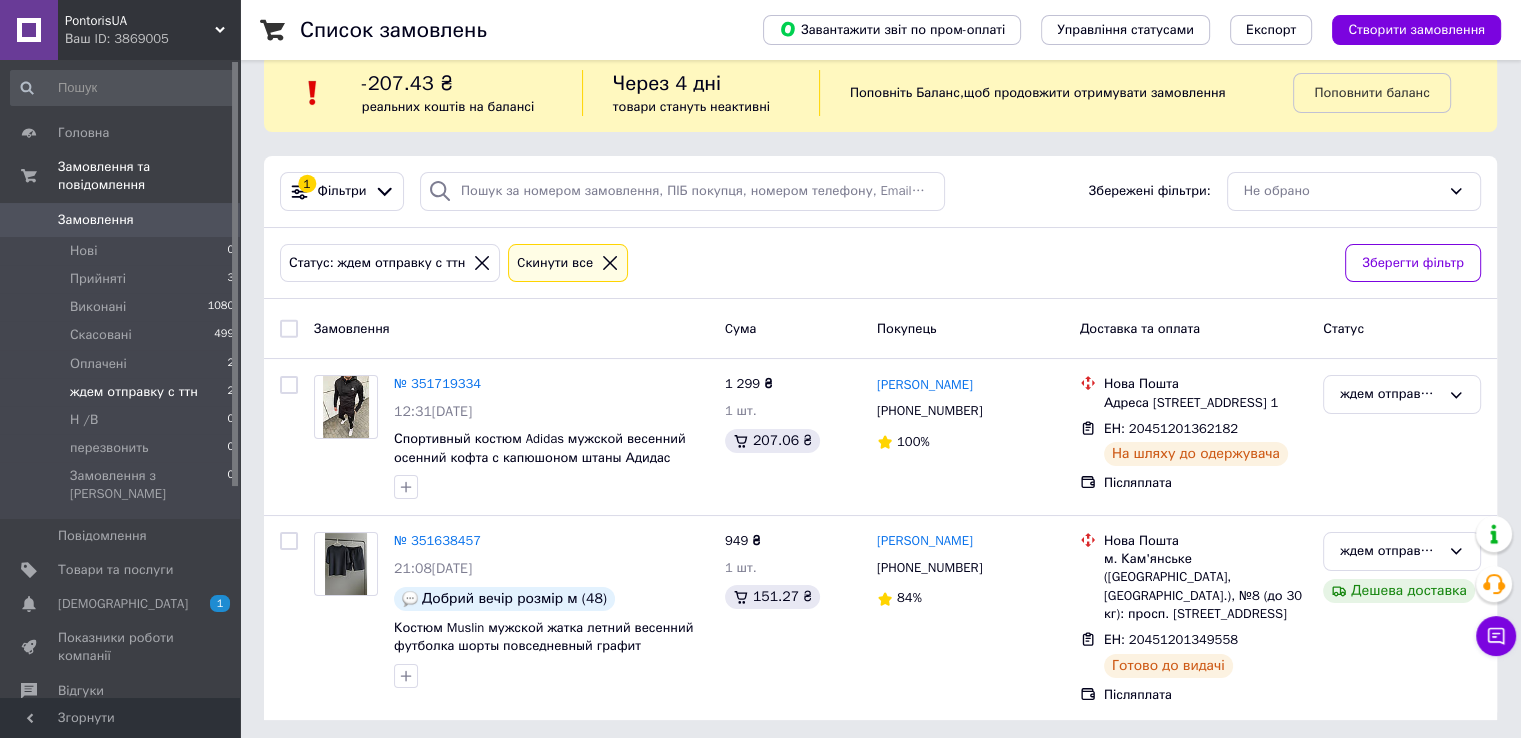 click on "Ваш ID: 3869005" at bounding box center [152, 39] 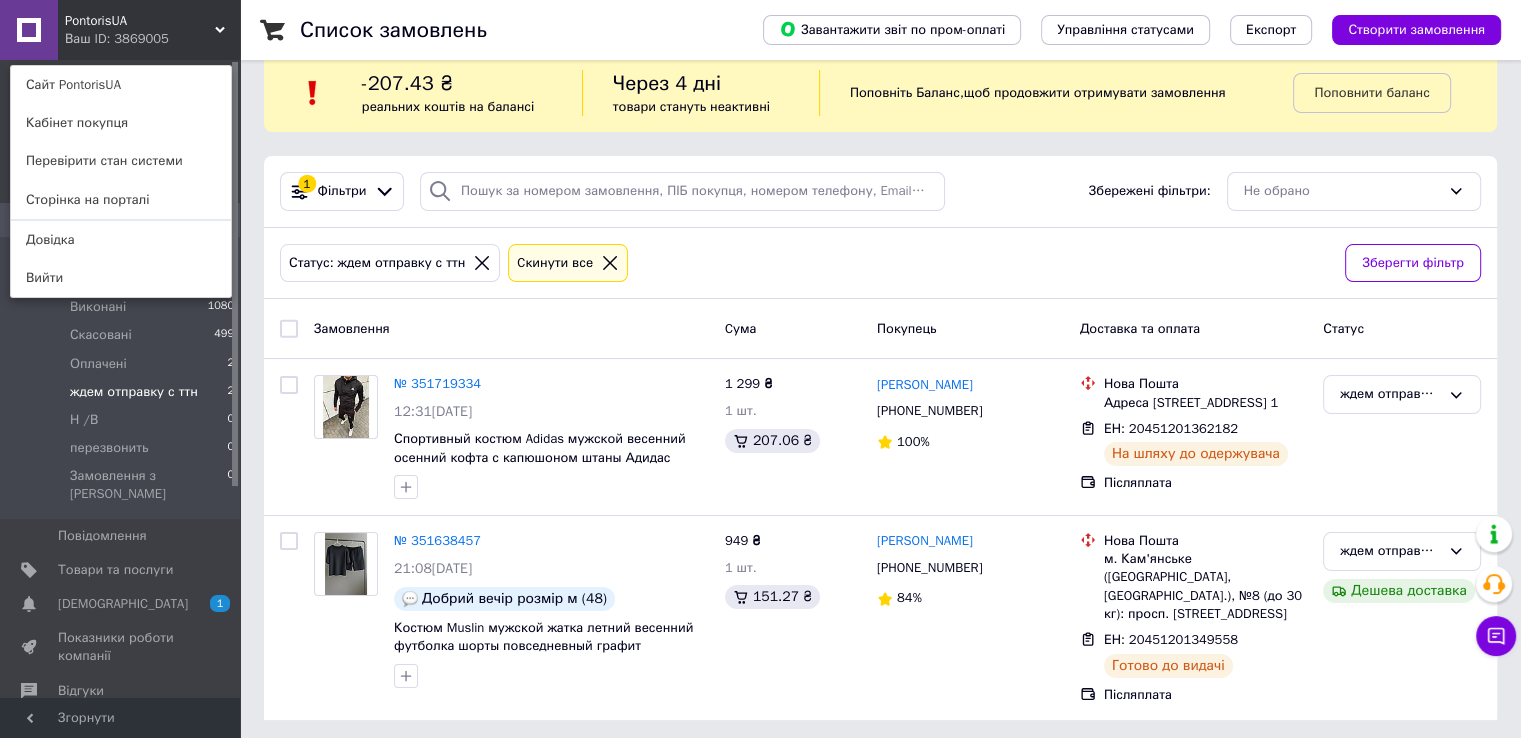 click on "Сайт PontorisUA" at bounding box center [121, 85] 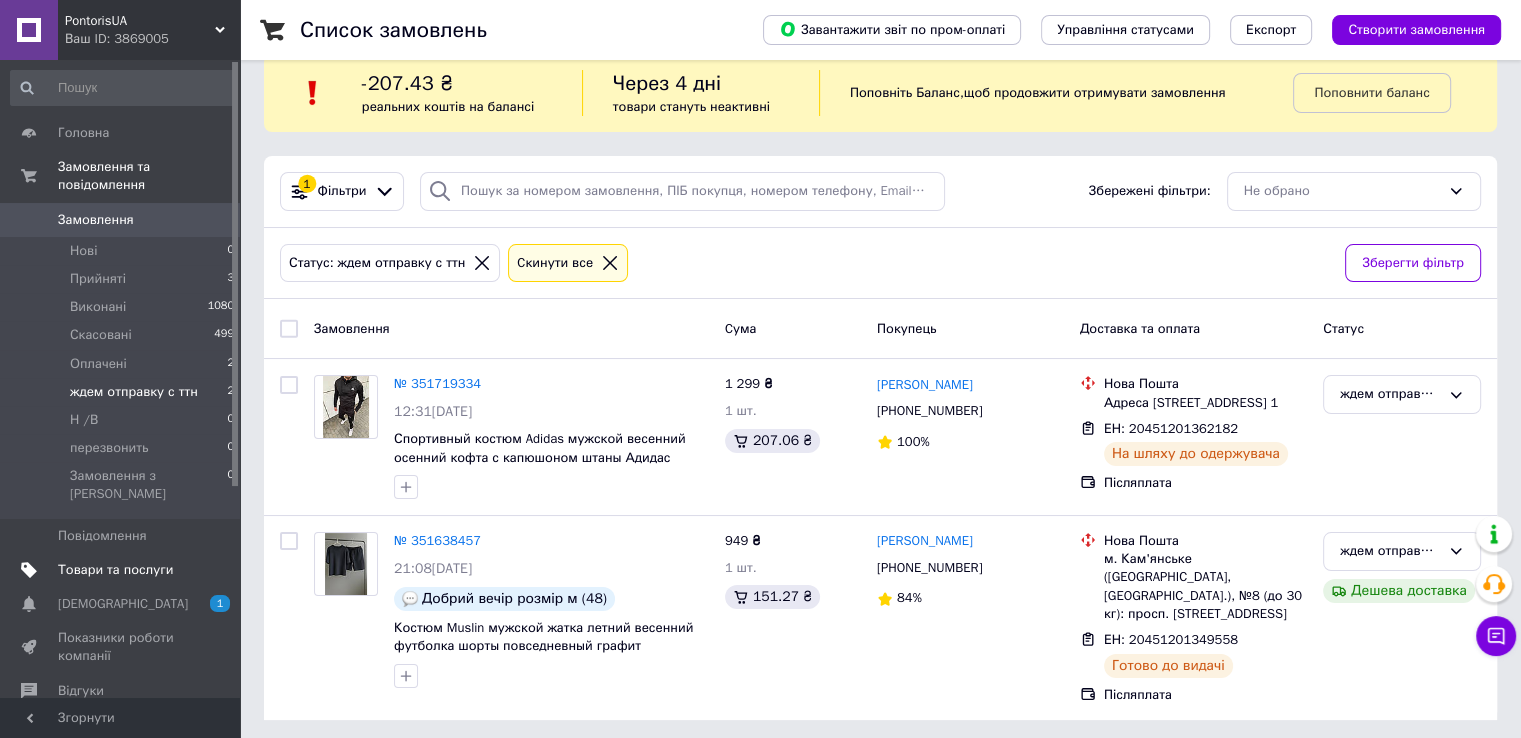 click on "Товари та послуги" at bounding box center [115, 570] 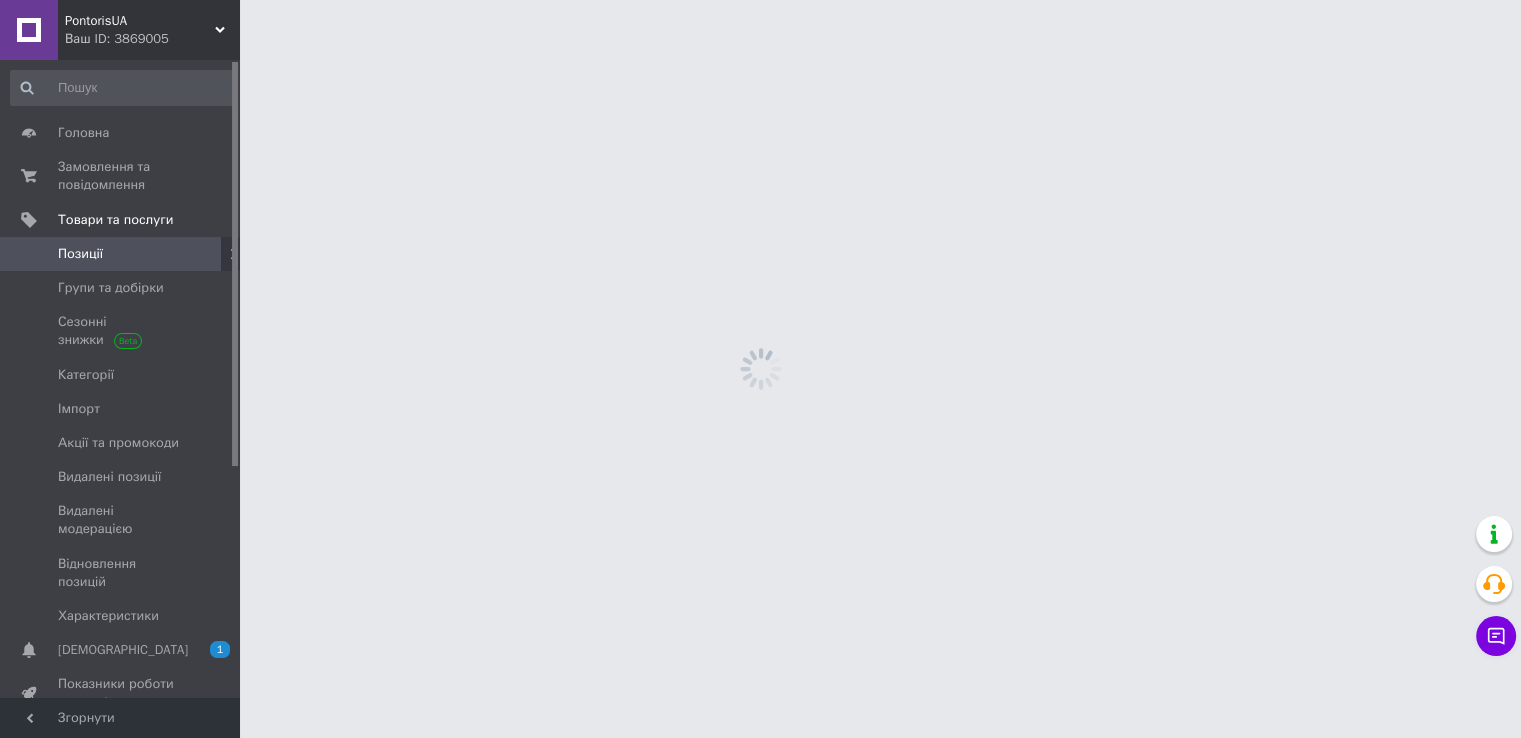 scroll, scrollTop: 0, scrollLeft: 0, axis: both 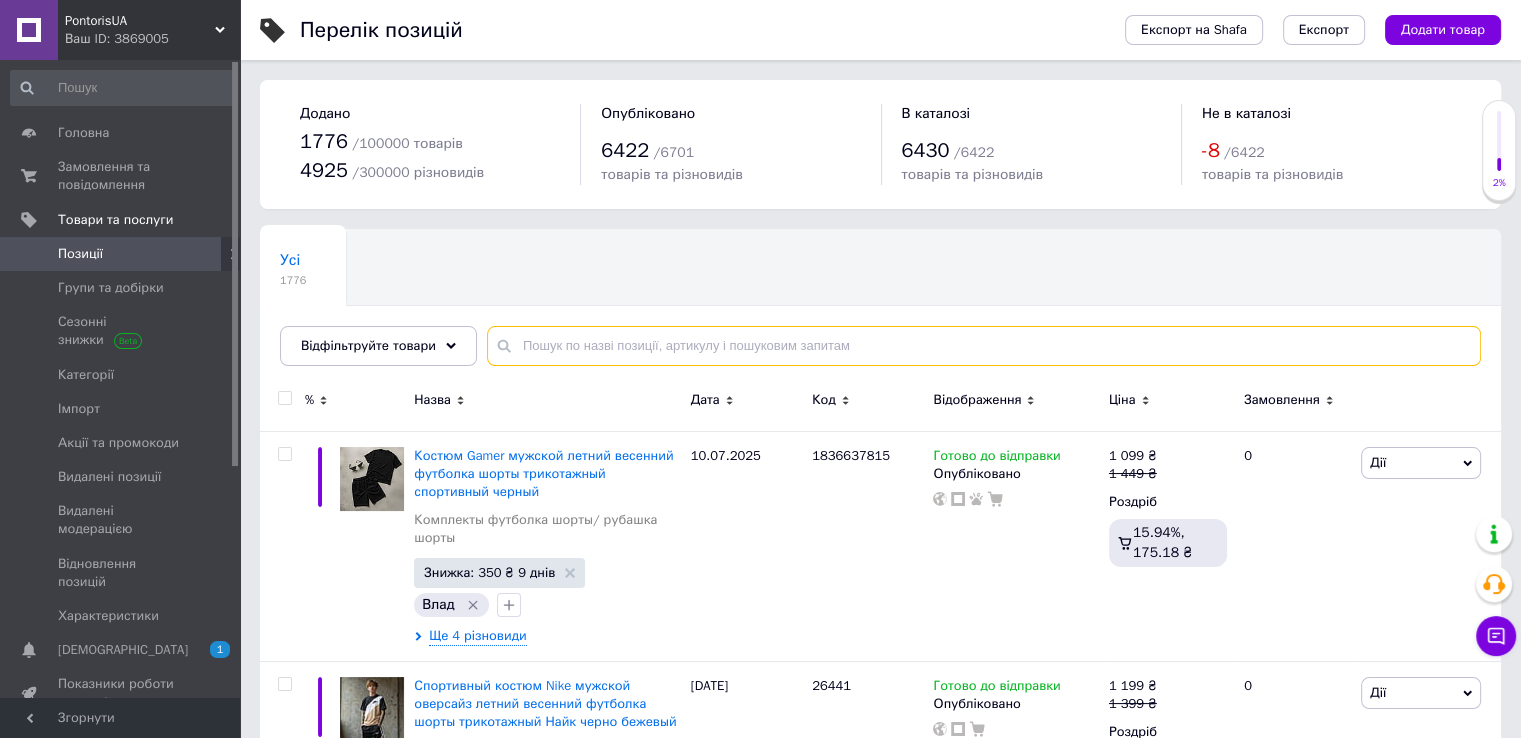 click at bounding box center [984, 346] 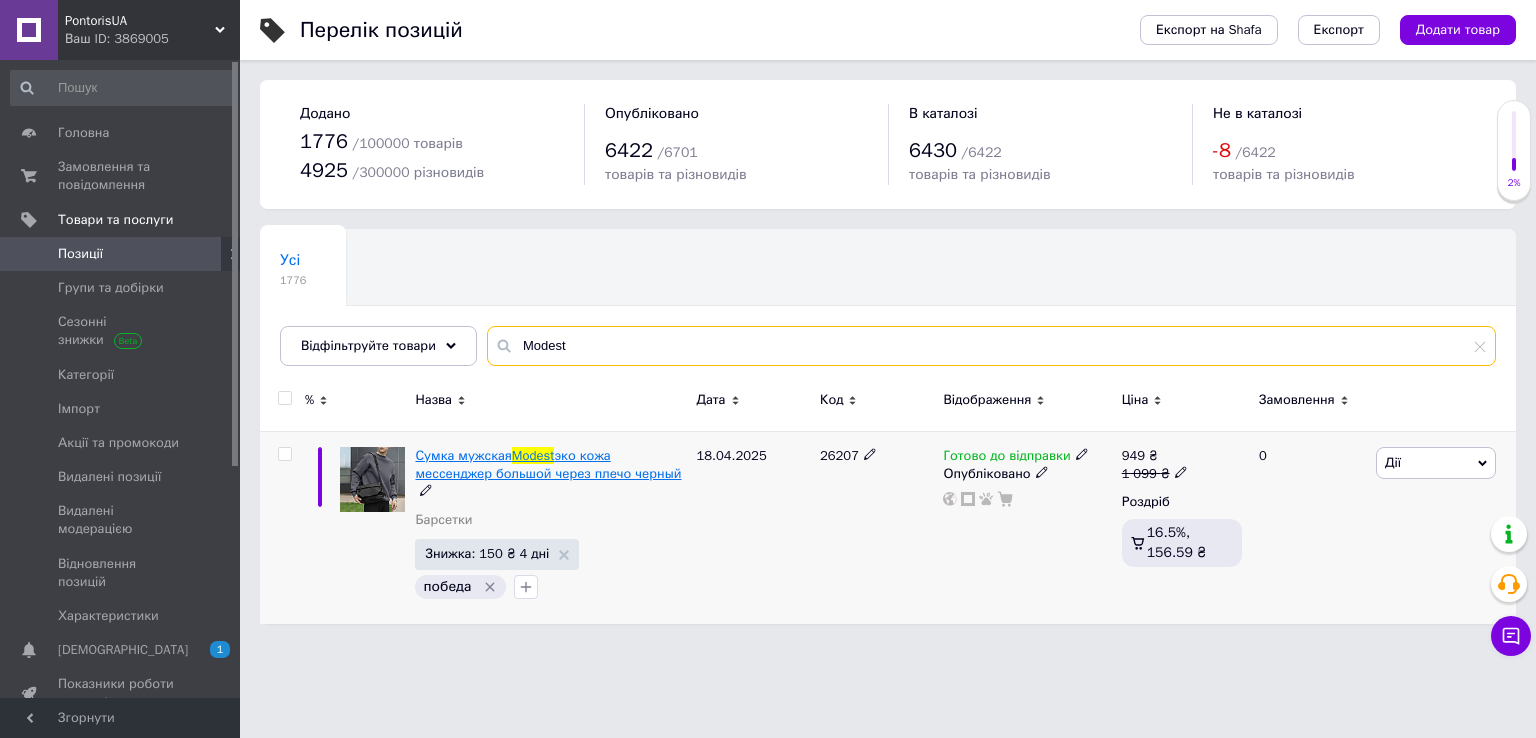 type on "Modest" 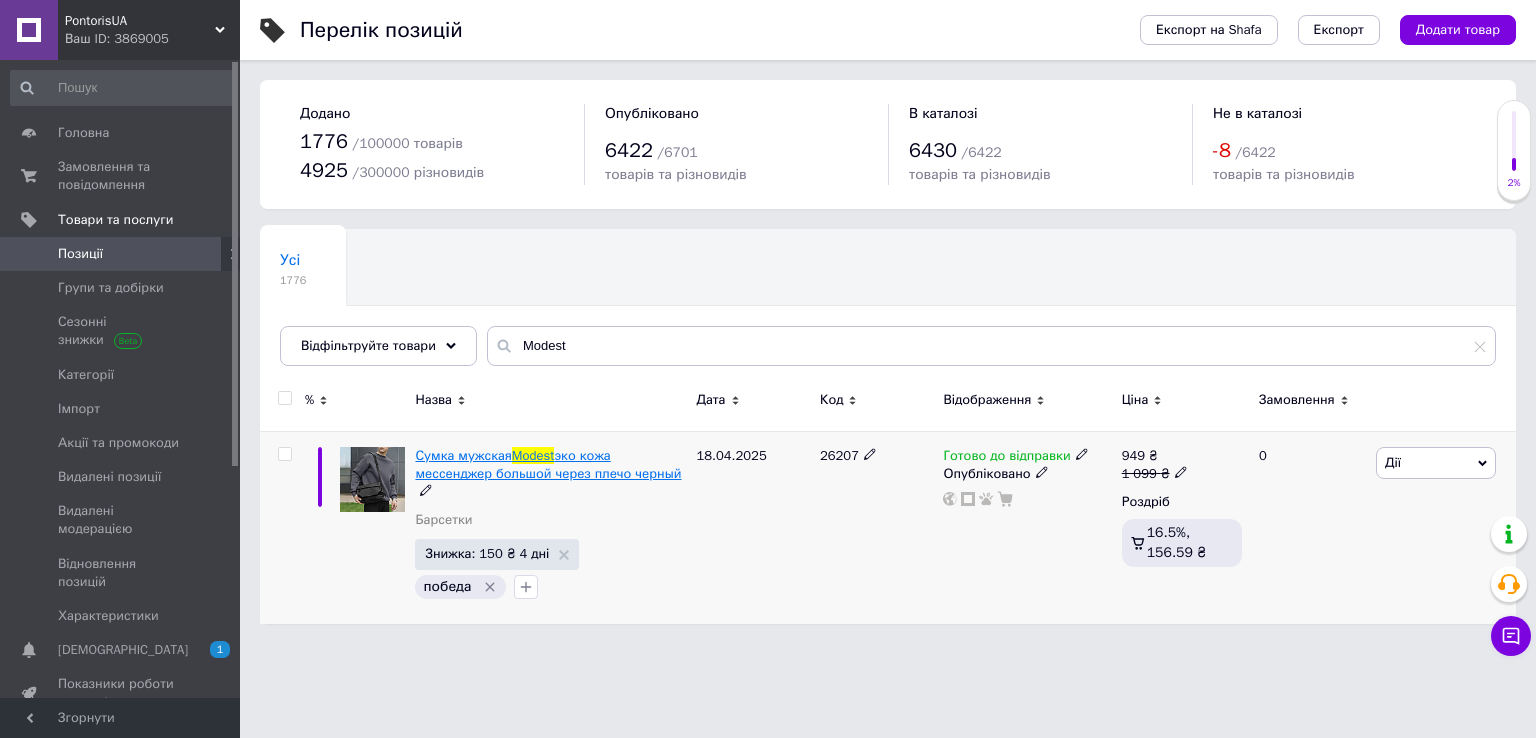 click on "эко кожа мессенджер большой через плечо черный" at bounding box center (548, 464) 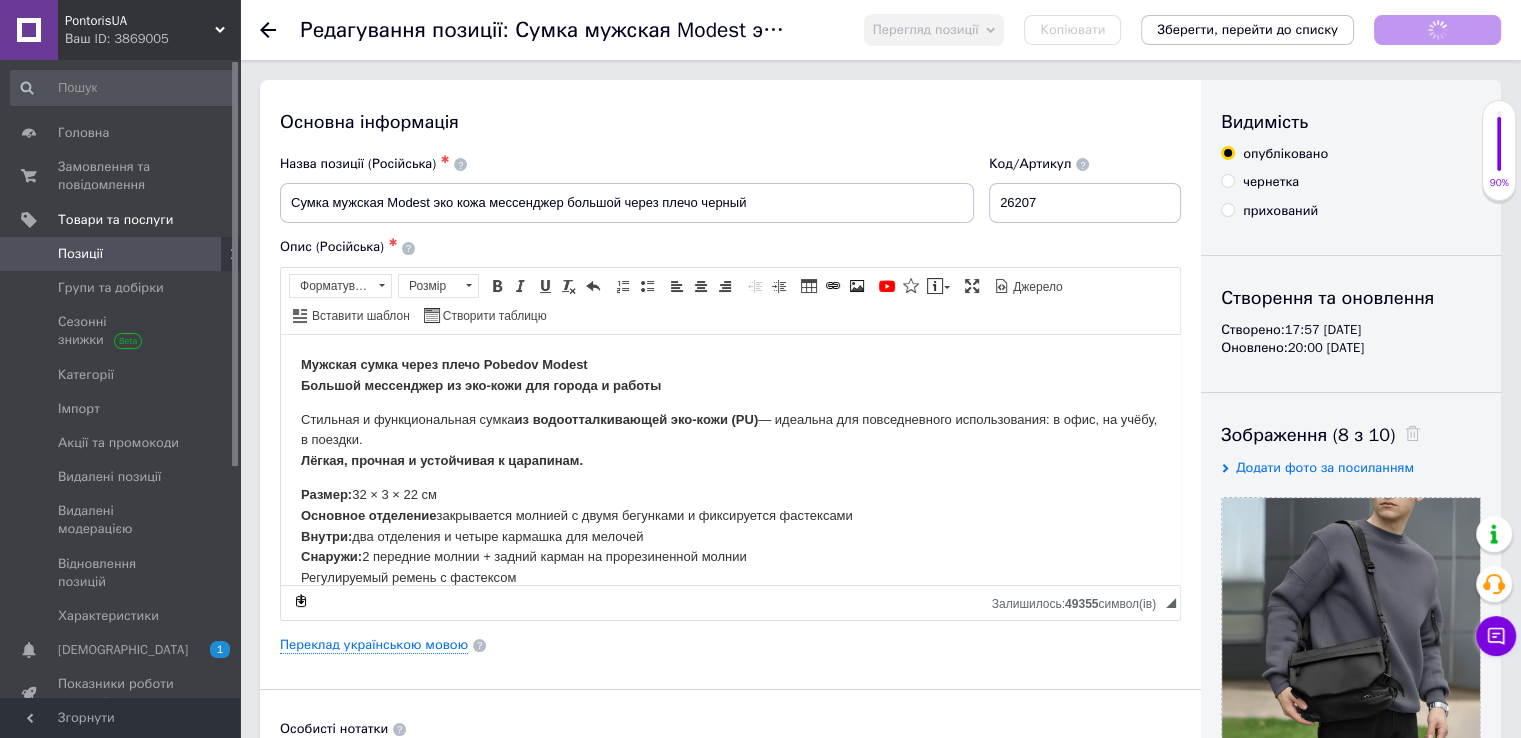 scroll, scrollTop: 0, scrollLeft: 0, axis: both 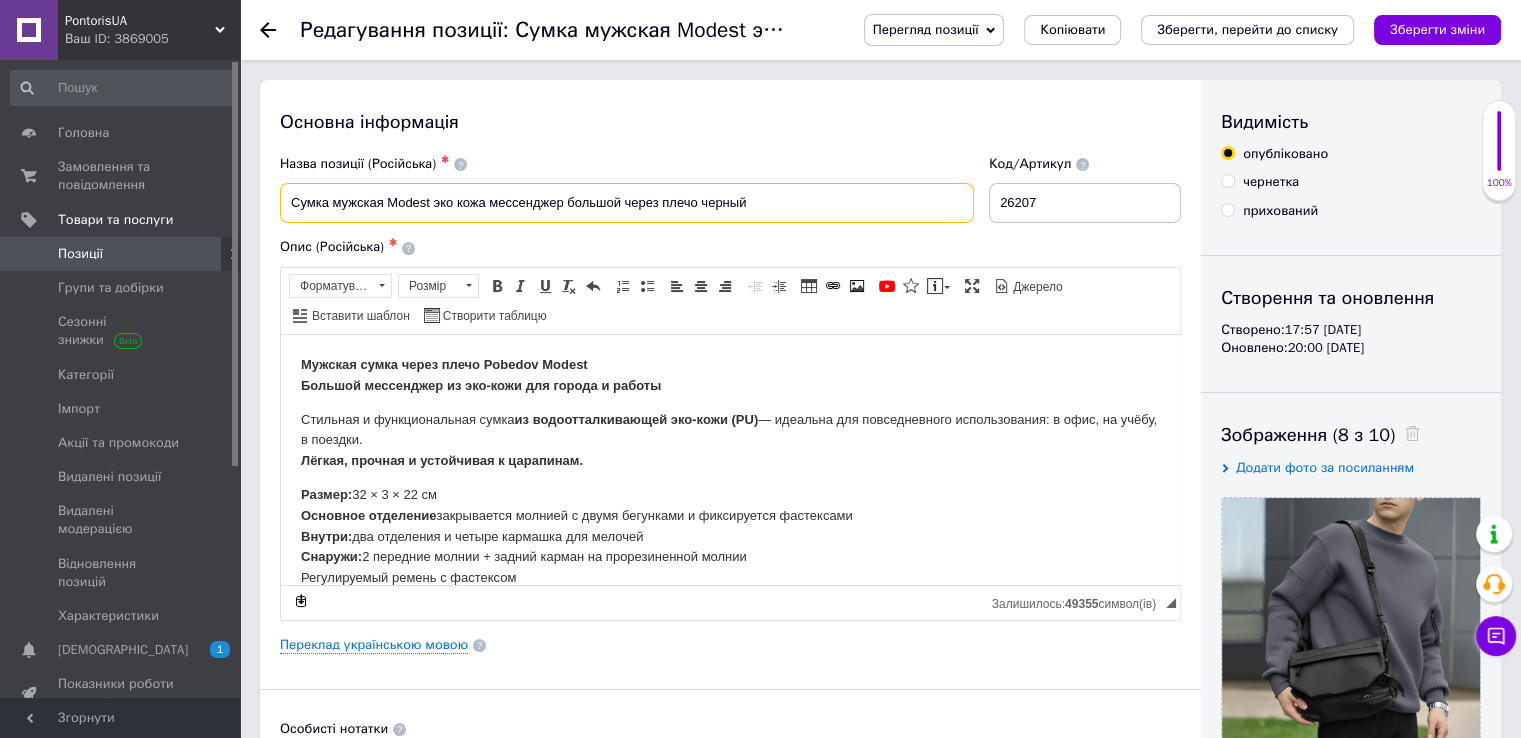 drag, startPoint x: 756, startPoint y: 210, endPoint x: 248, endPoint y: 223, distance: 508.16632 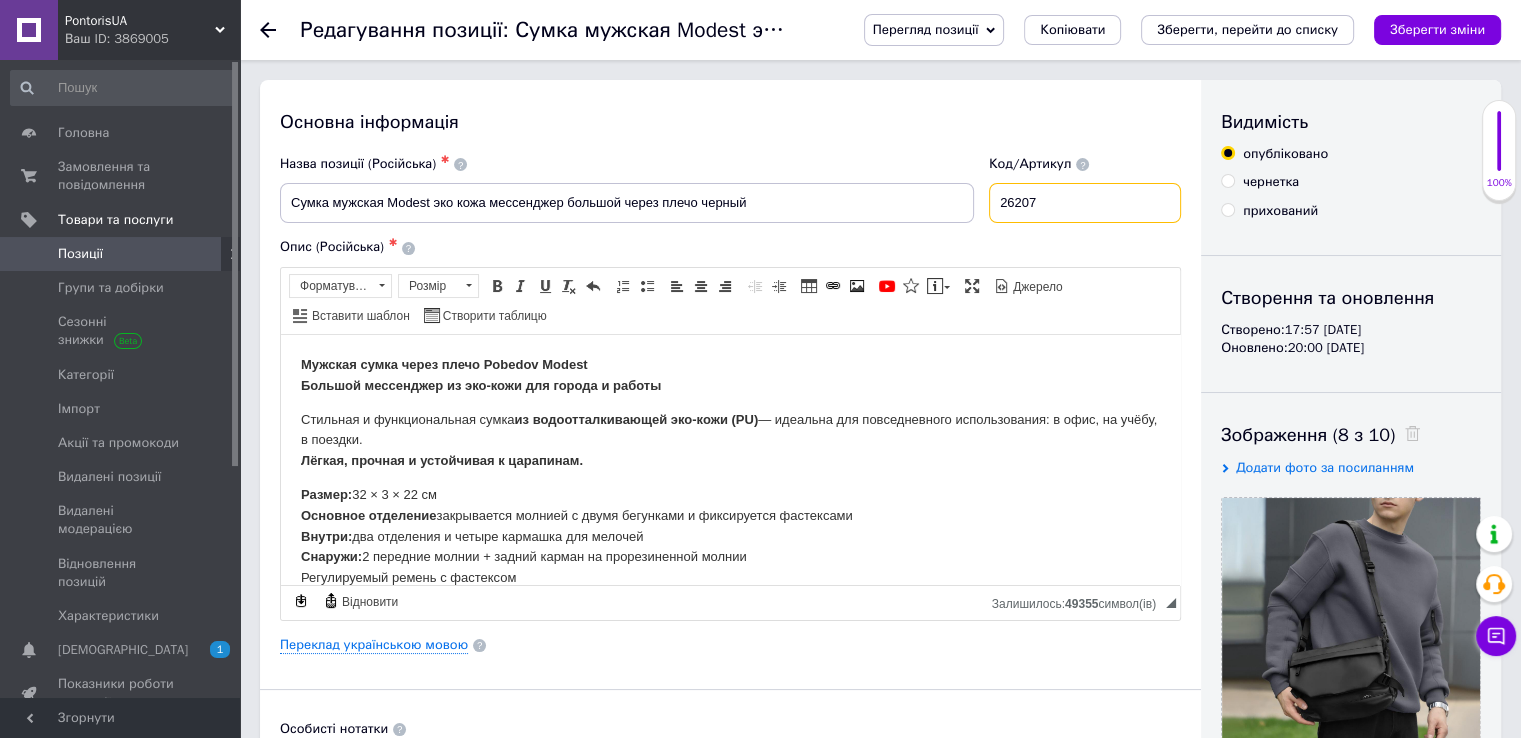 drag, startPoint x: 1064, startPoint y: 197, endPoint x: 999, endPoint y: 198, distance: 65.00769 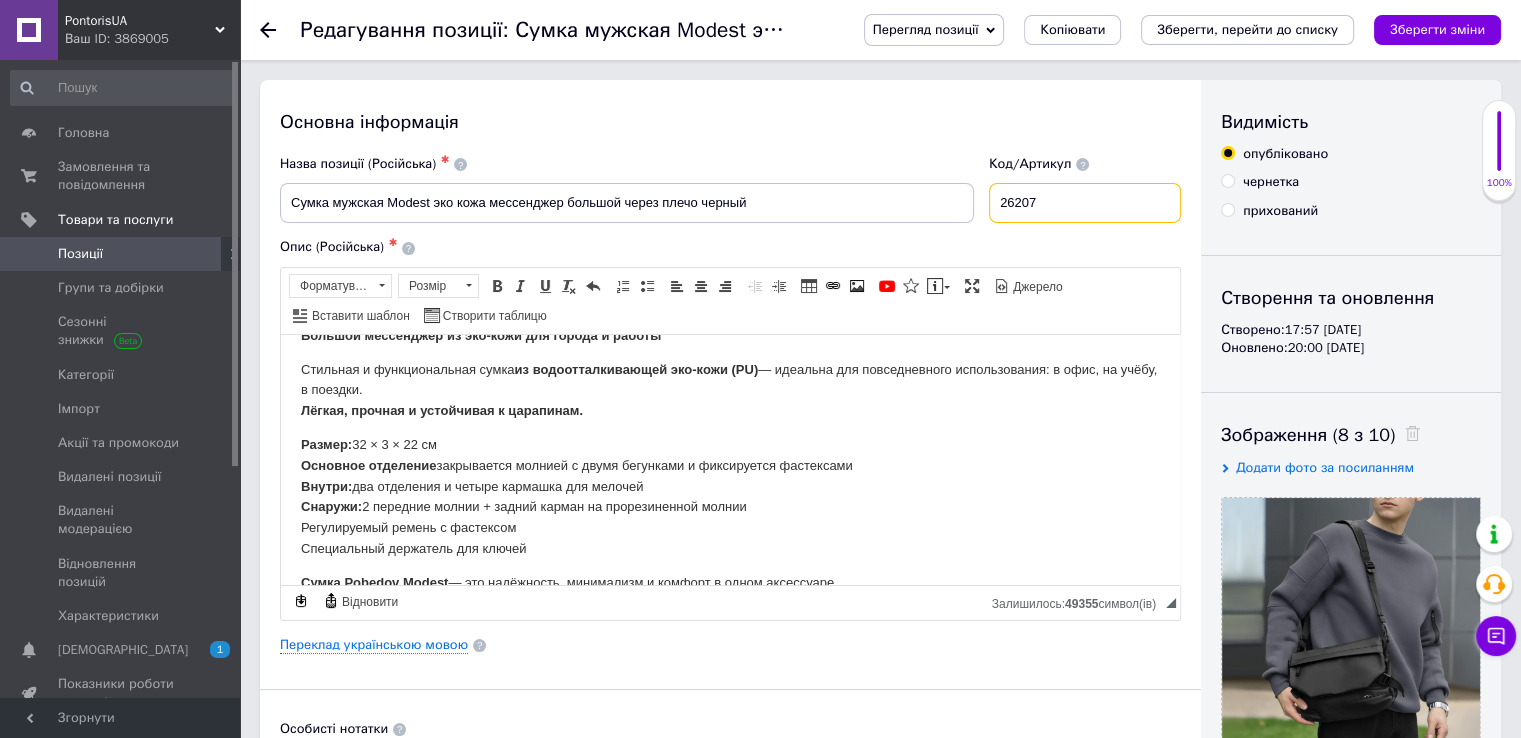 scroll, scrollTop: 78, scrollLeft: 0, axis: vertical 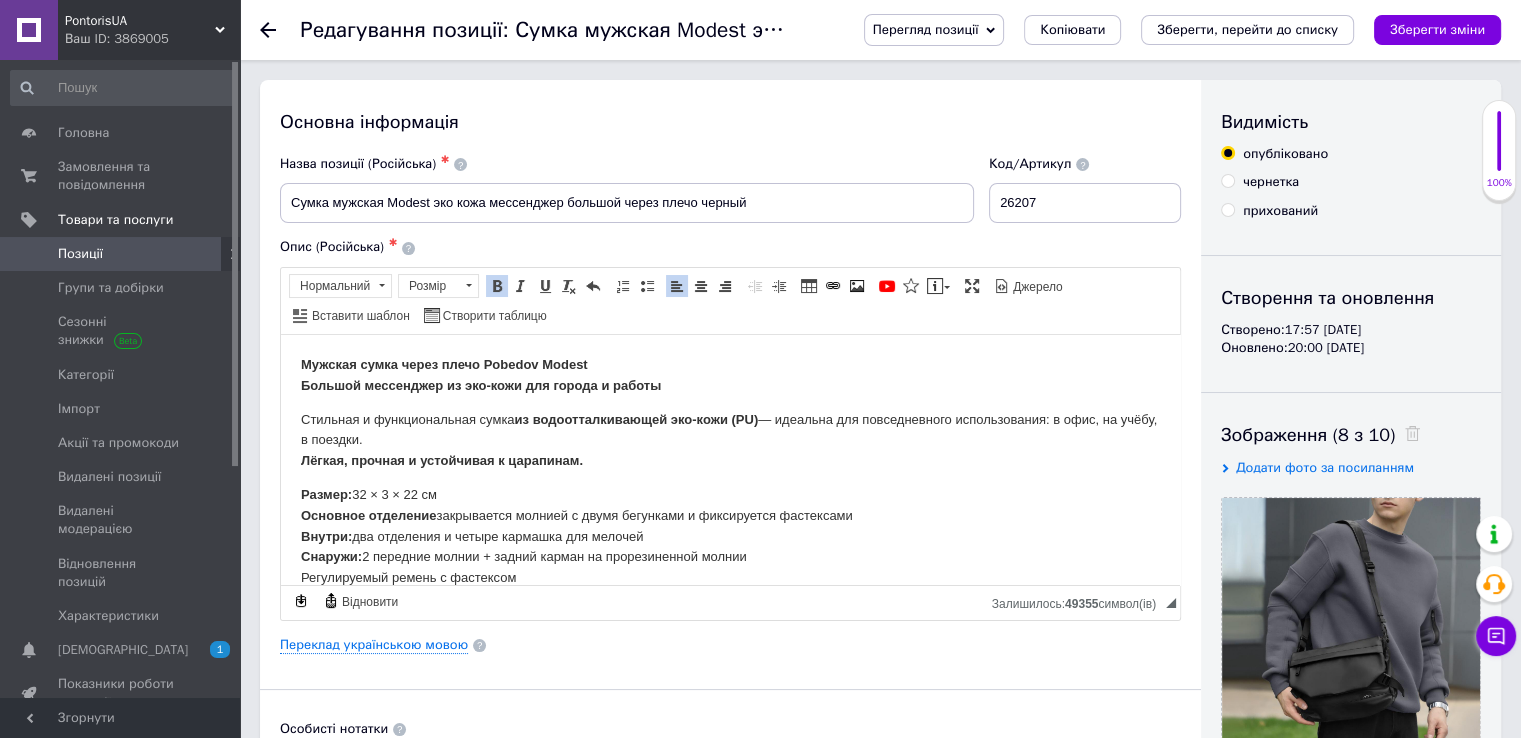 drag, startPoint x: 872, startPoint y: 553, endPoint x: 560, endPoint y: 661, distance: 330.1636 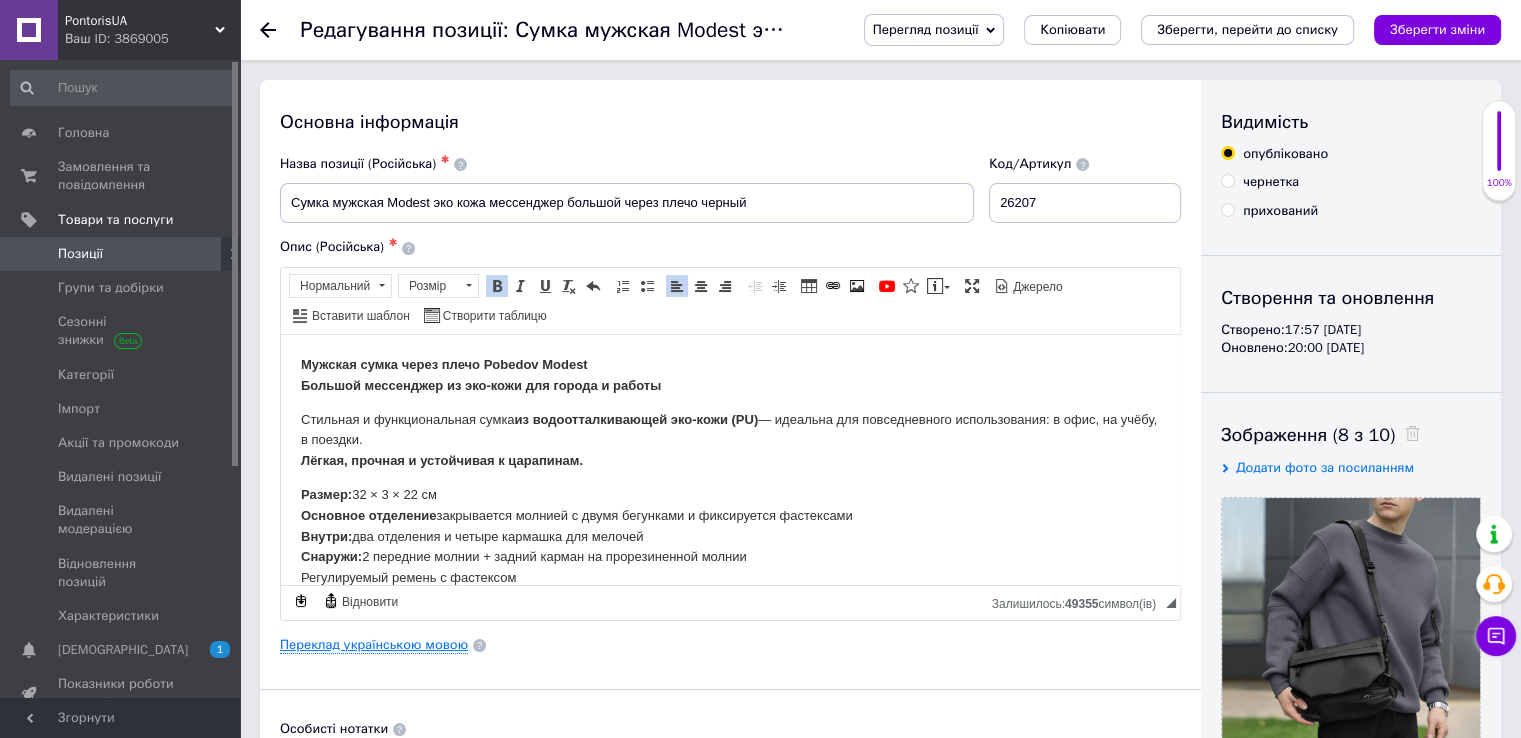 click on "Переклад українською мовою" at bounding box center (374, 645) 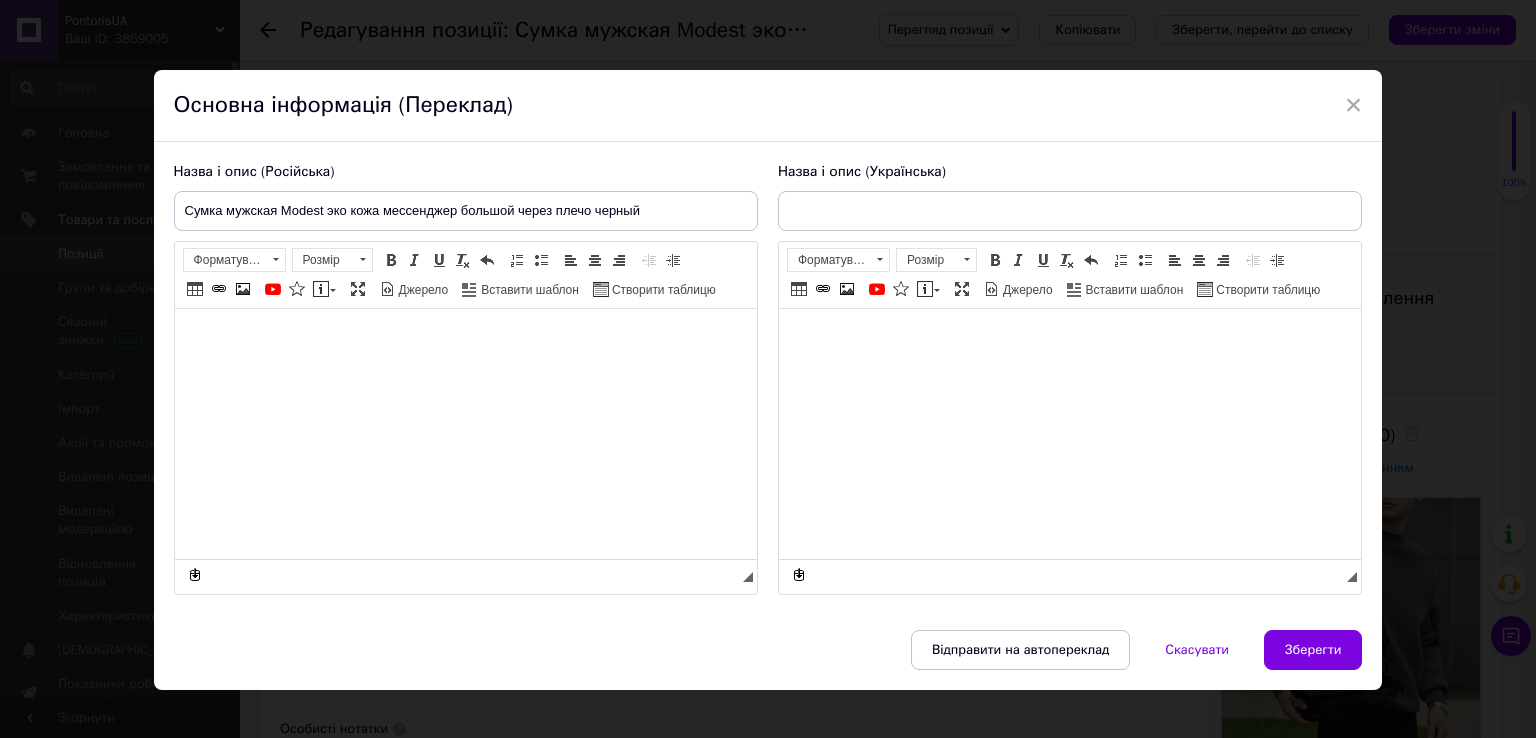 type on "Сумка чоловіча Modest еко шкіра месенджер великий через плече чорний" 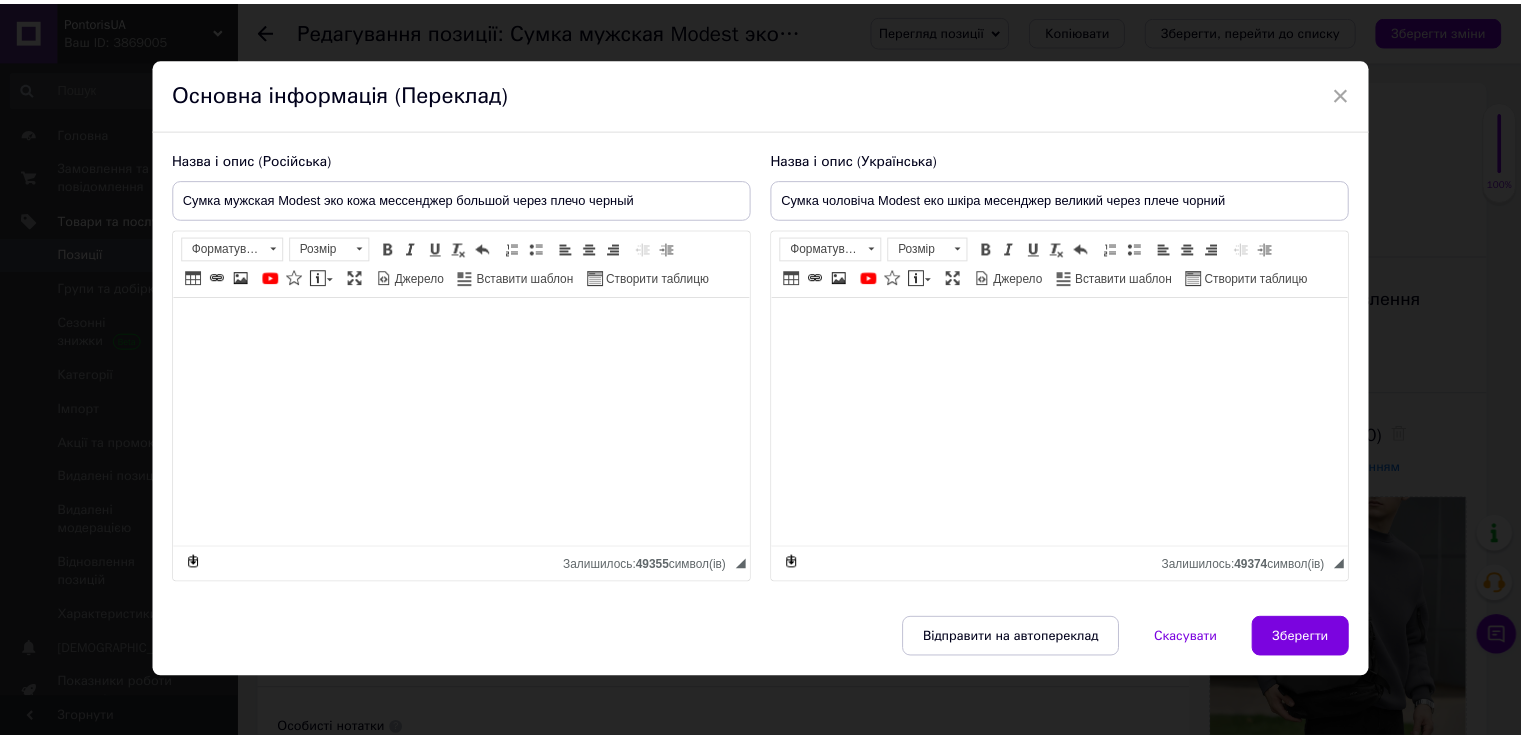 scroll, scrollTop: 20, scrollLeft: 0, axis: vertical 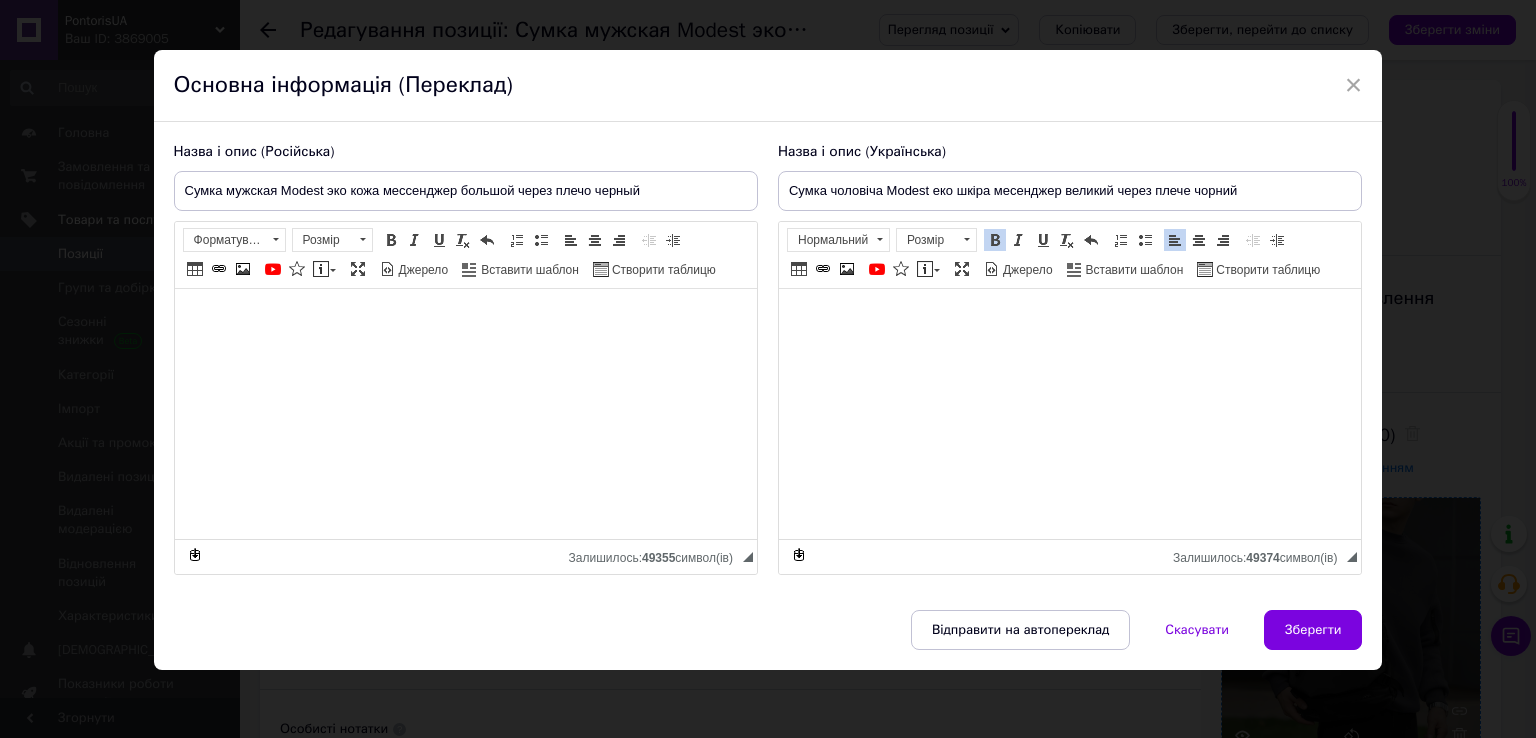 click on "Зберегти" at bounding box center (1313, 630) 